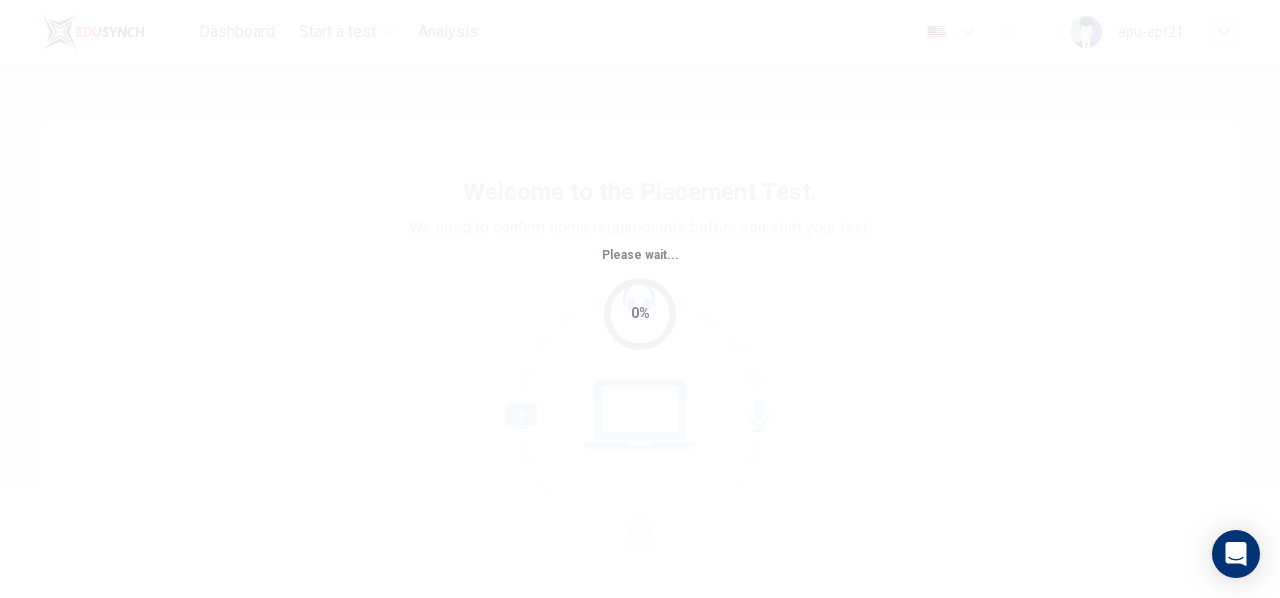 scroll, scrollTop: 0, scrollLeft: 0, axis: both 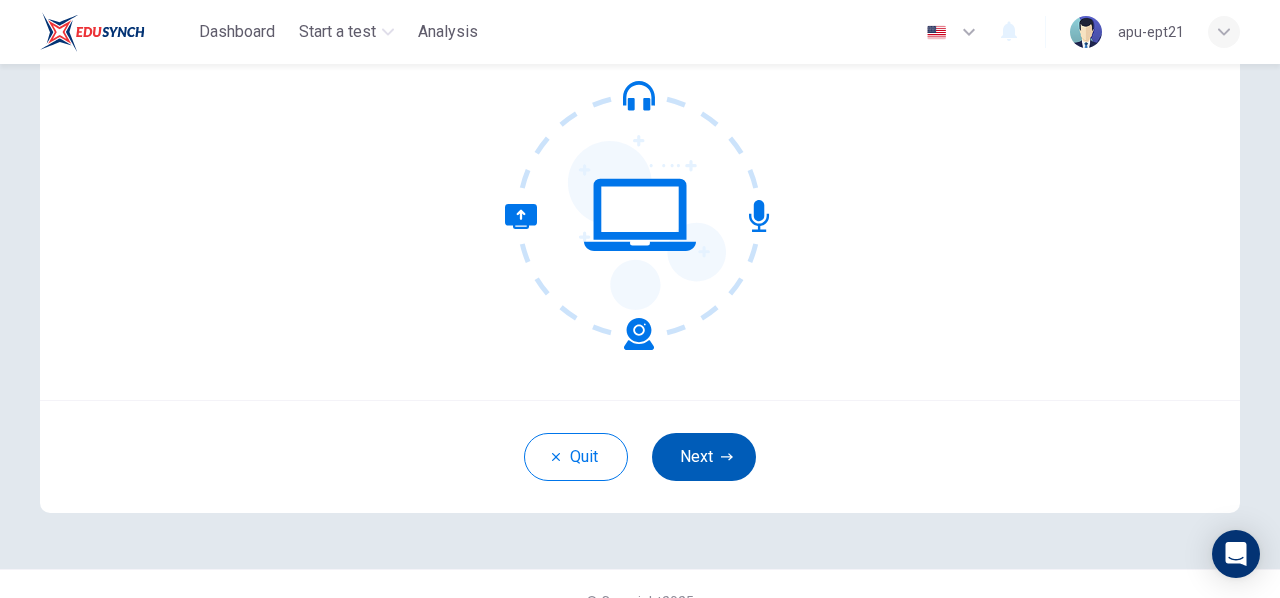 click on "Next" at bounding box center [704, 457] 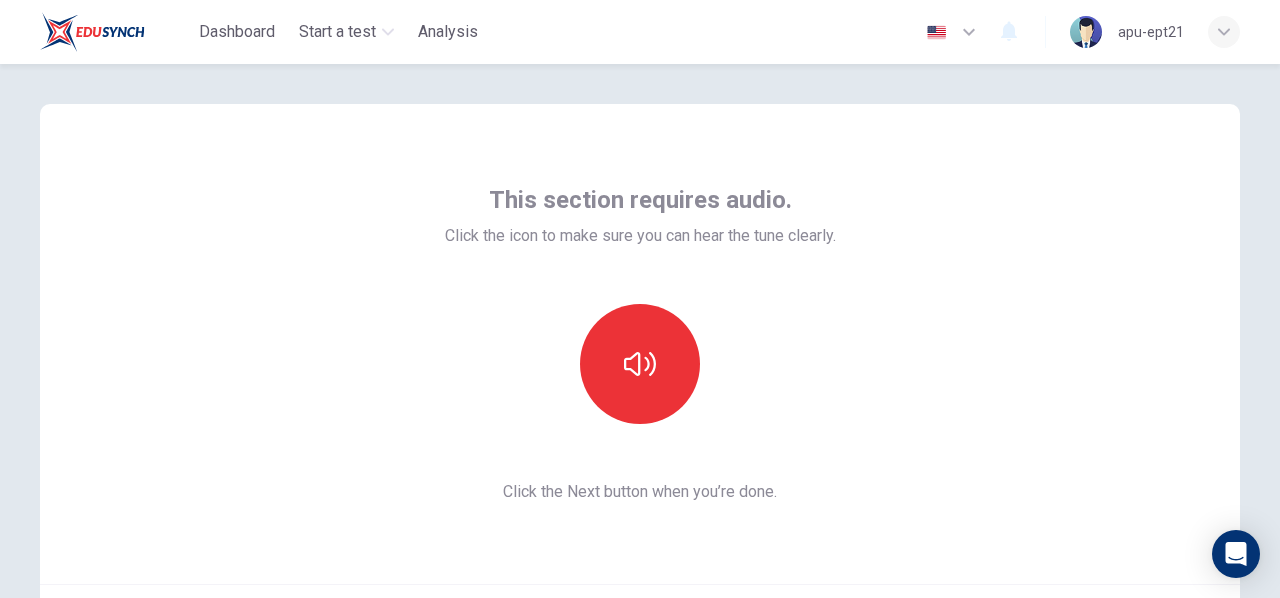 scroll, scrollTop: 0, scrollLeft: 0, axis: both 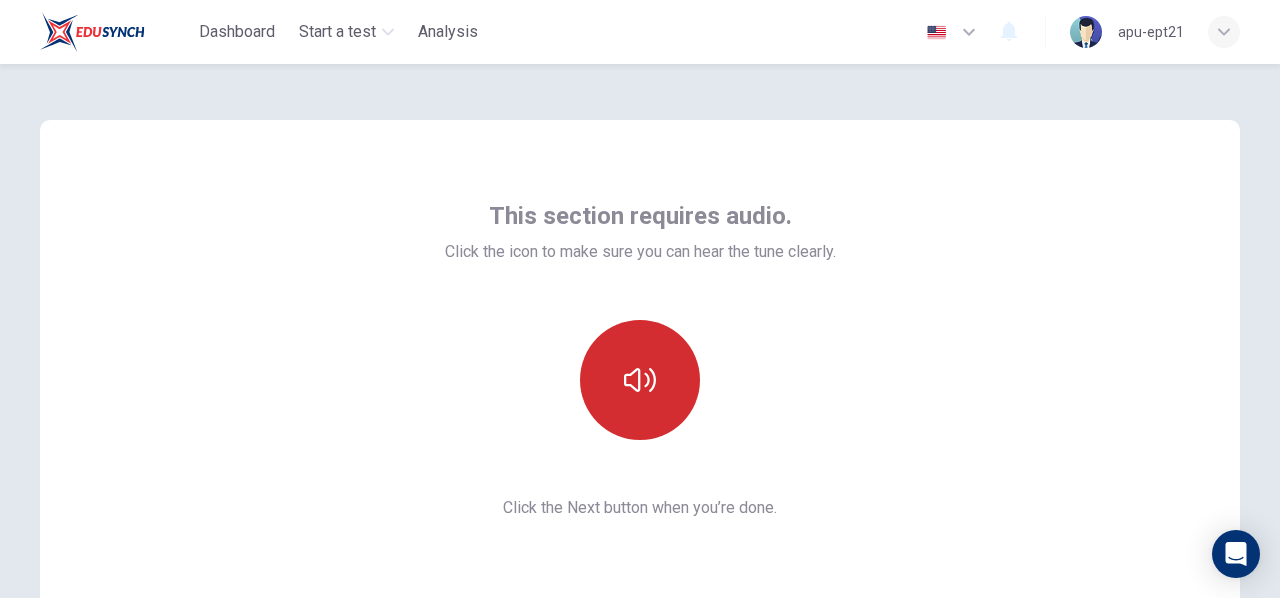 click at bounding box center [640, 380] 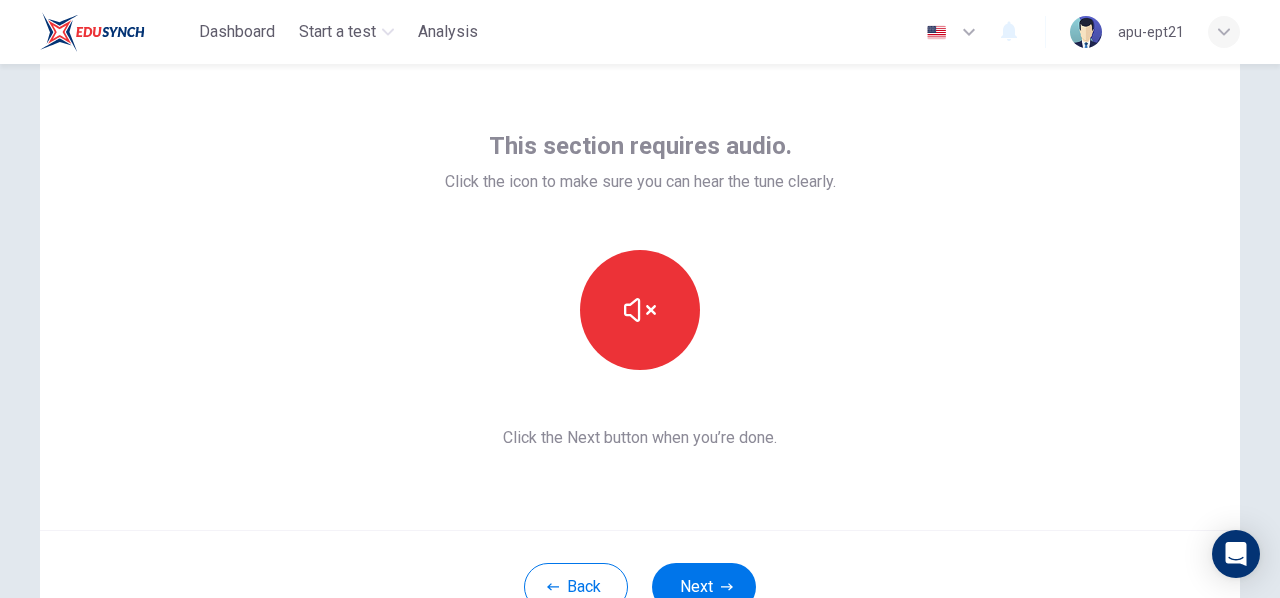 scroll, scrollTop: 100, scrollLeft: 0, axis: vertical 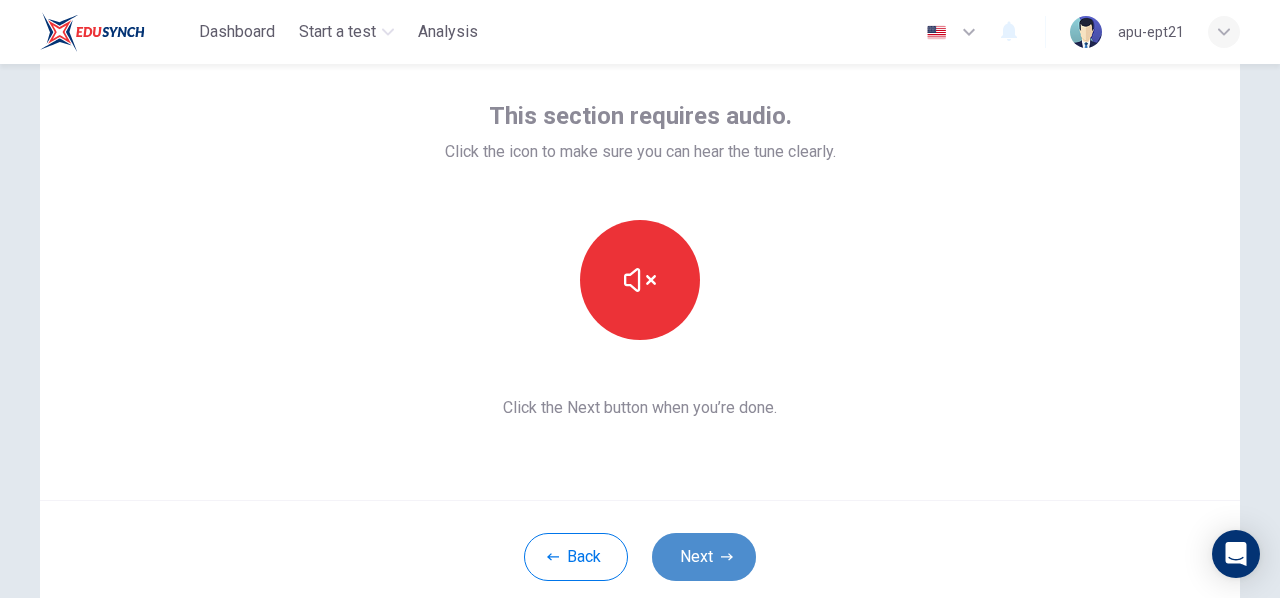 click 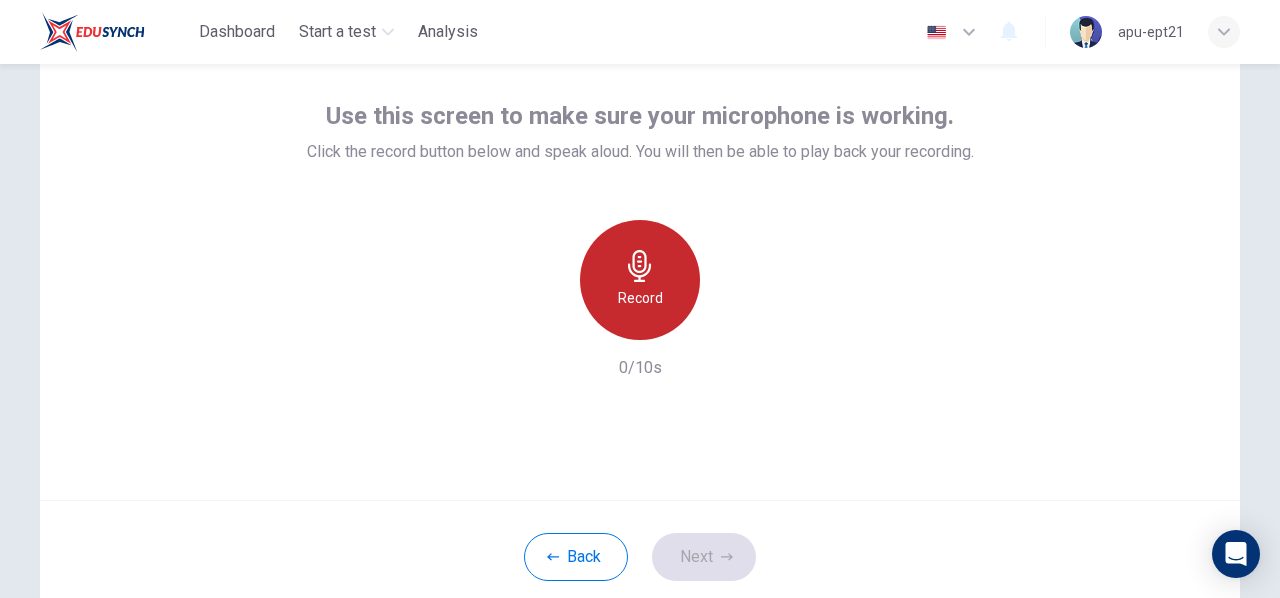 click on "Record" at bounding box center (640, 280) 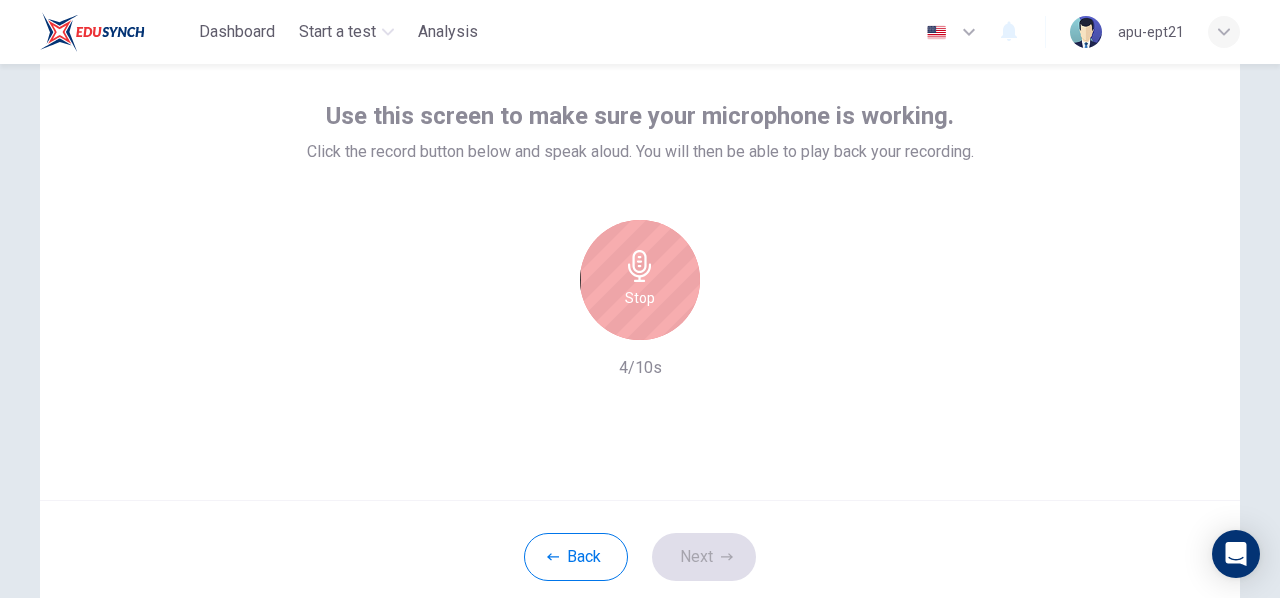 click on "Stop" at bounding box center [640, 280] 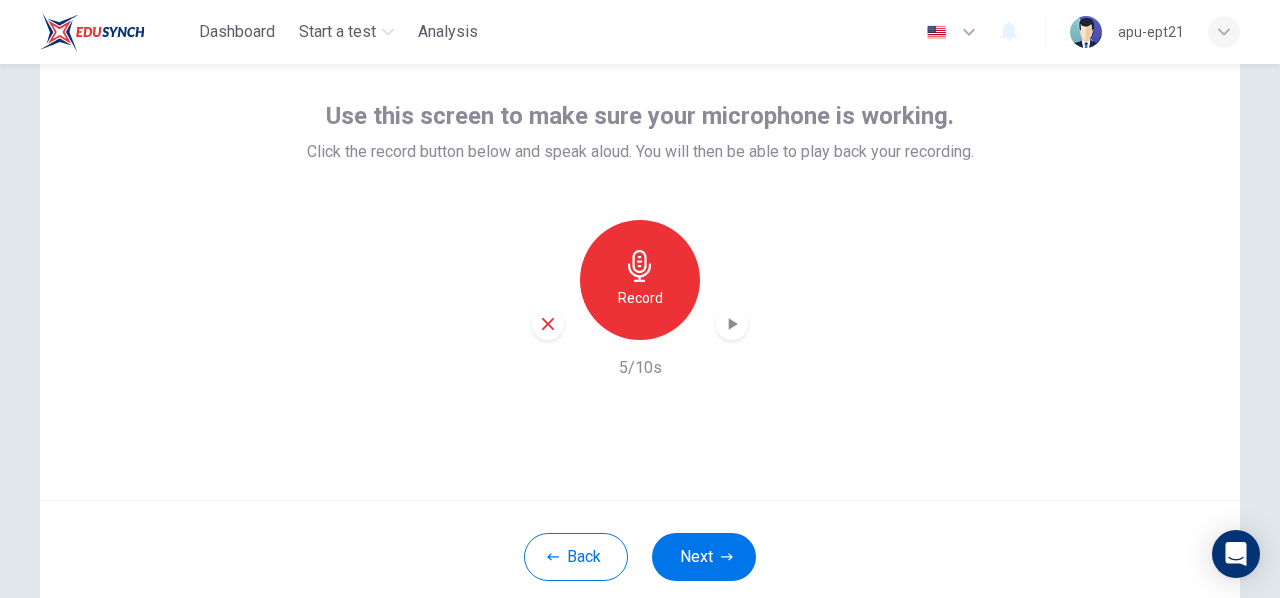 click 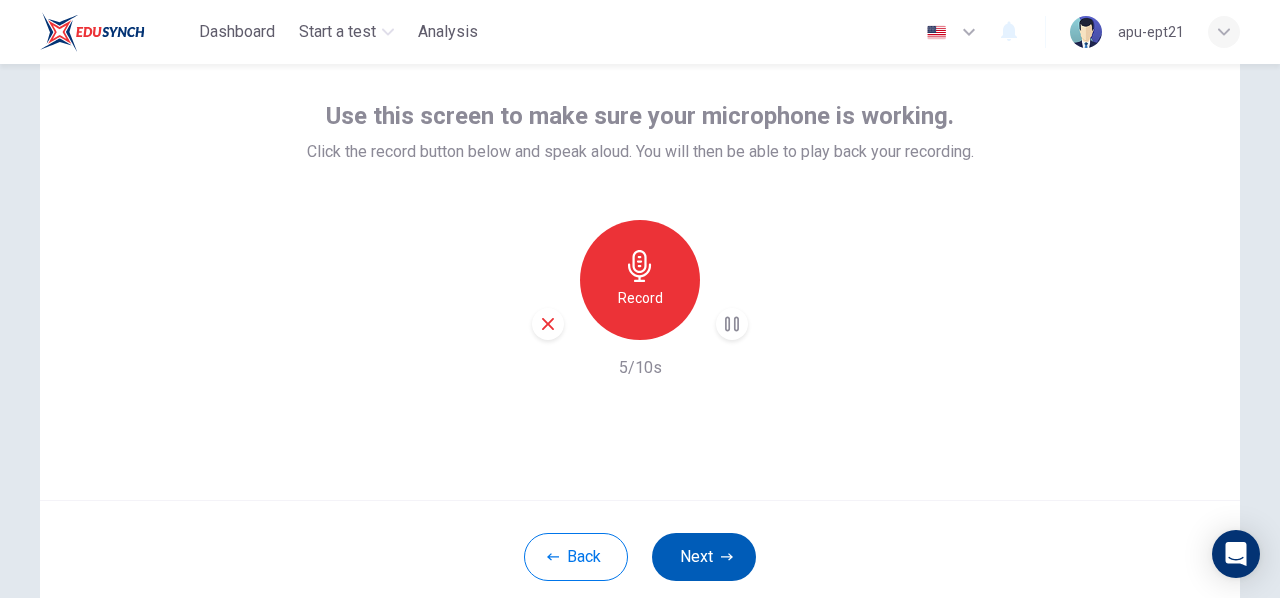 click 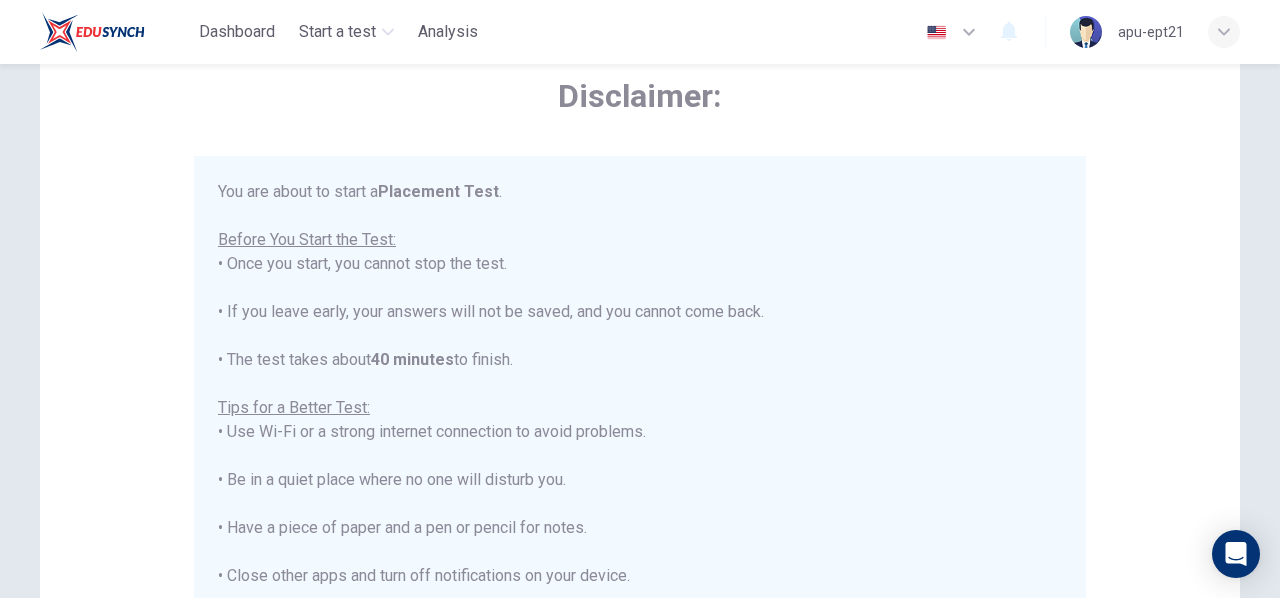 scroll, scrollTop: 22, scrollLeft: 0, axis: vertical 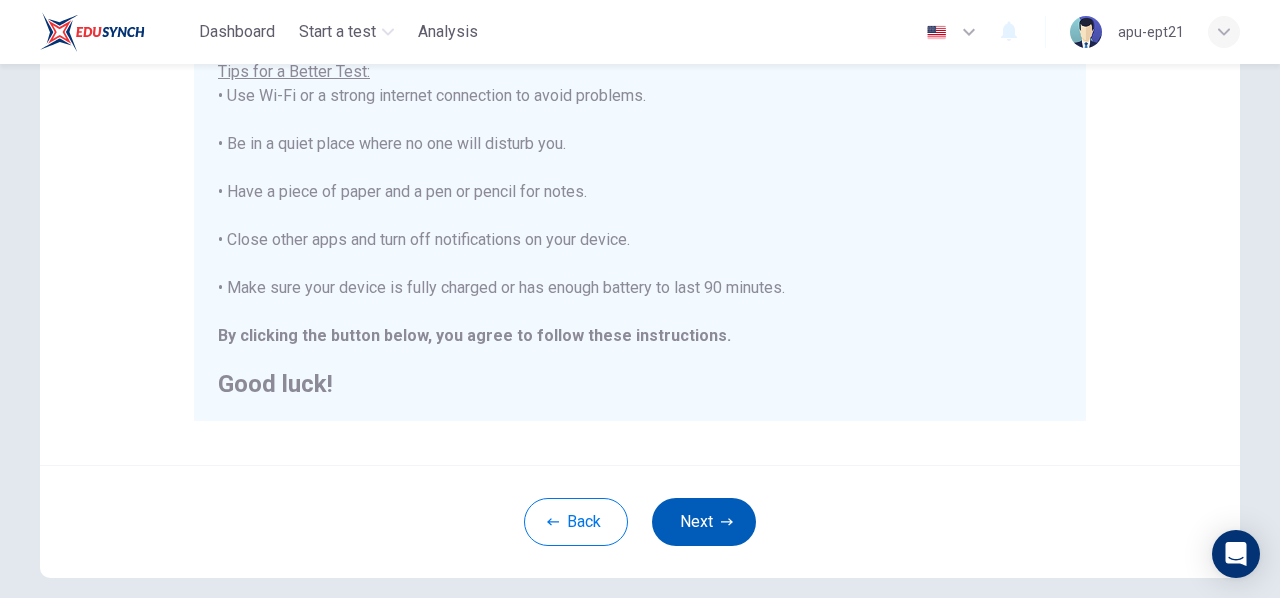 click 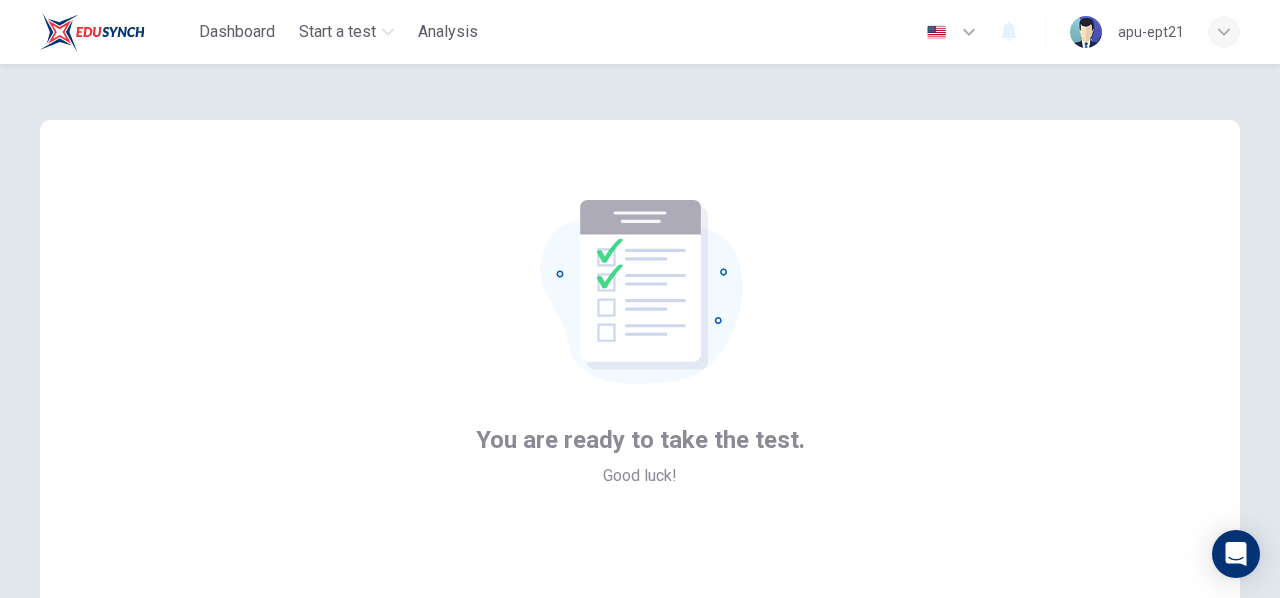 scroll, scrollTop: 100, scrollLeft: 0, axis: vertical 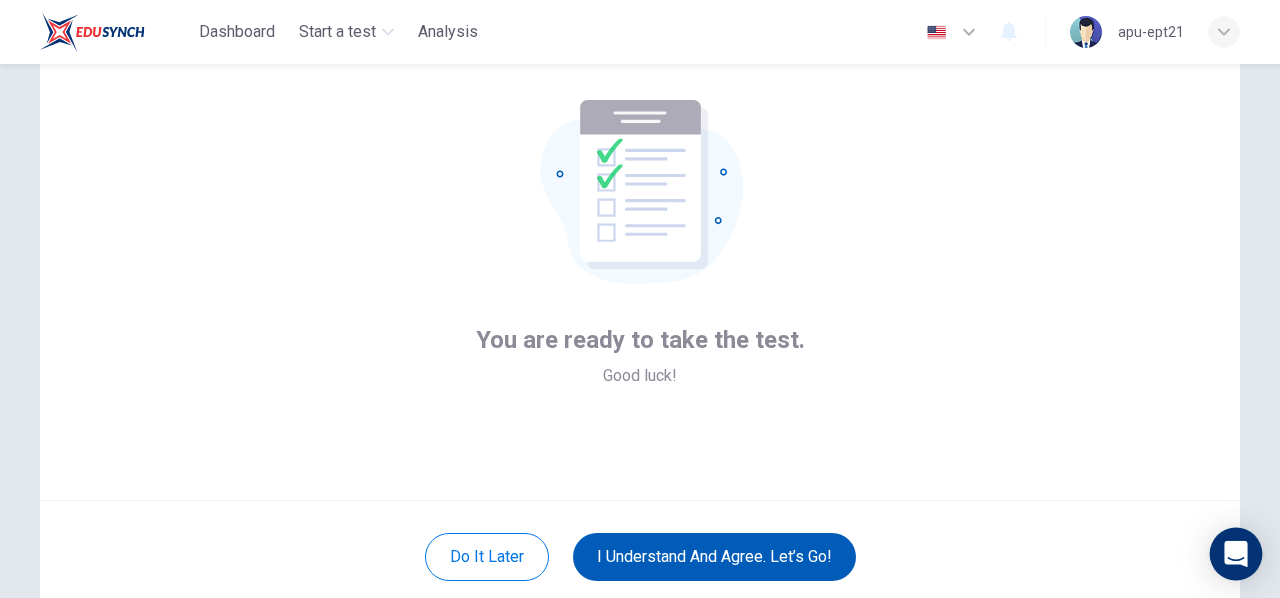 click 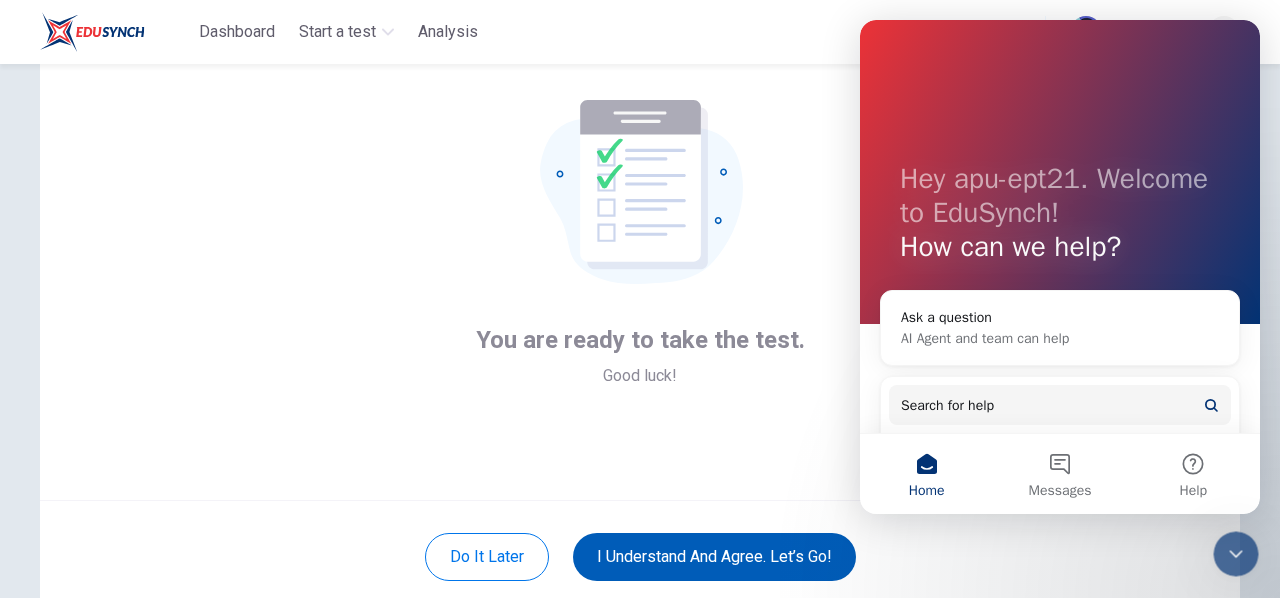 scroll, scrollTop: 0, scrollLeft: 0, axis: both 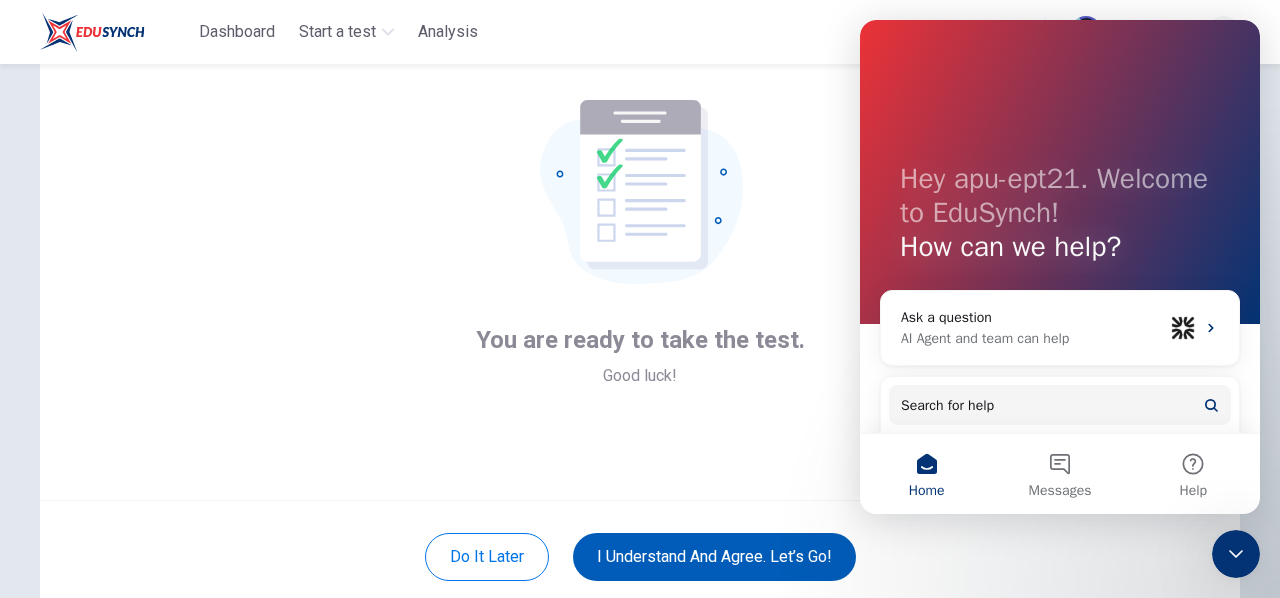 click on "You are ready to take the test. Good luck!" at bounding box center [640, 260] 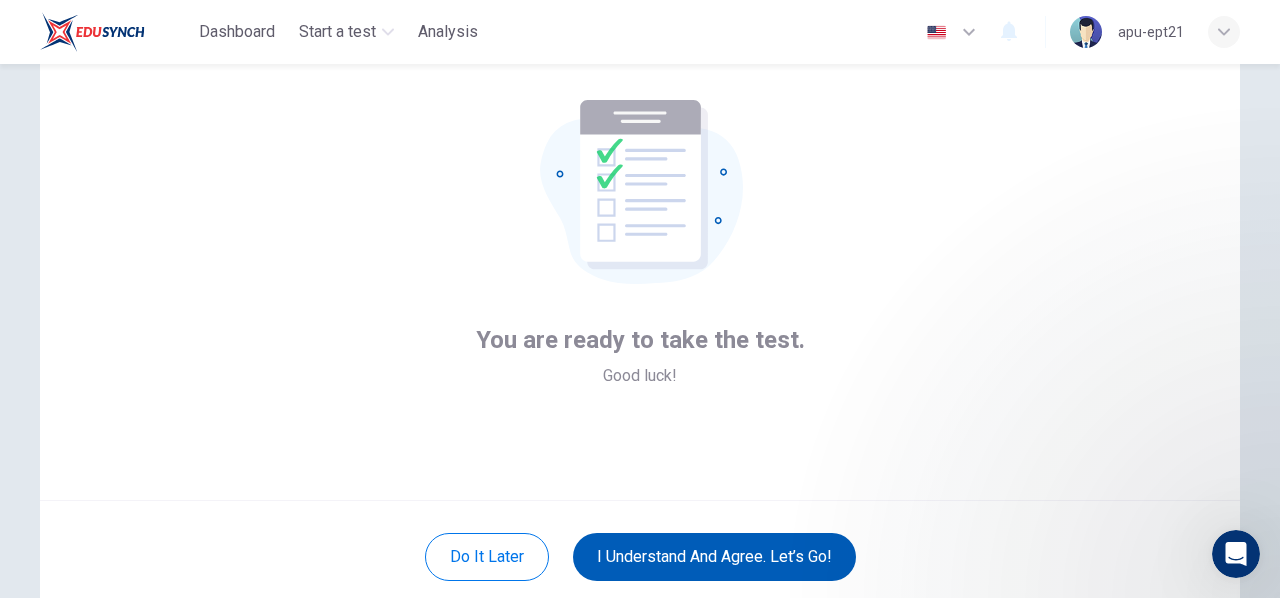 scroll, scrollTop: 0, scrollLeft: 0, axis: both 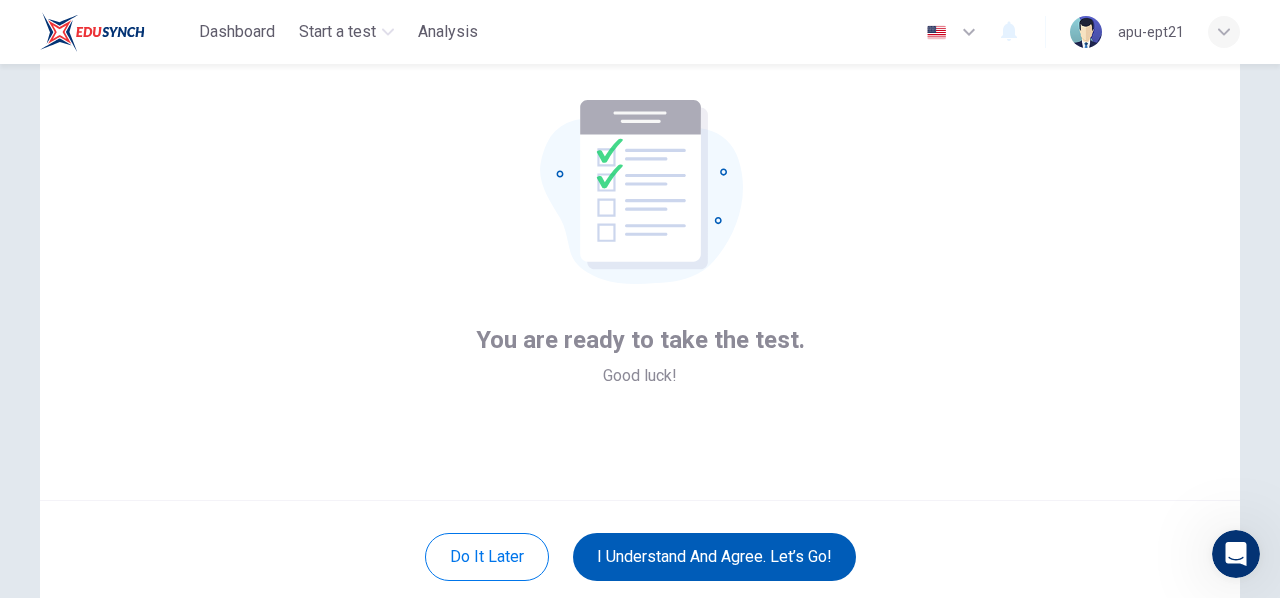 click on "I understand and agree. Let’s go!" at bounding box center (714, 557) 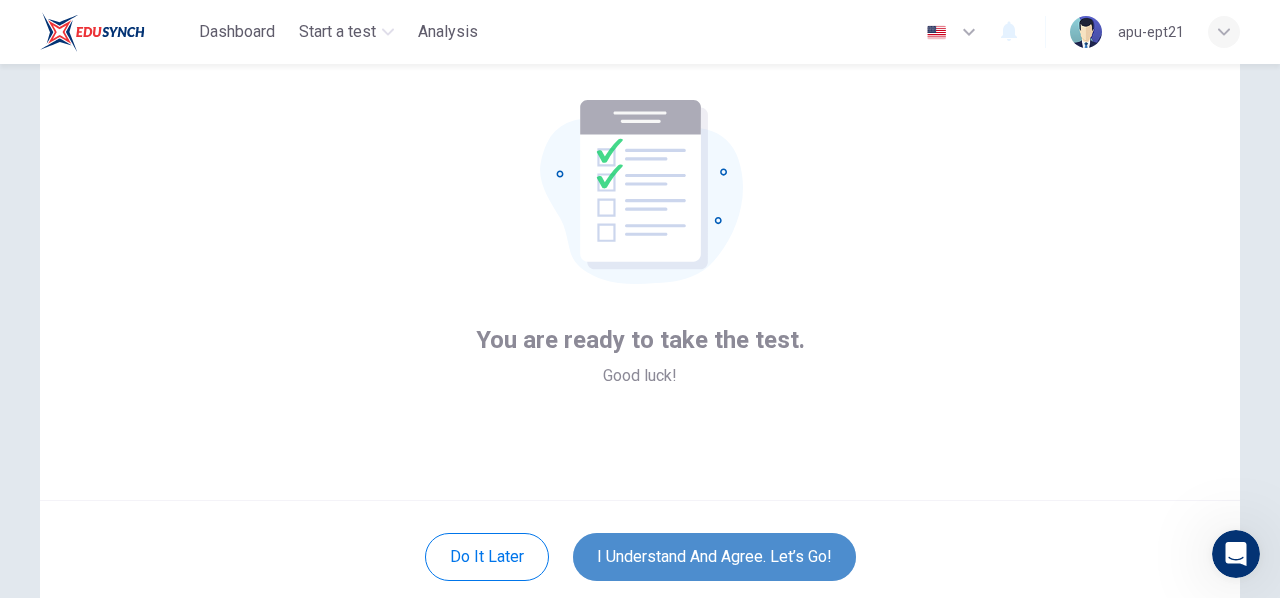 click on "I understand and agree. Let’s go!" at bounding box center [714, 557] 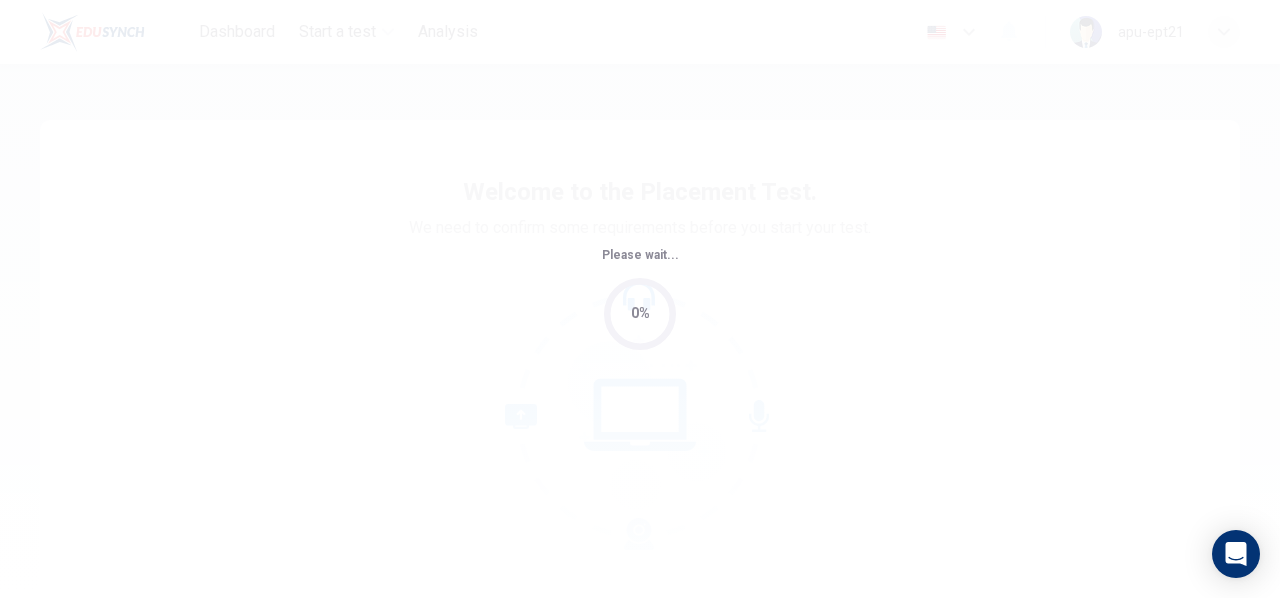 scroll, scrollTop: 0, scrollLeft: 0, axis: both 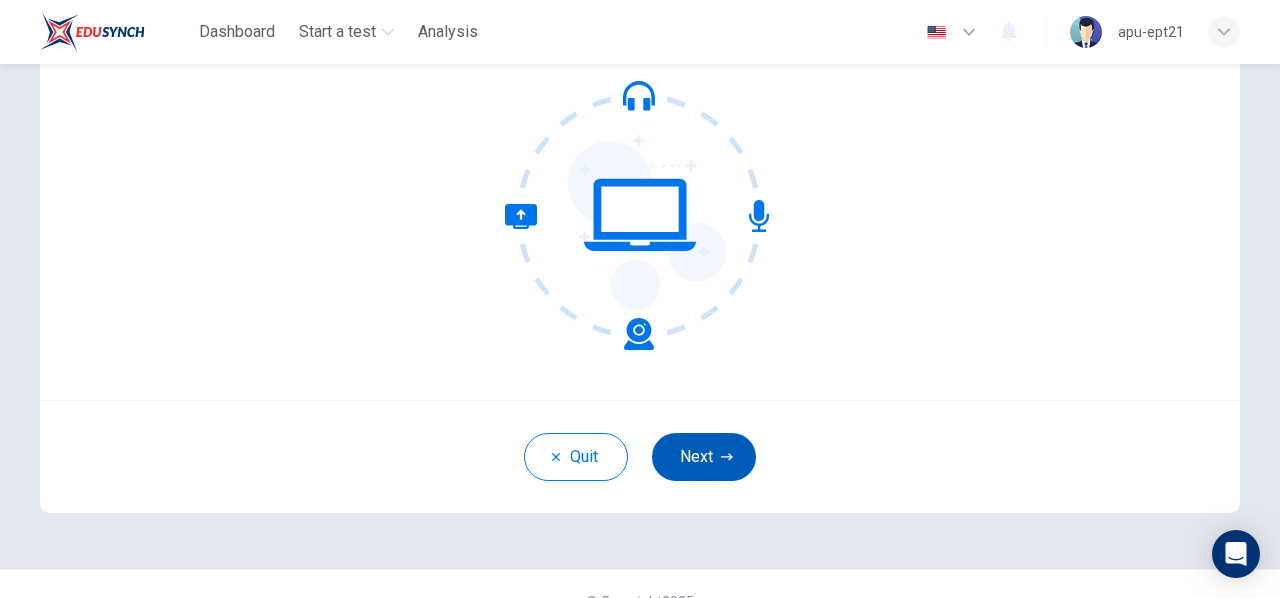 click on "Next" at bounding box center (704, 457) 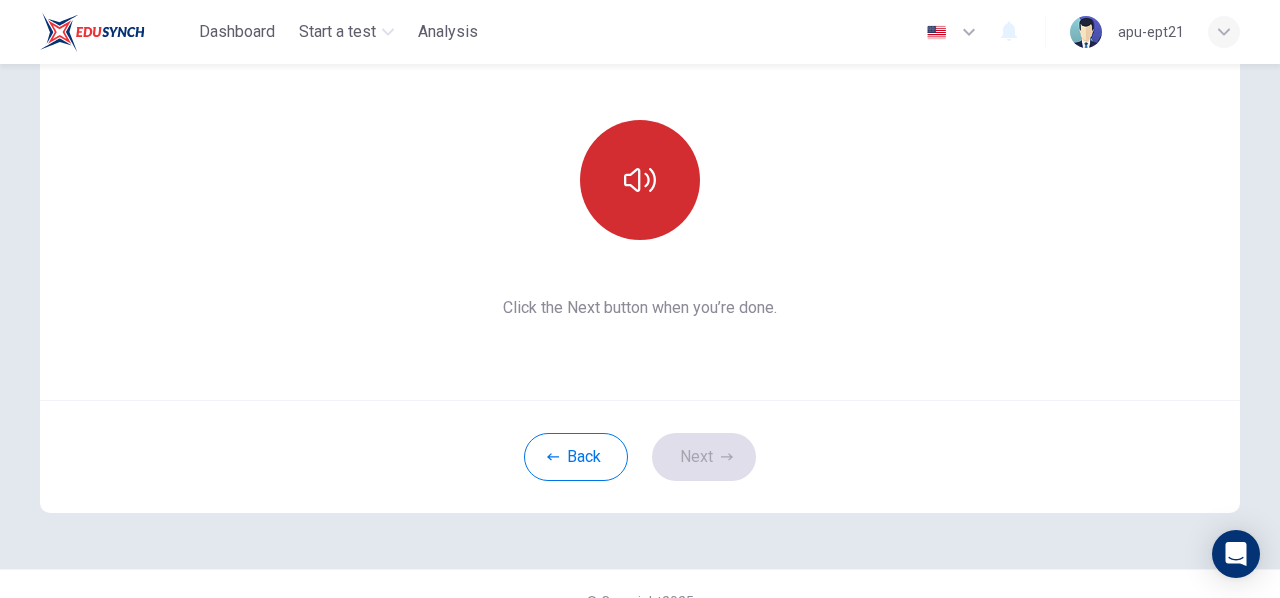 click 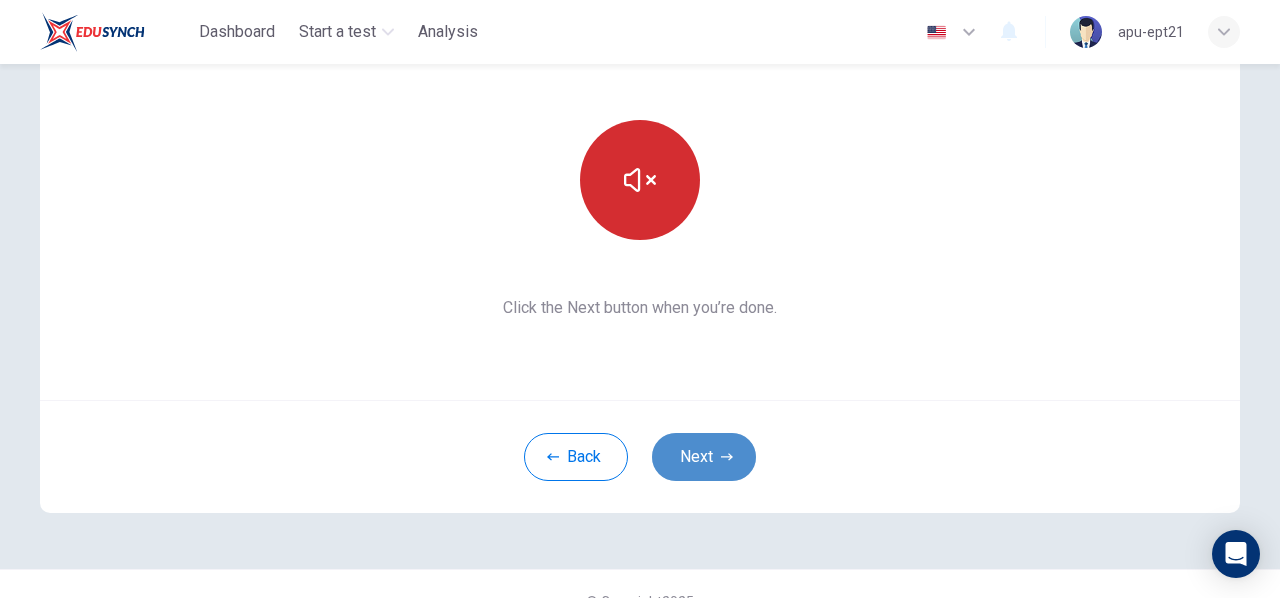 click on "Next" at bounding box center [704, 457] 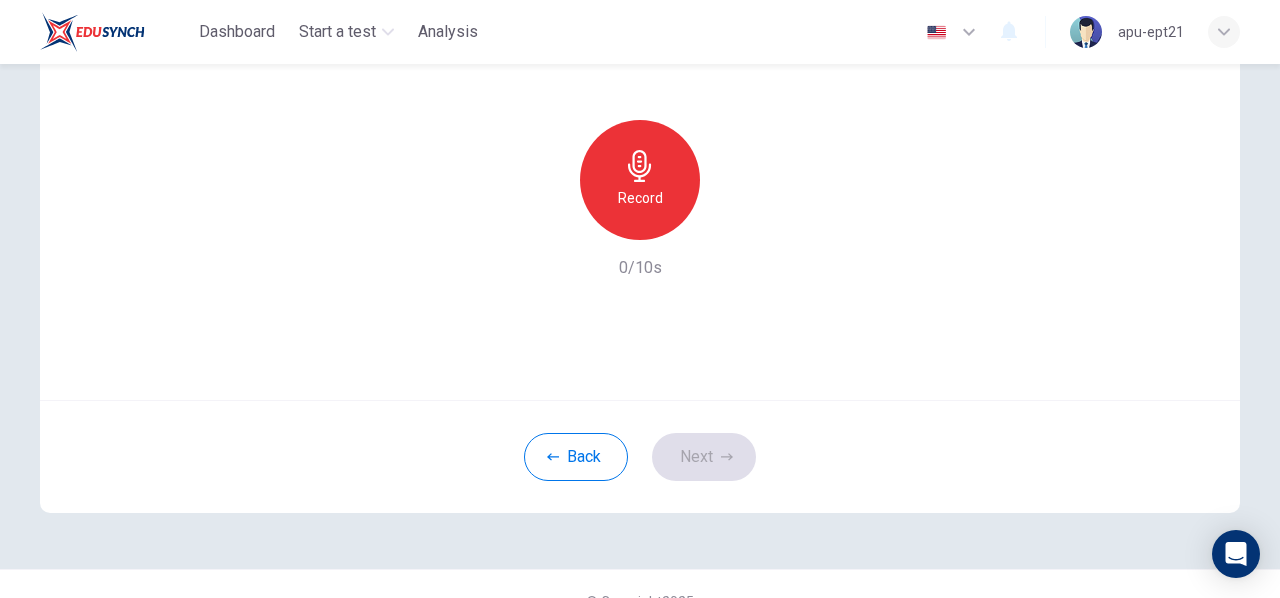 click on "Record" at bounding box center [640, 180] 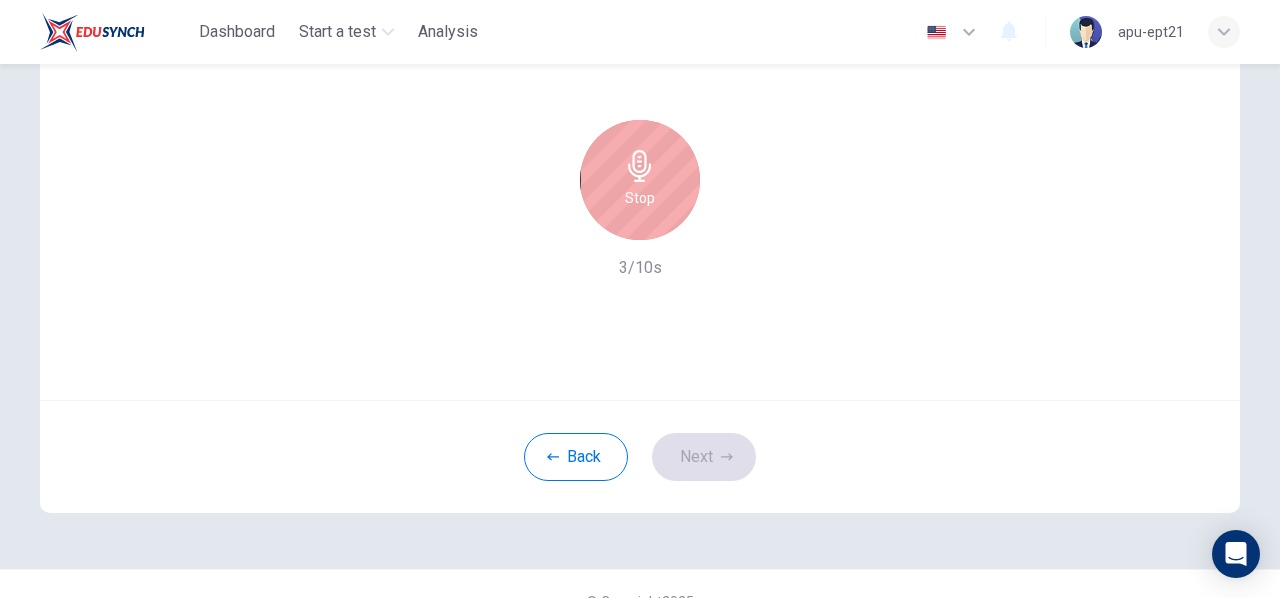 click on "Stop" at bounding box center (640, 180) 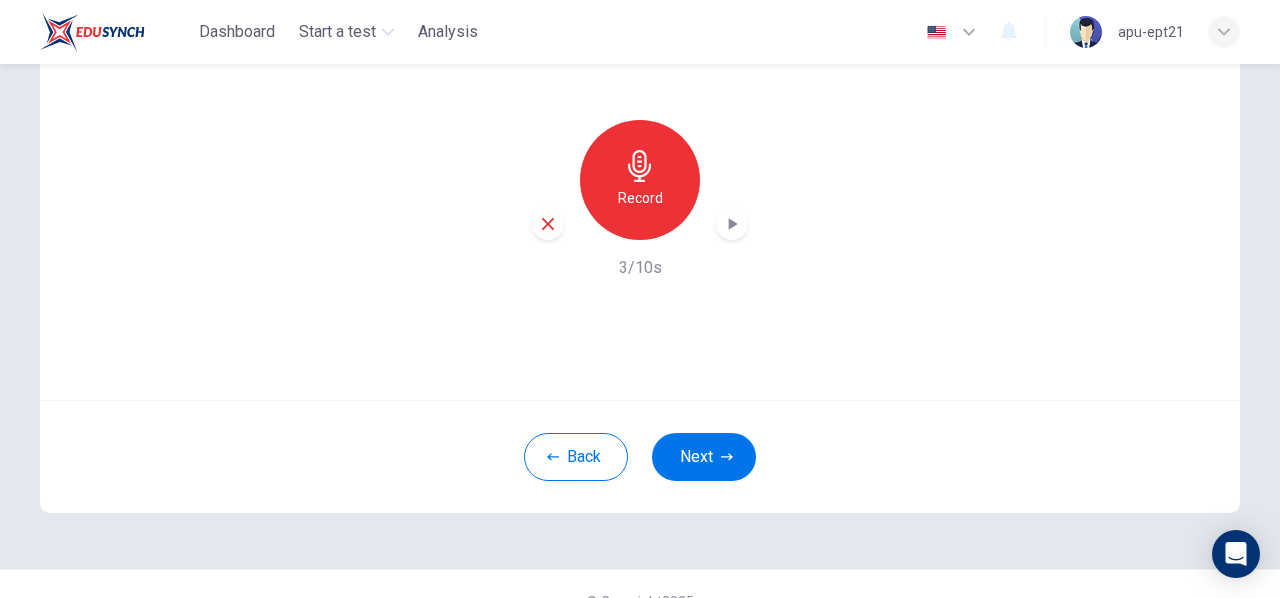 click 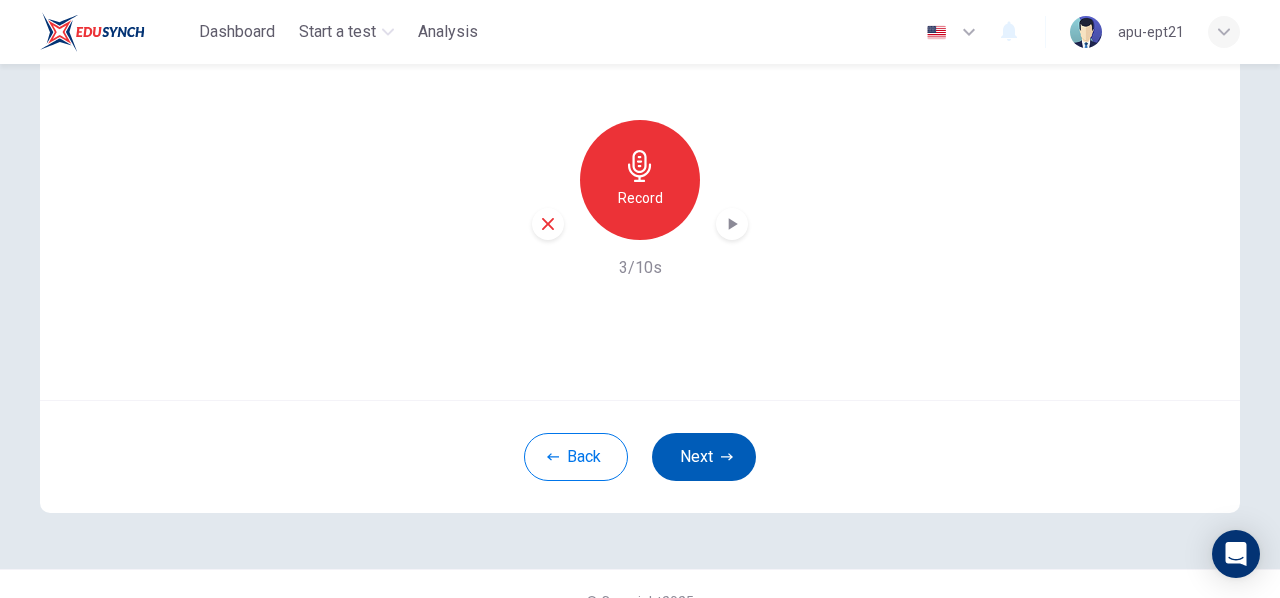 click on "Next" at bounding box center [704, 457] 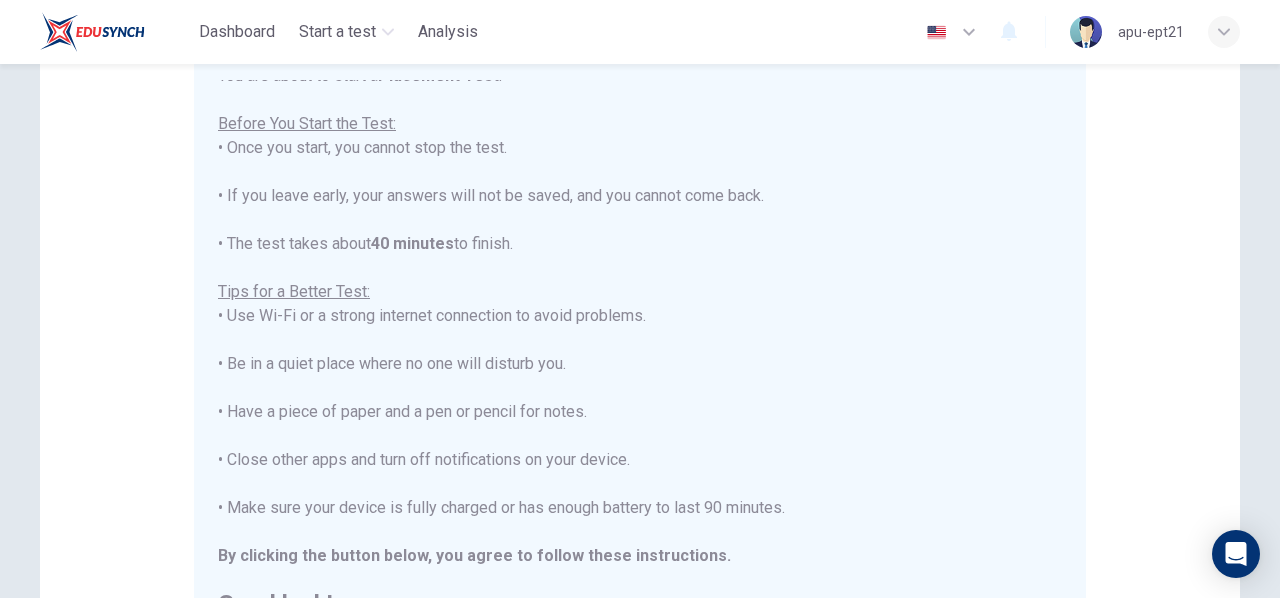 scroll, scrollTop: 22, scrollLeft: 0, axis: vertical 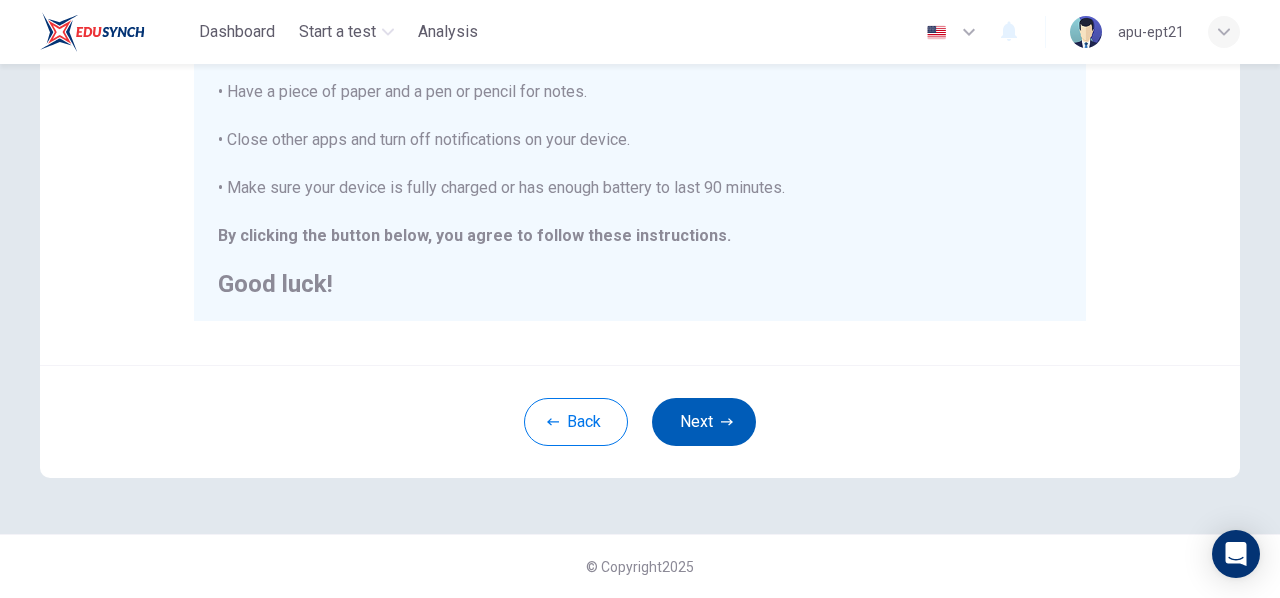 click on "Next" at bounding box center [704, 422] 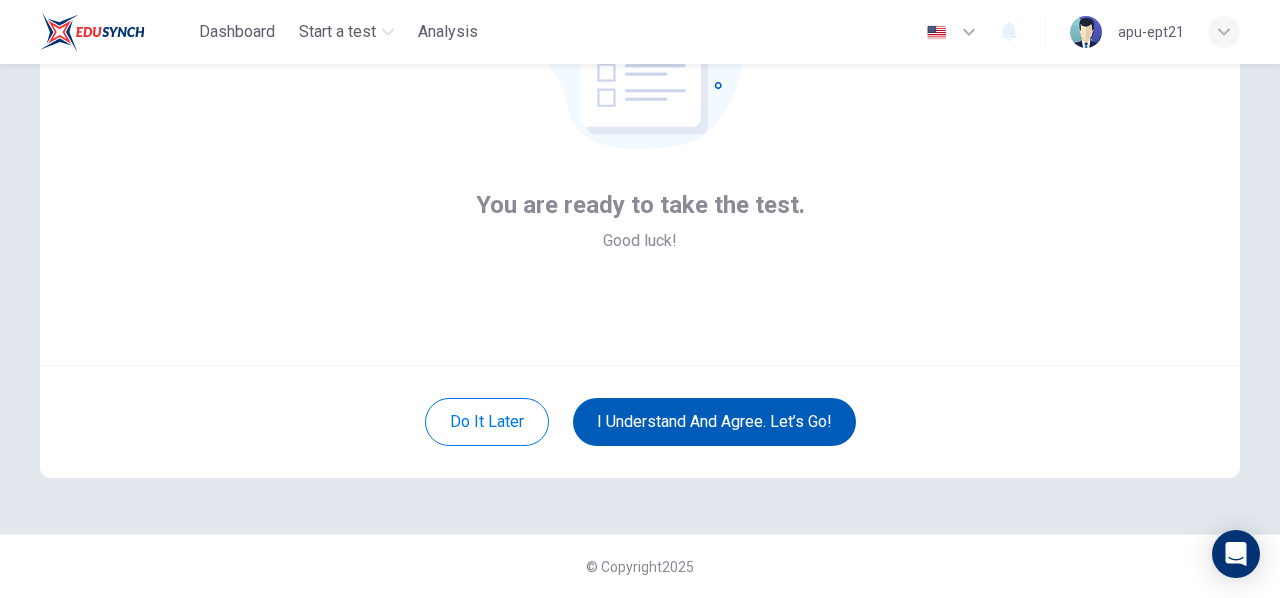 scroll, scrollTop: 234, scrollLeft: 0, axis: vertical 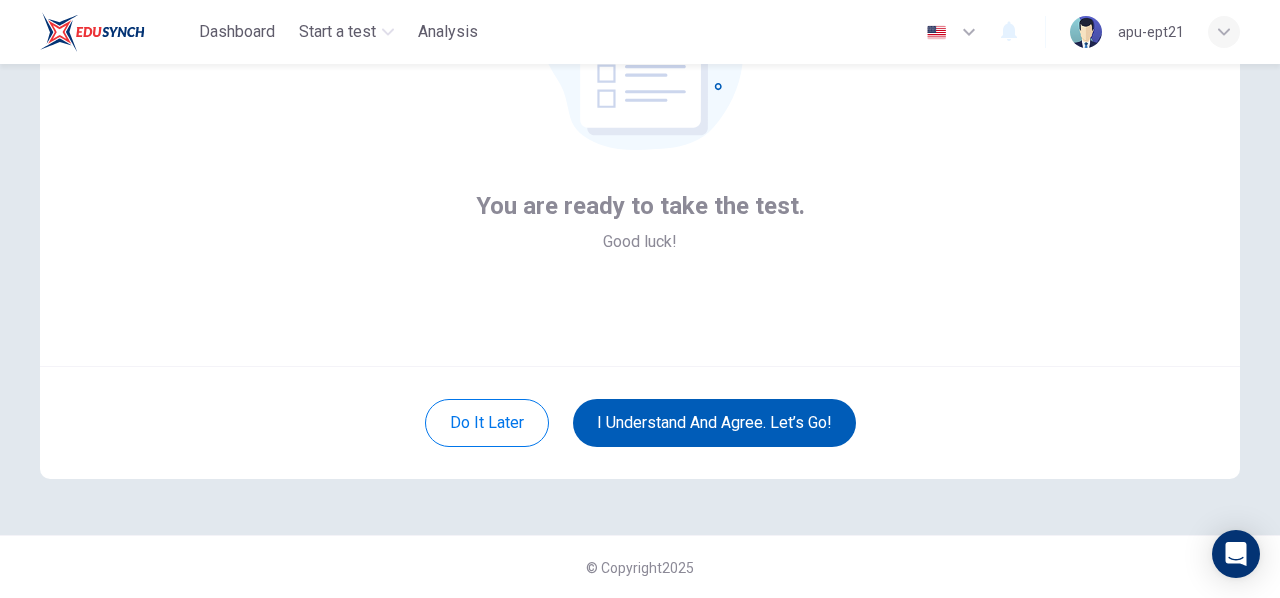 click on "I understand and agree. Let’s go!" at bounding box center (714, 423) 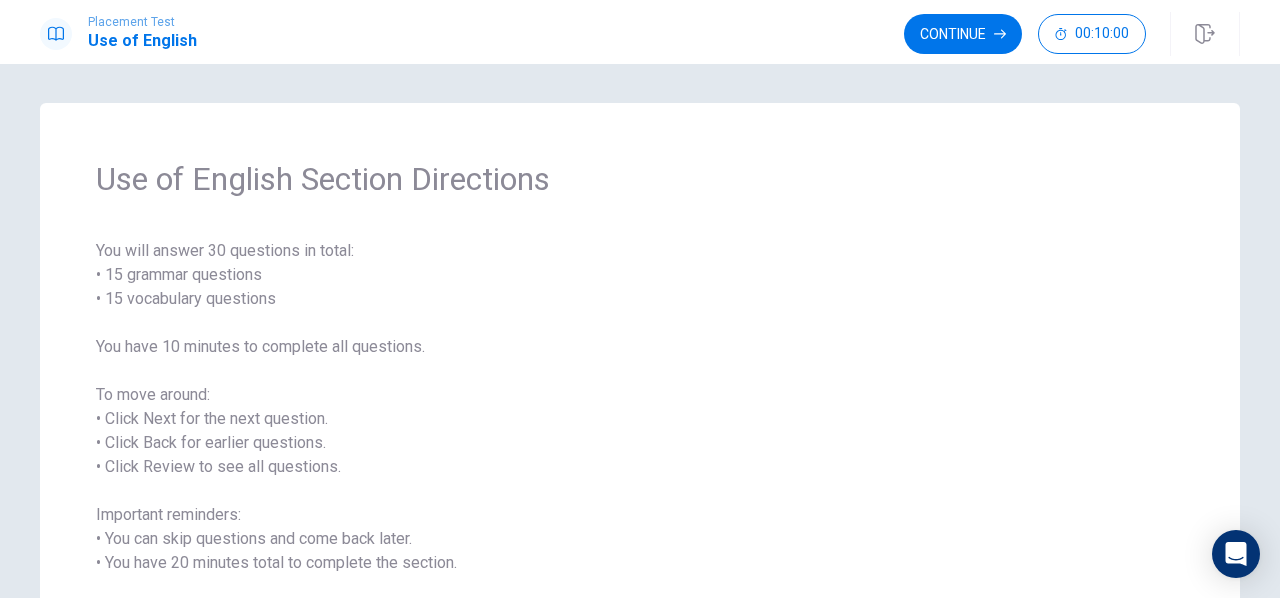 scroll, scrollTop: 0, scrollLeft: 0, axis: both 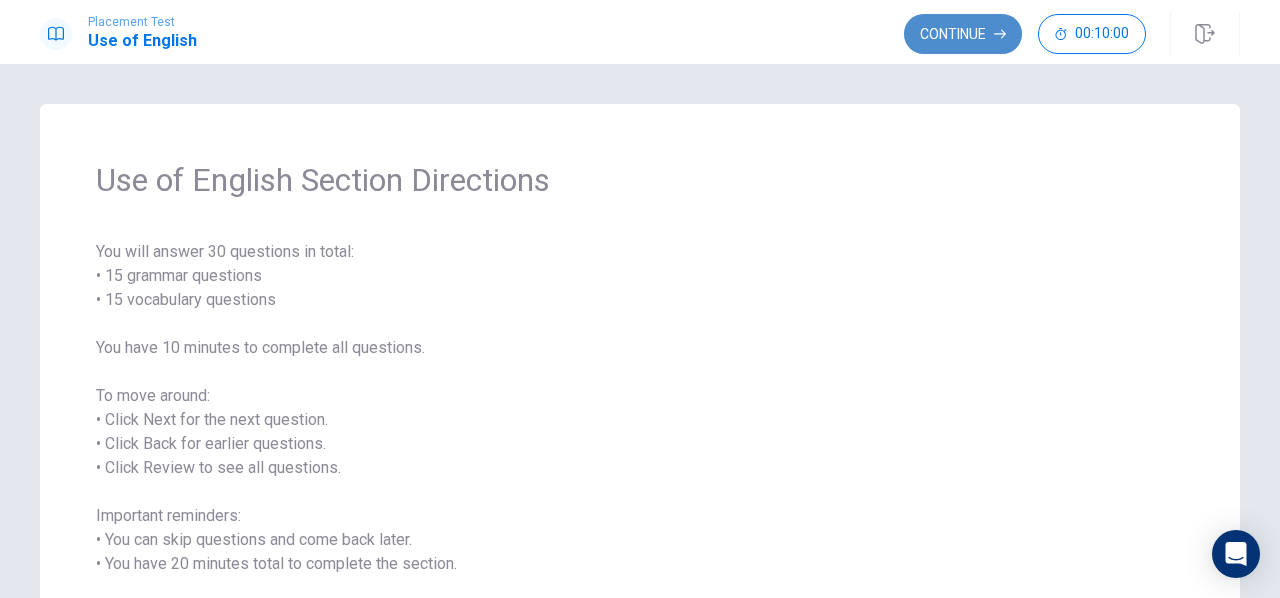 click on "Continue" at bounding box center (963, 34) 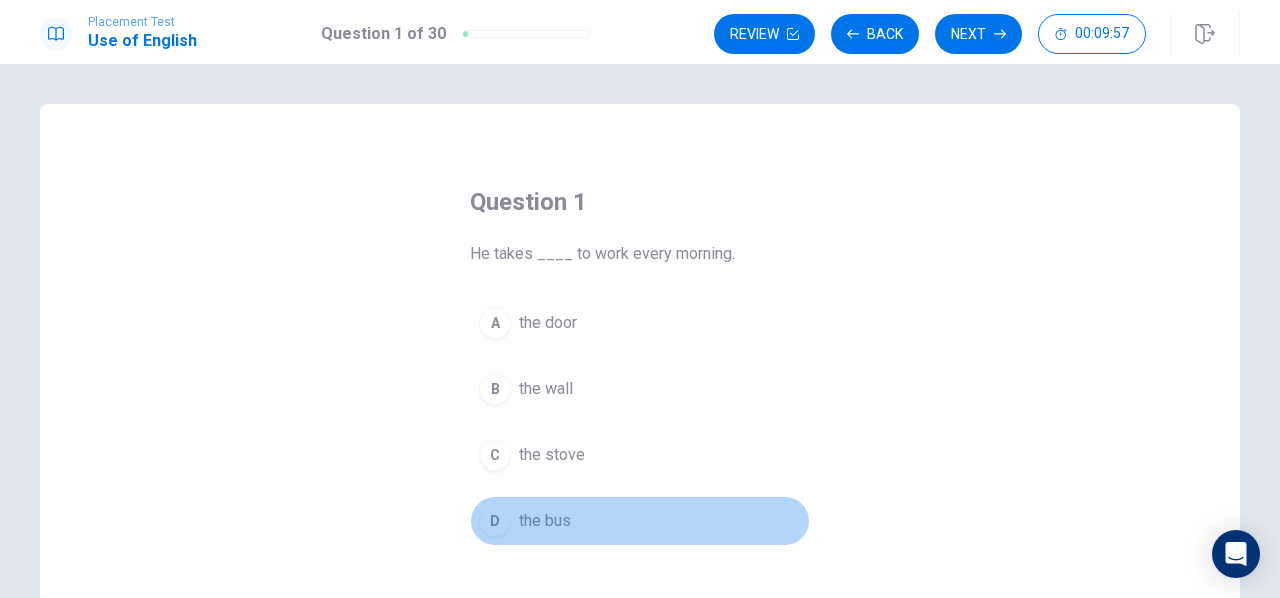 click on "D" at bounding box center [495, 521] 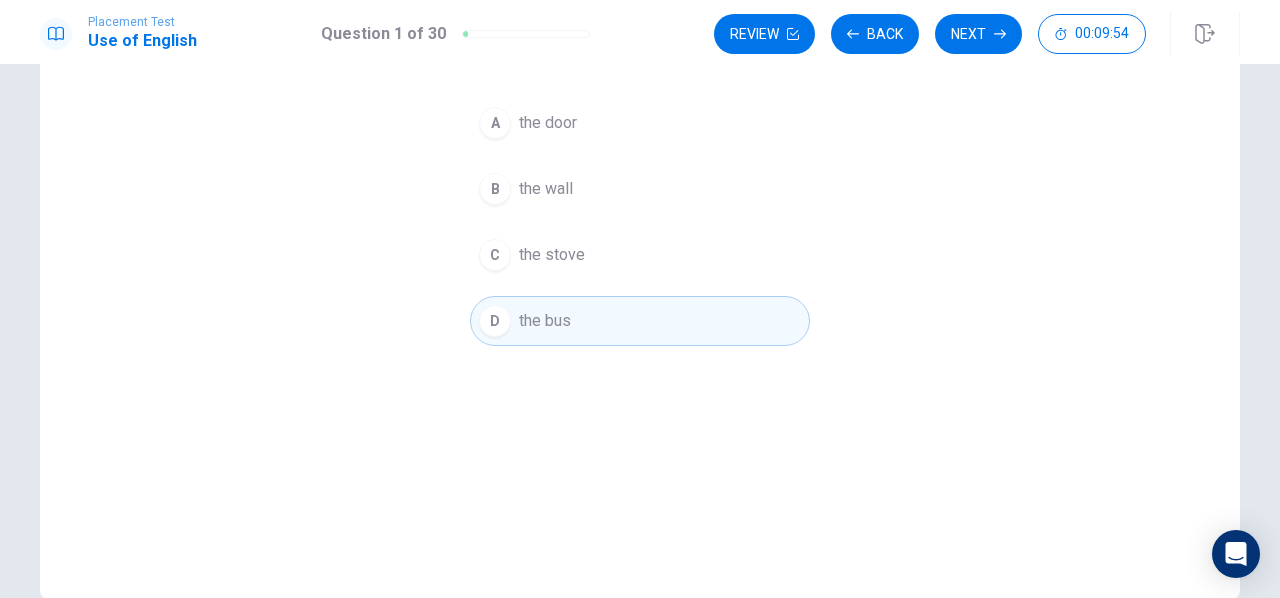 scroll, scrollTop: 0, scrollLeft: 0, axis: both 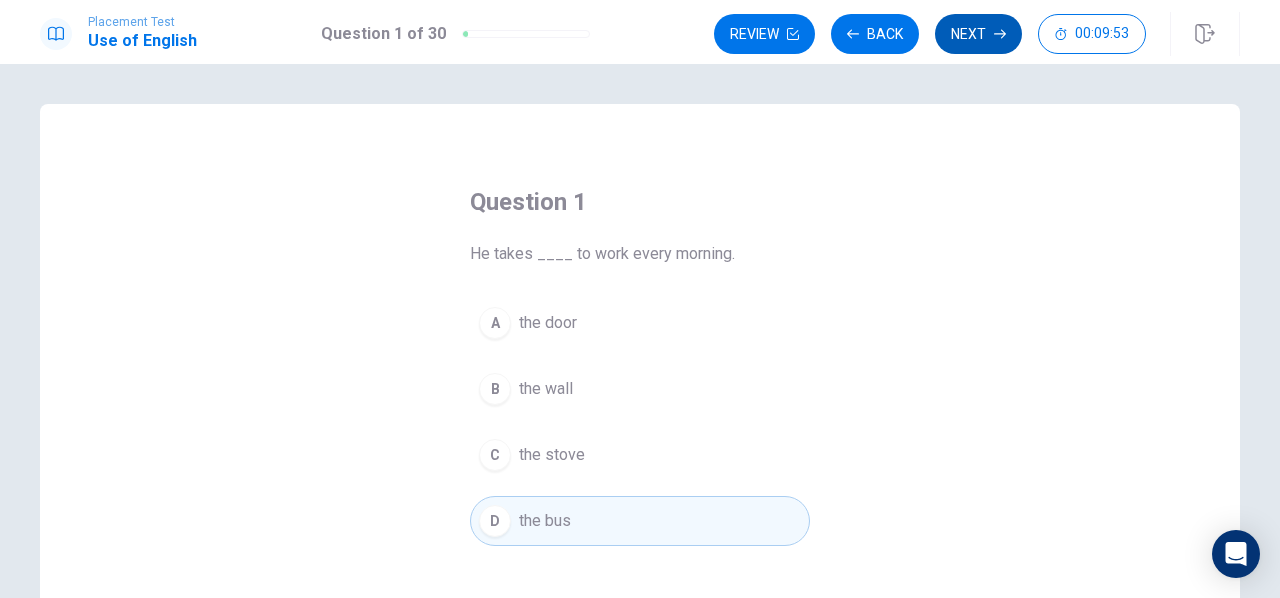 click on "Next" at bounding box center [978, 34] 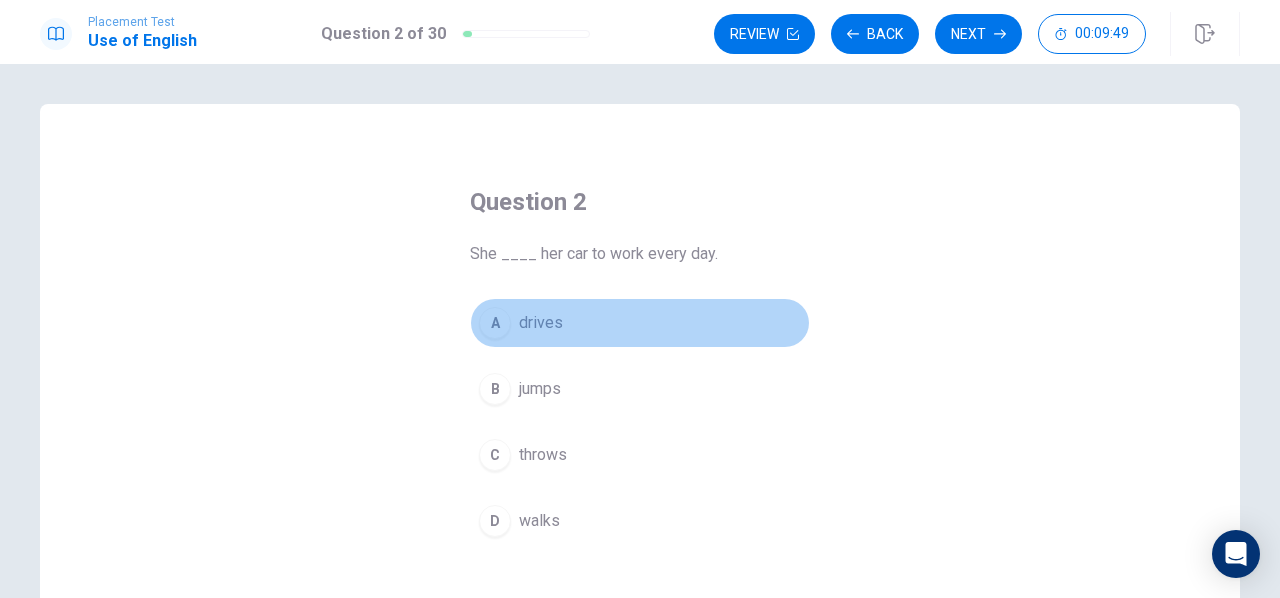 click on "A" at bounding box center (495, 323) 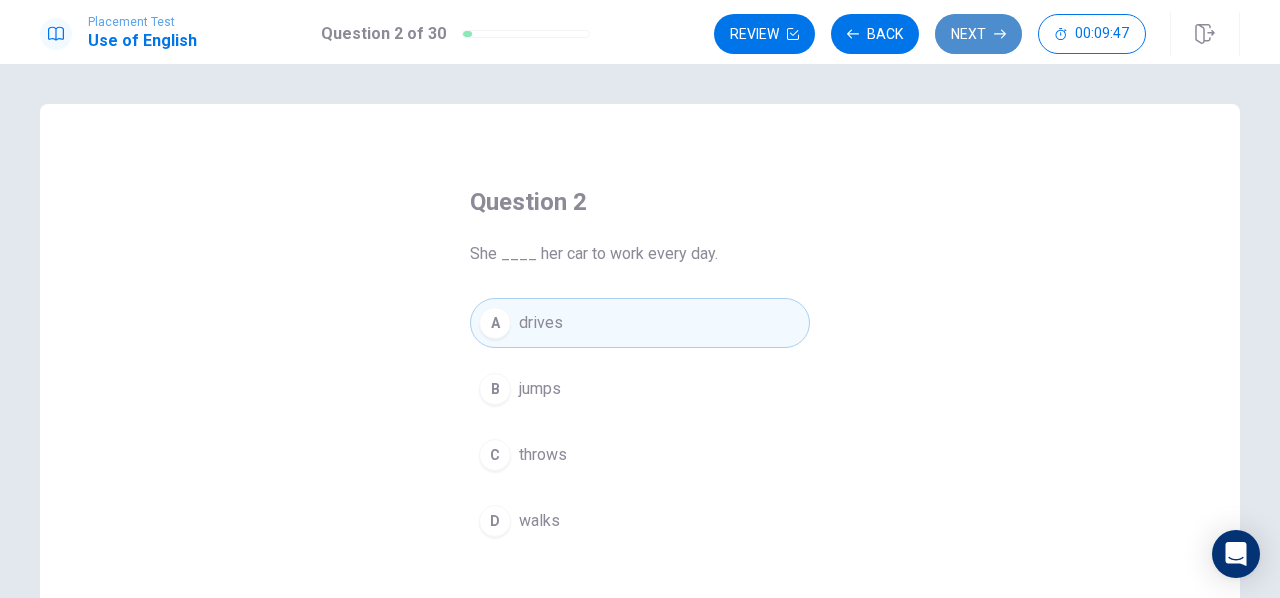 click on "Next" at bounding box center (978, 34) 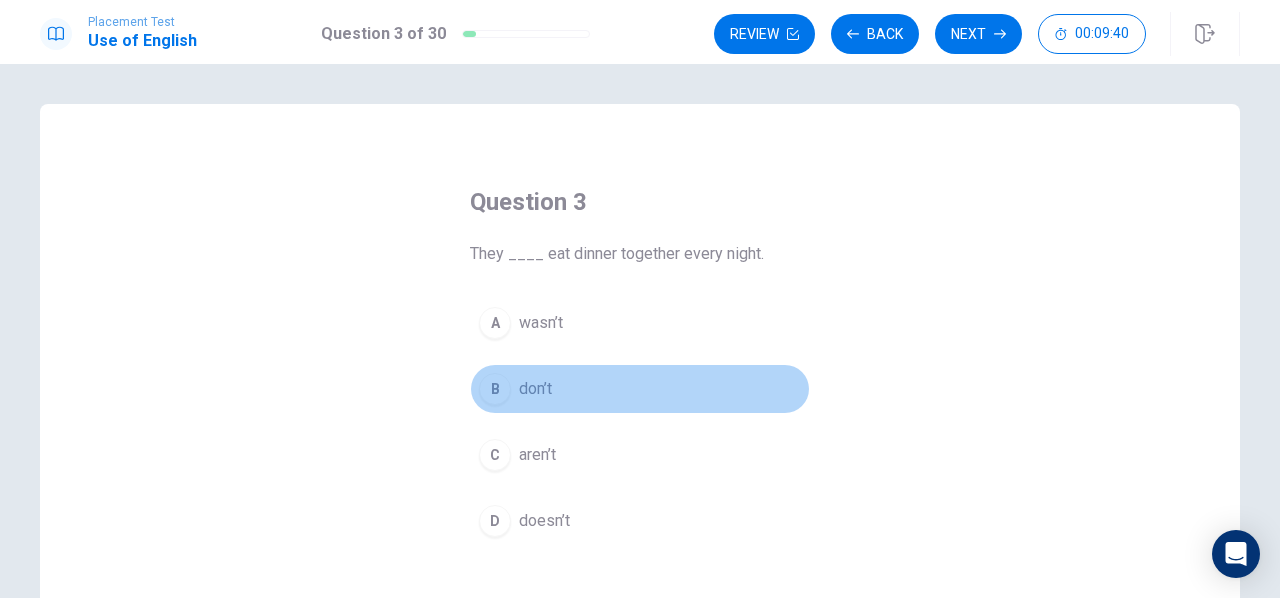 click on "B" at bounding box center (495, 389) 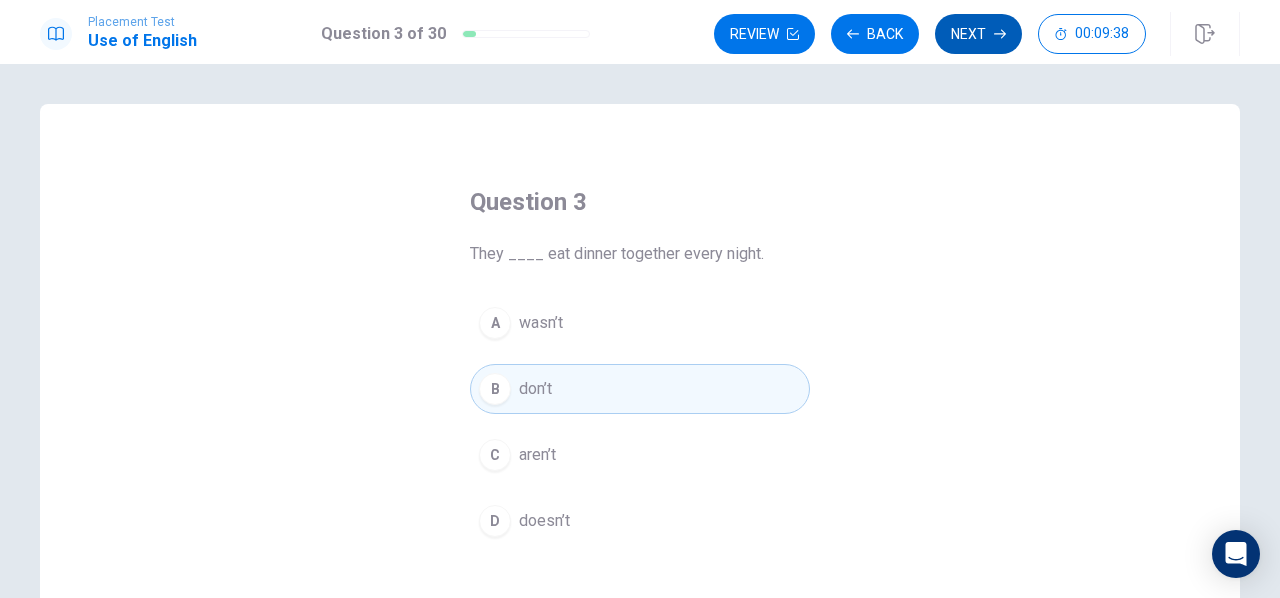 click on "Next" at bounding box center [978, 34] 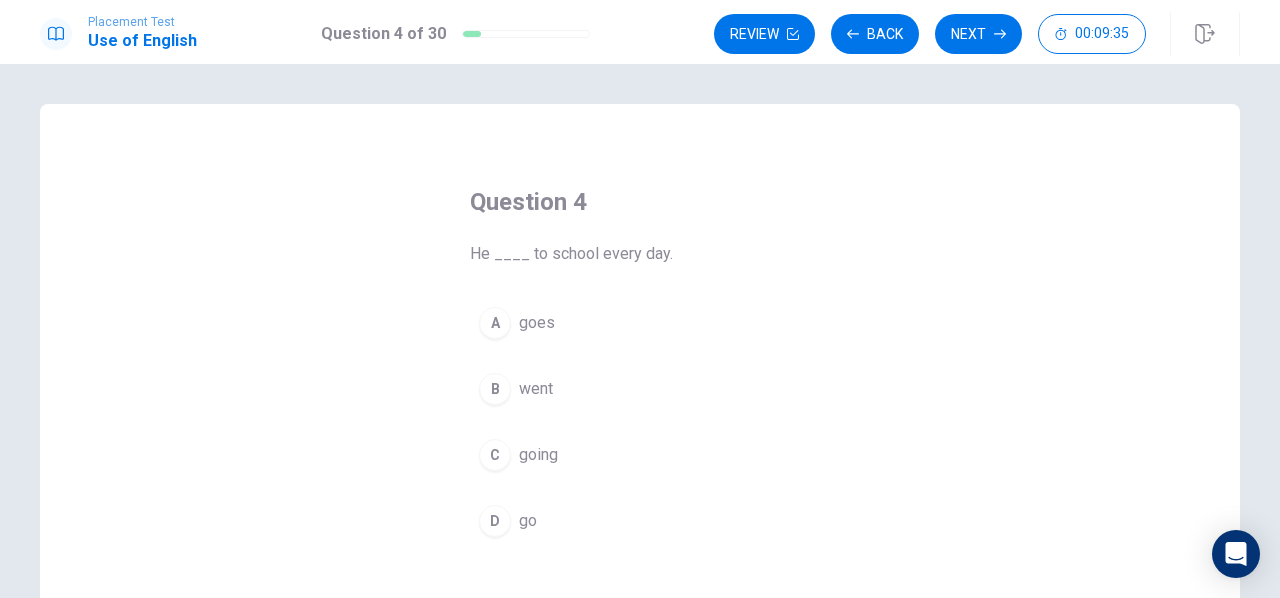 click on "A" at bounding box center (495, 323) 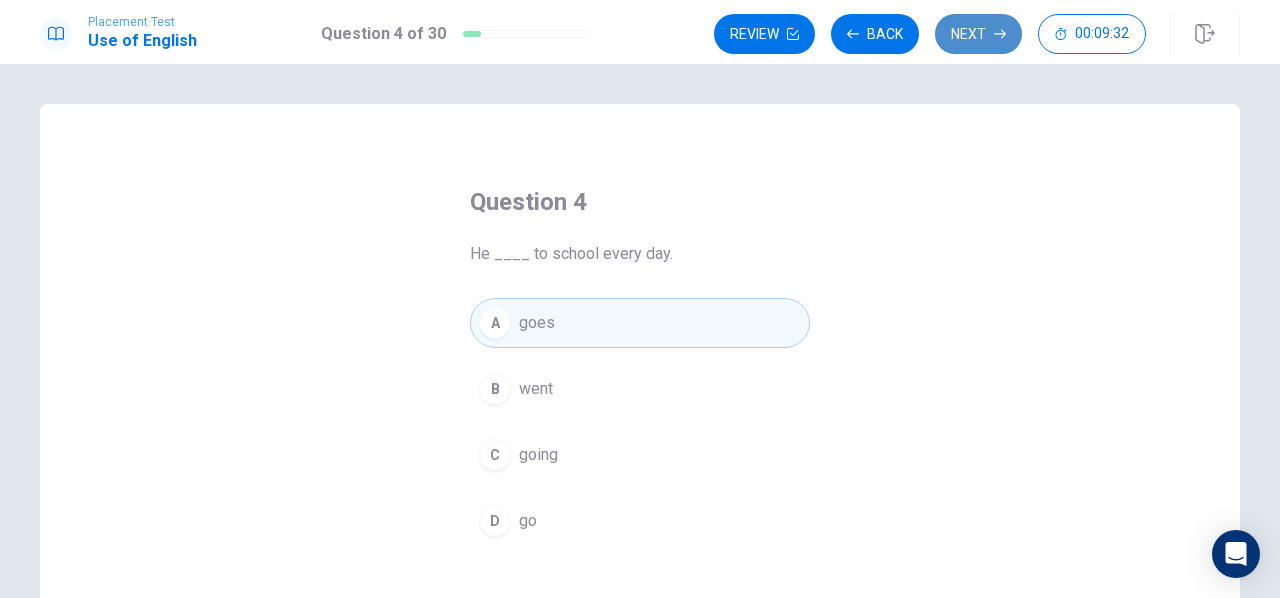 click on "Next" at bounding box center [978, 34] 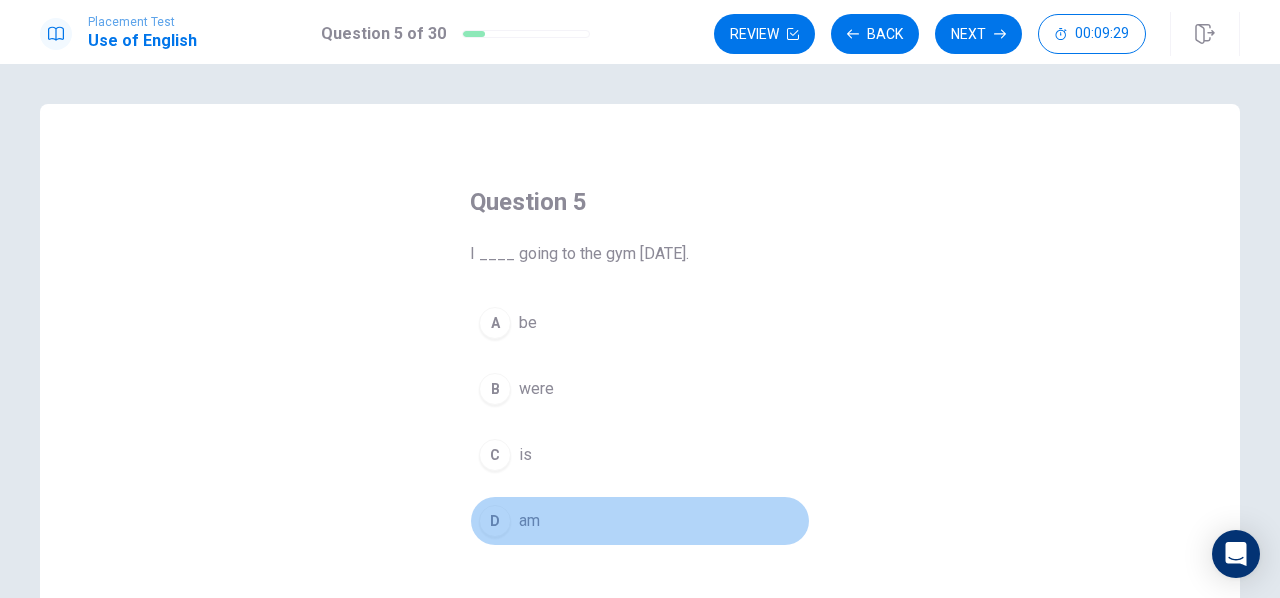 click on "D" at bounding box center (495, 521) 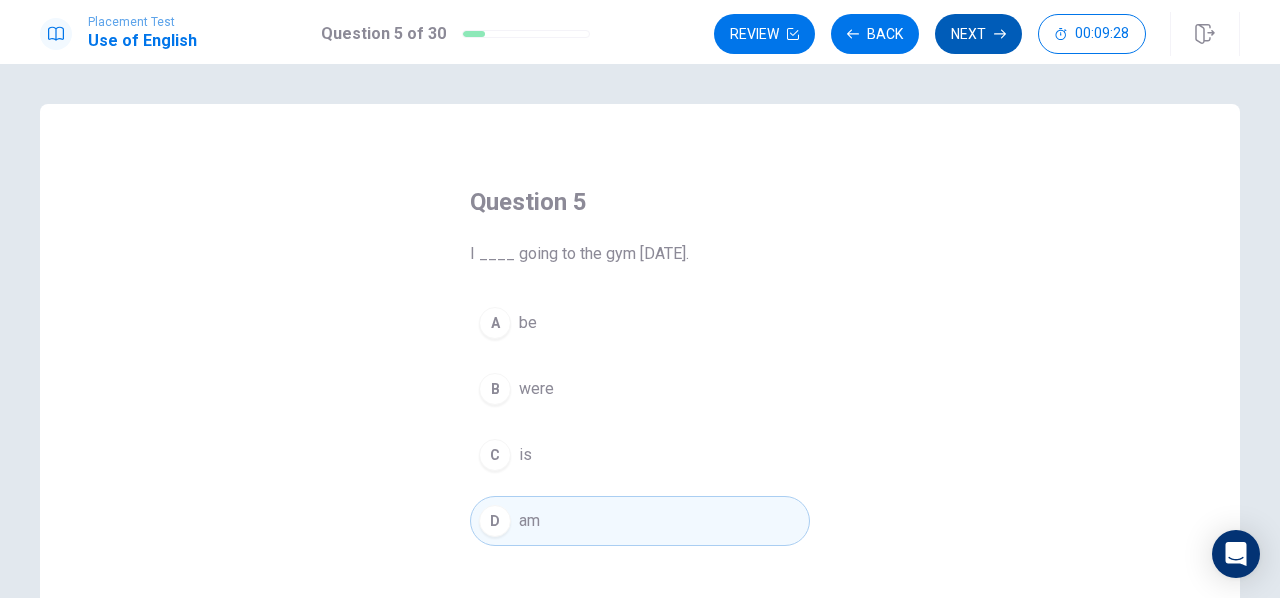 click on "Next" at bounding box center (978, 34) 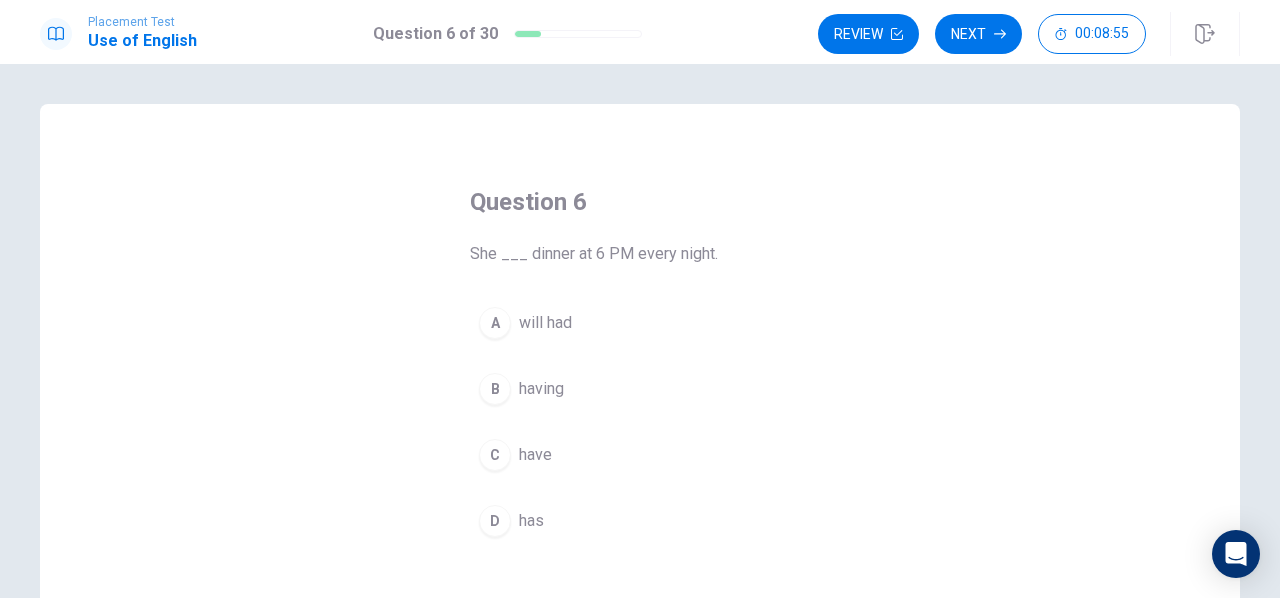 click on "D" at bounding box center (495, 521) 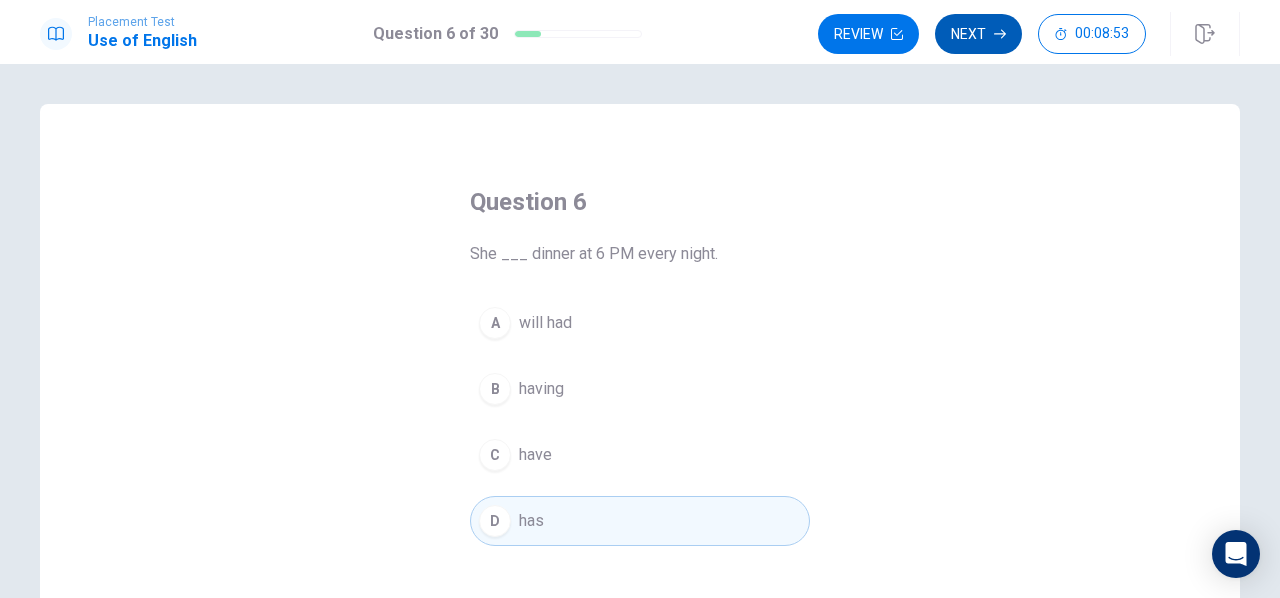 click on "Next" at bounding box center [978, 34] 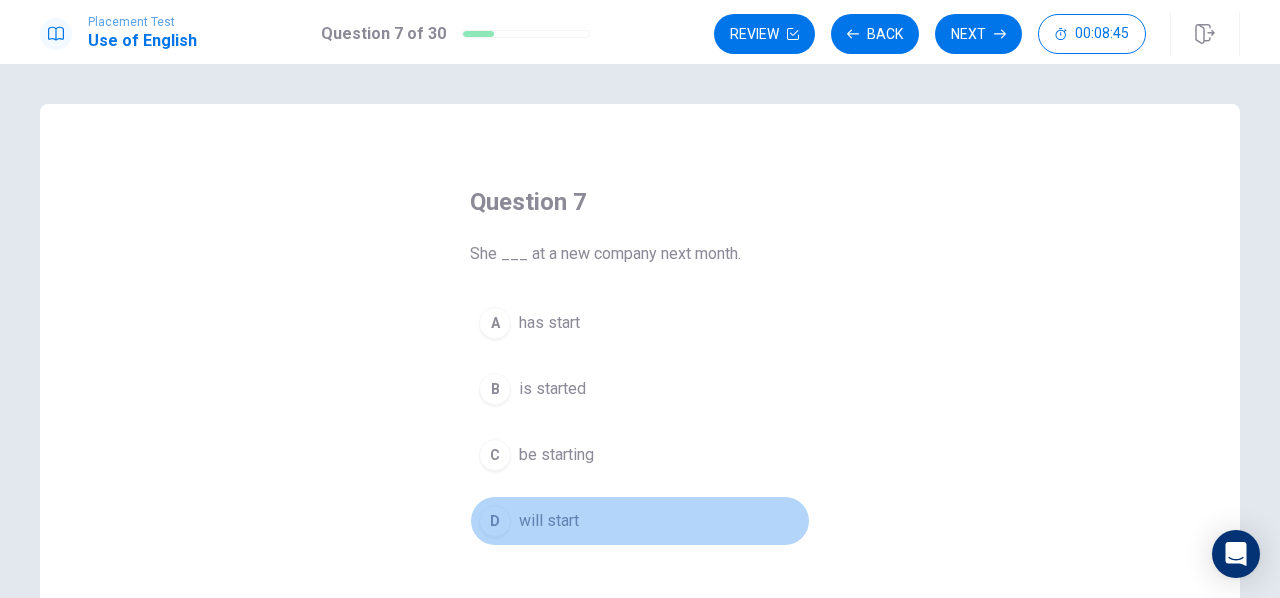 click on "will start" at bounding box center [549, 521] 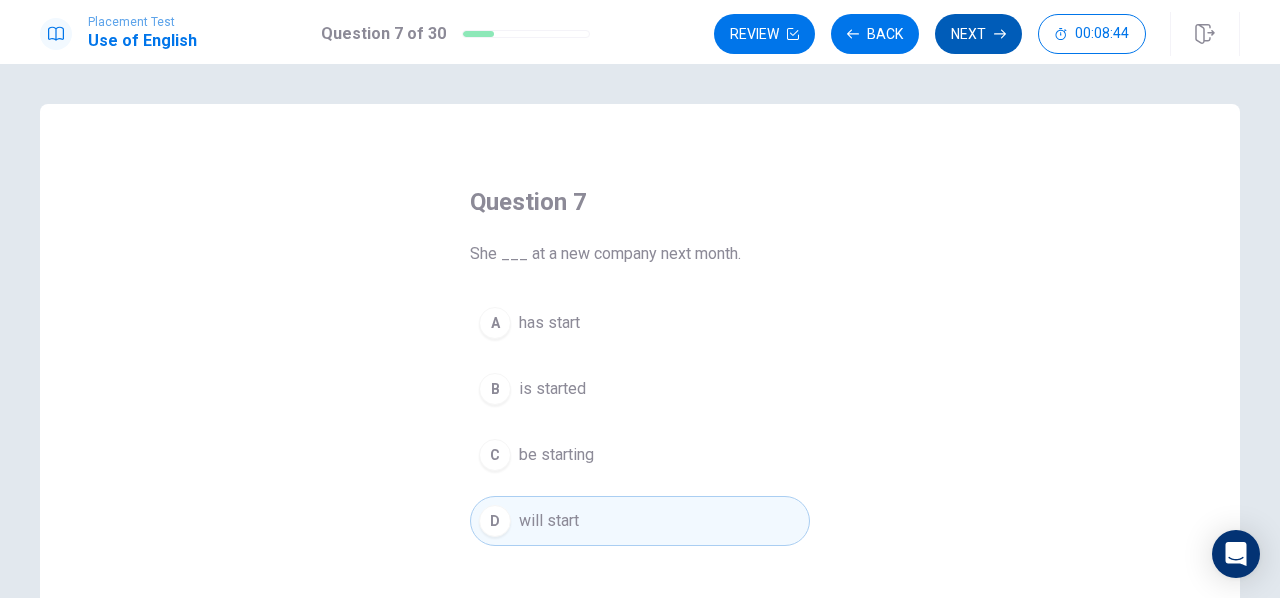 click on "Next" at bounding box center (978, 34) 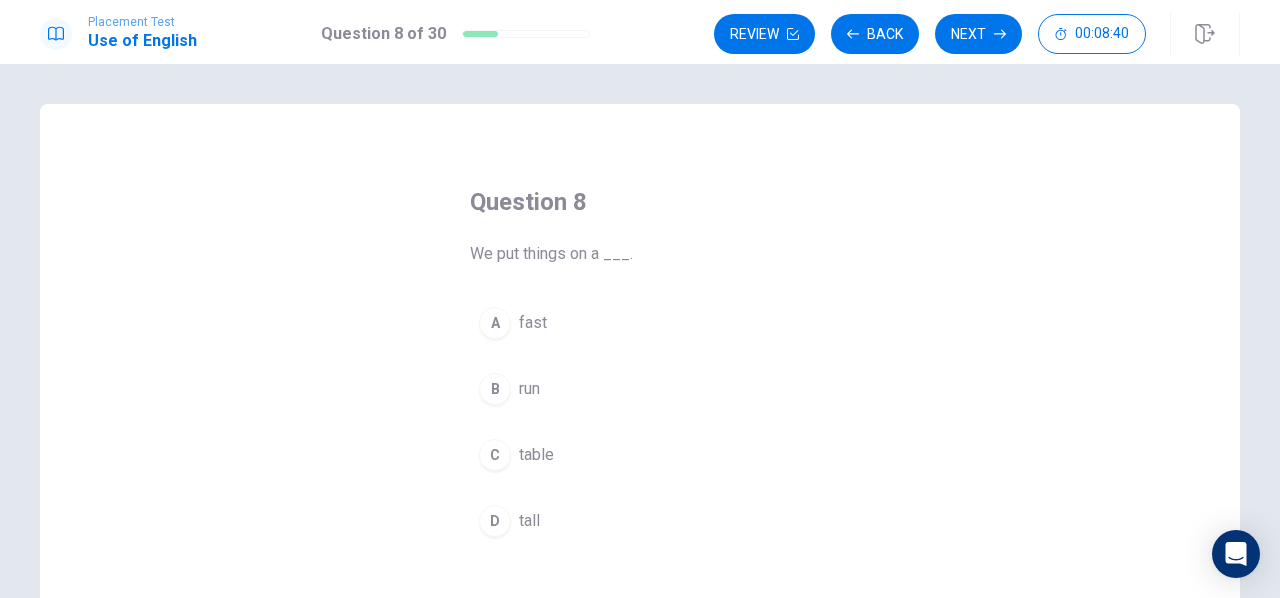 click on "table" at bounding box center (536, 455) 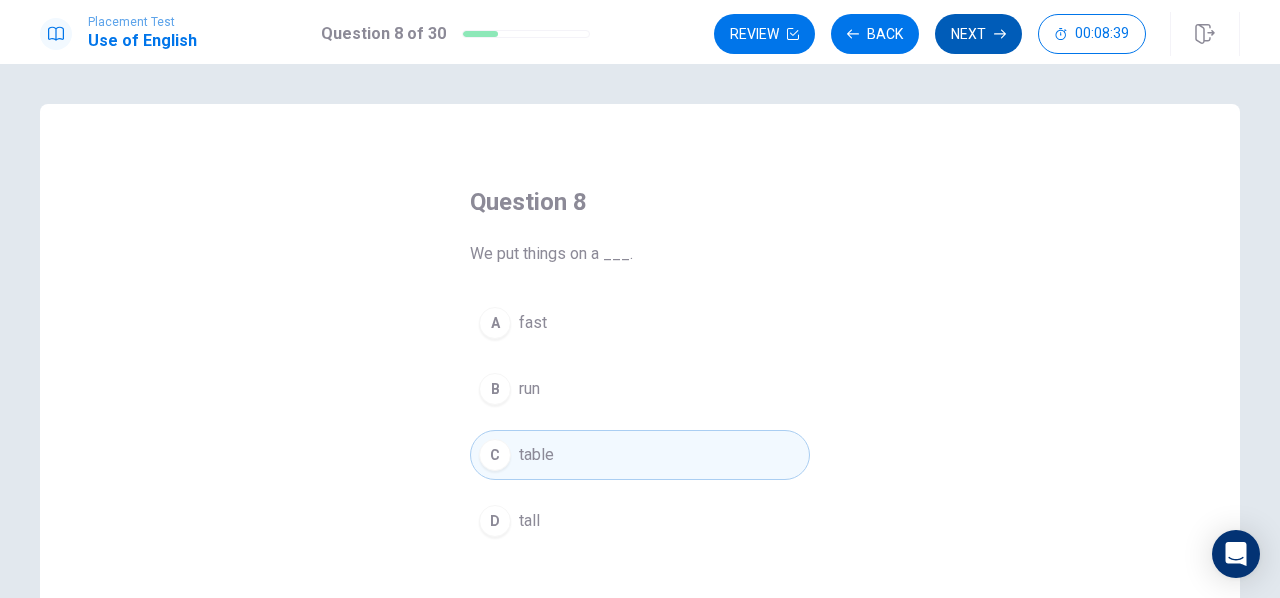 click on "Next" at bounding box center [978, 34] 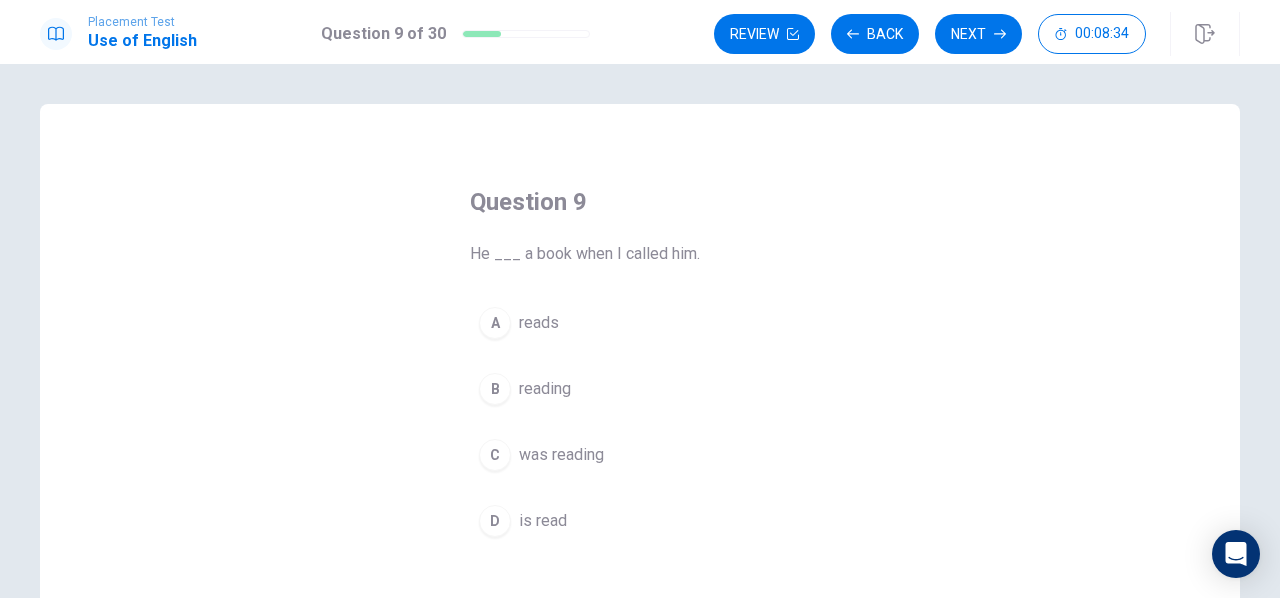 click on "was reading" at bounding box center (561, 455) 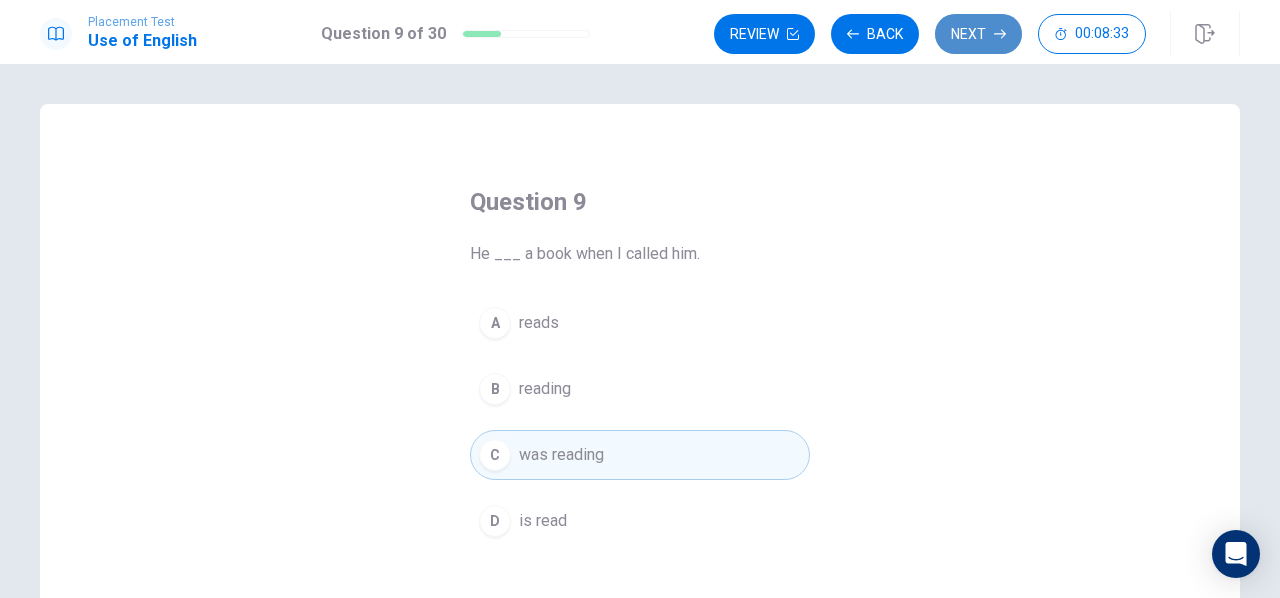 click on "Next" at bounding box center [978, 34] 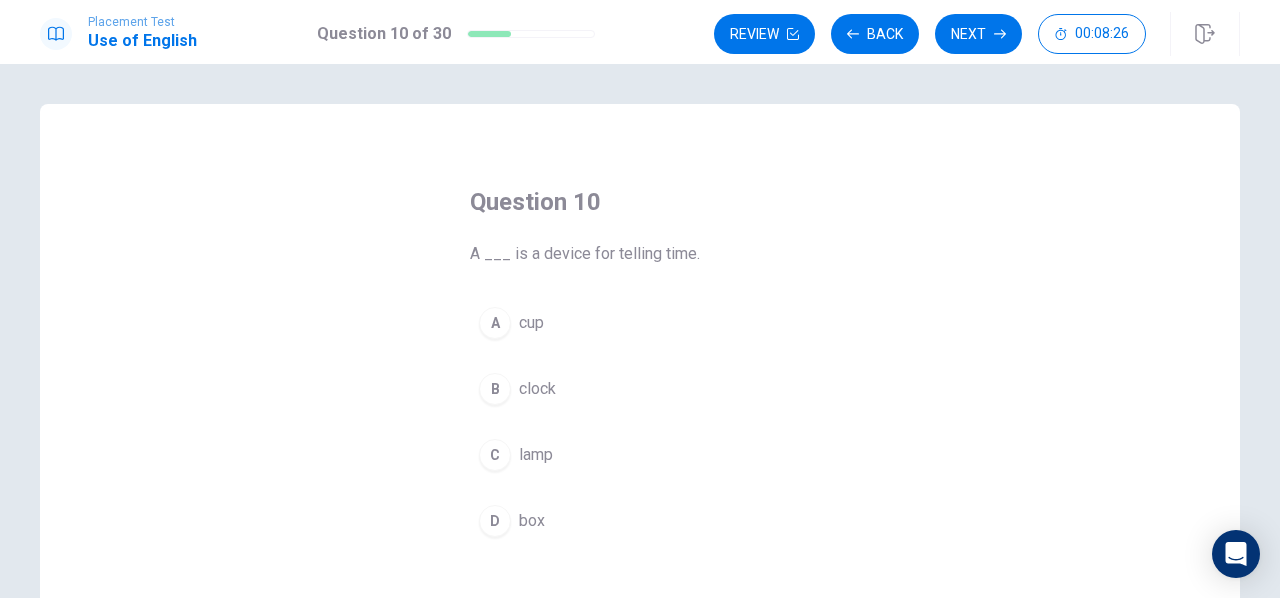 click on "clock" at bounding box center (537, 389) 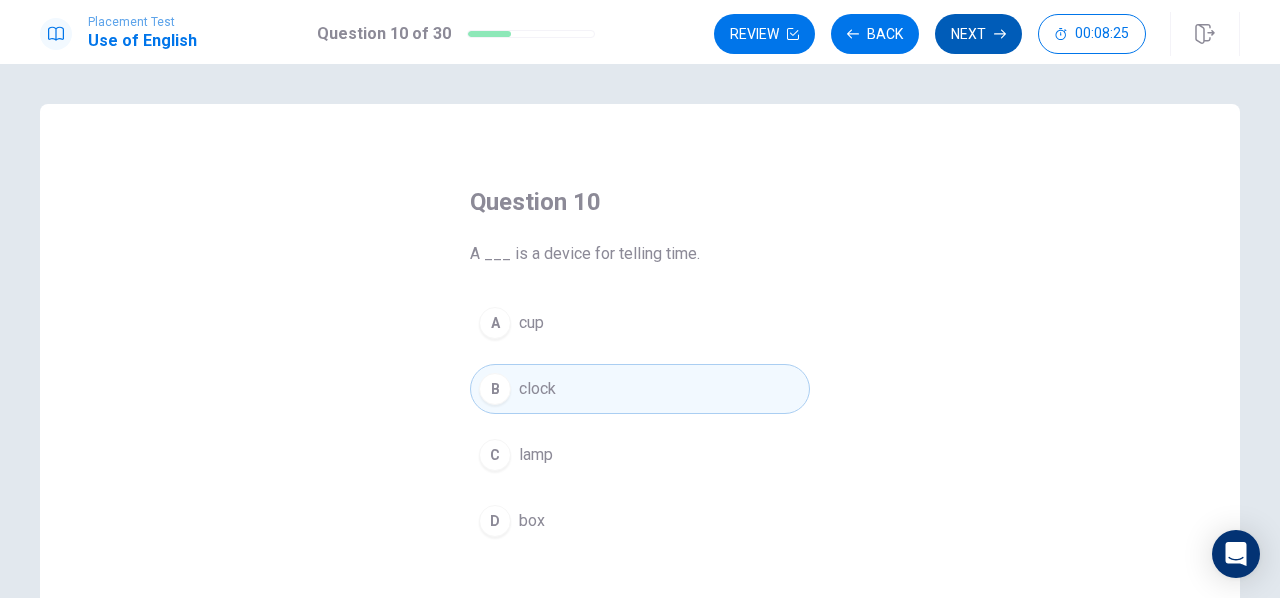 click on "Next" at bounding box center (978, 34) 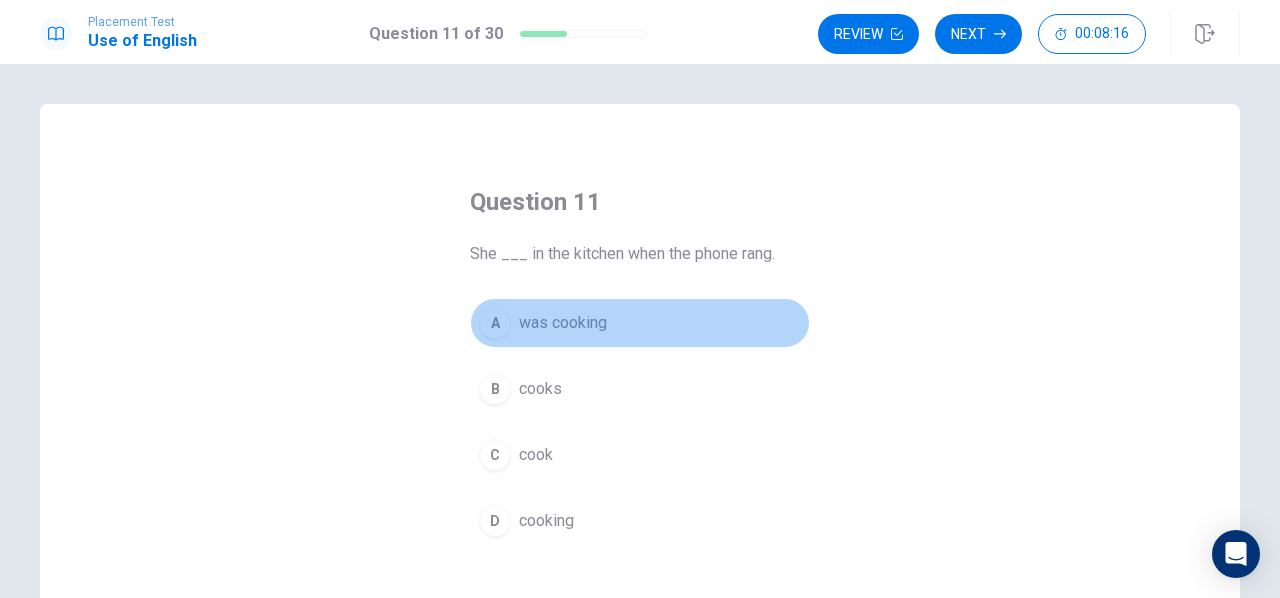 click on "was cooking" at bounding box center [563, 323] 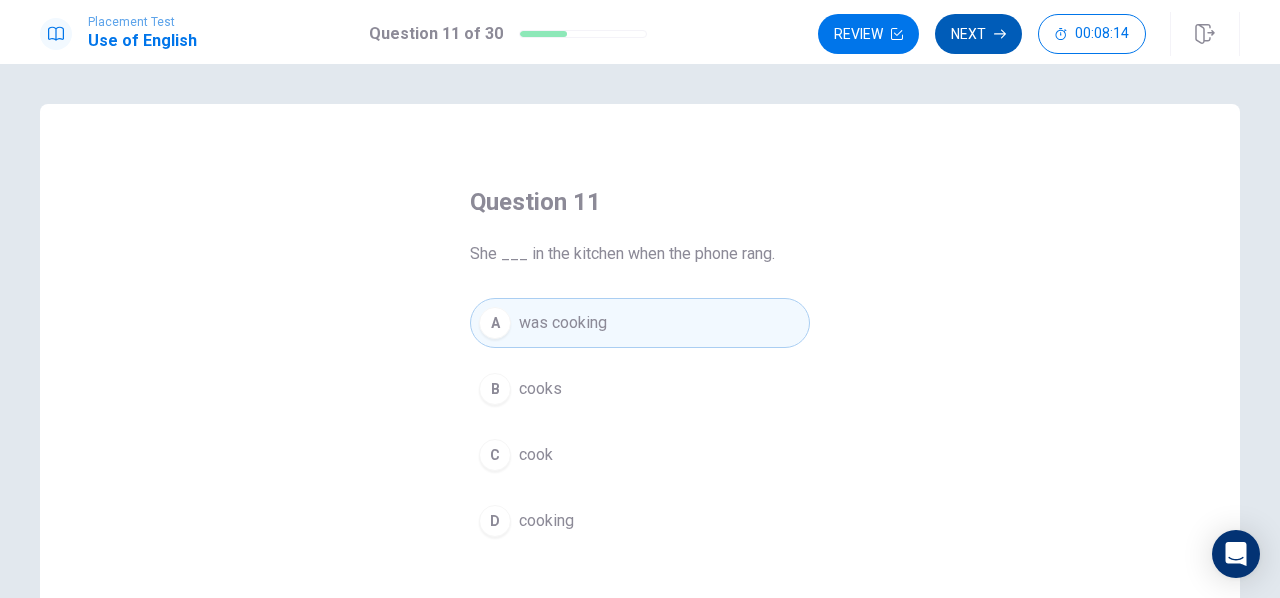 click on "Next" at bounding box center [978, 34] 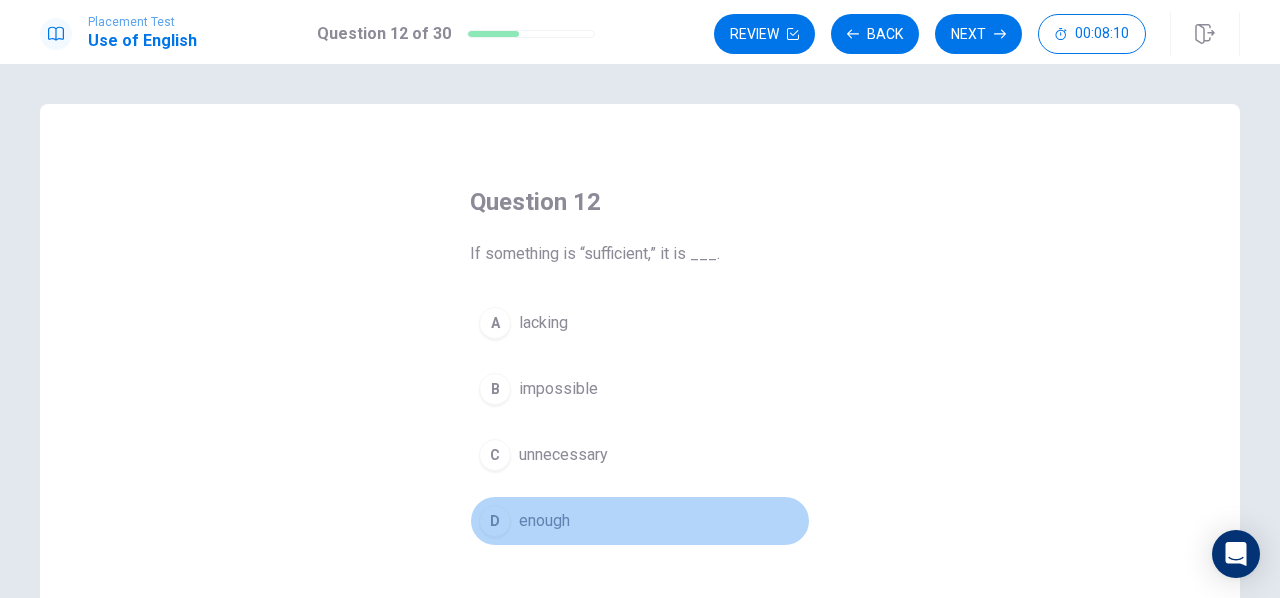 click on "enough" at bounding box center [544, 521] 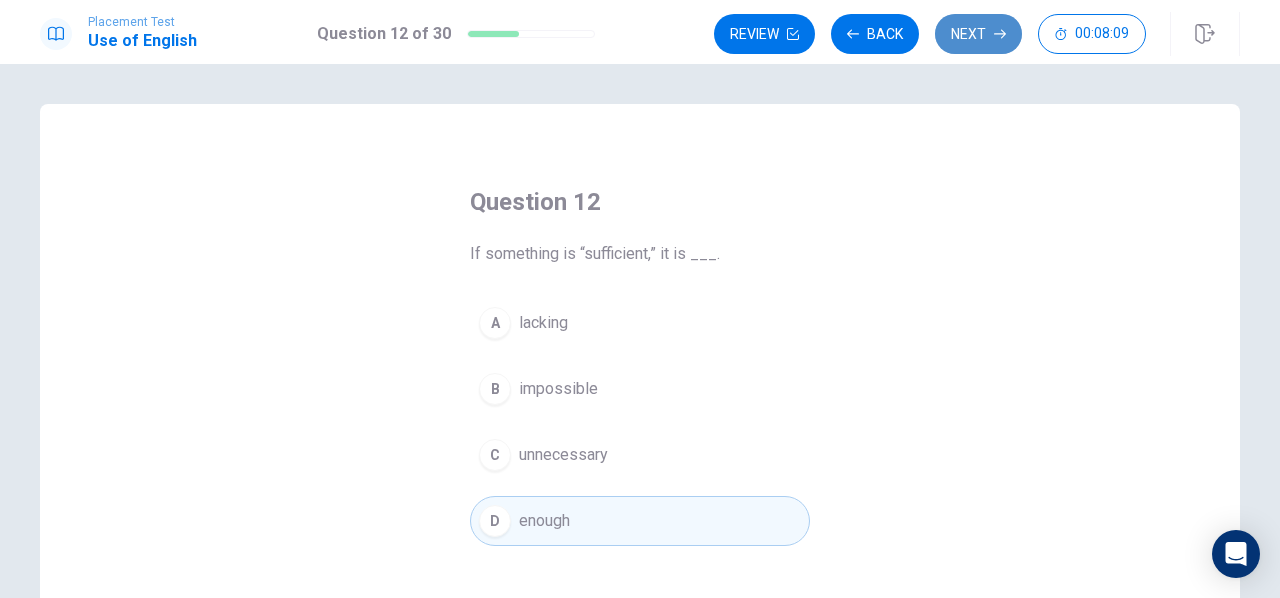 click on "Next" at bounding box center [978, 34] 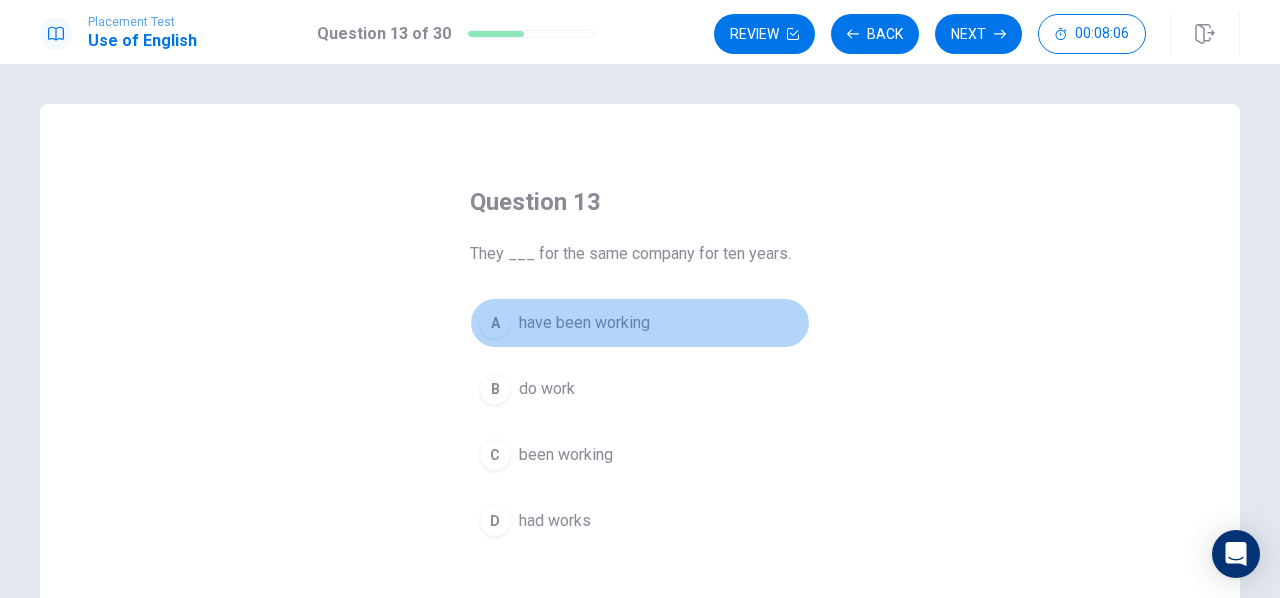click on "have been working" at bounding box center (584, 323) 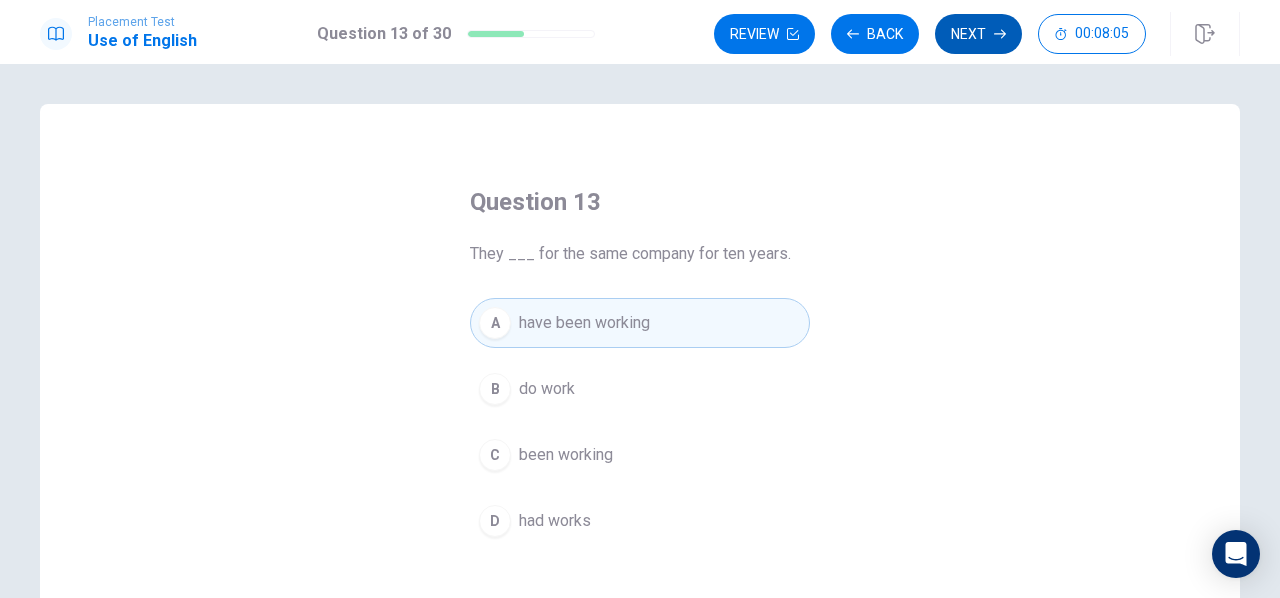 click on "Next" at bounding box center [978, 34] 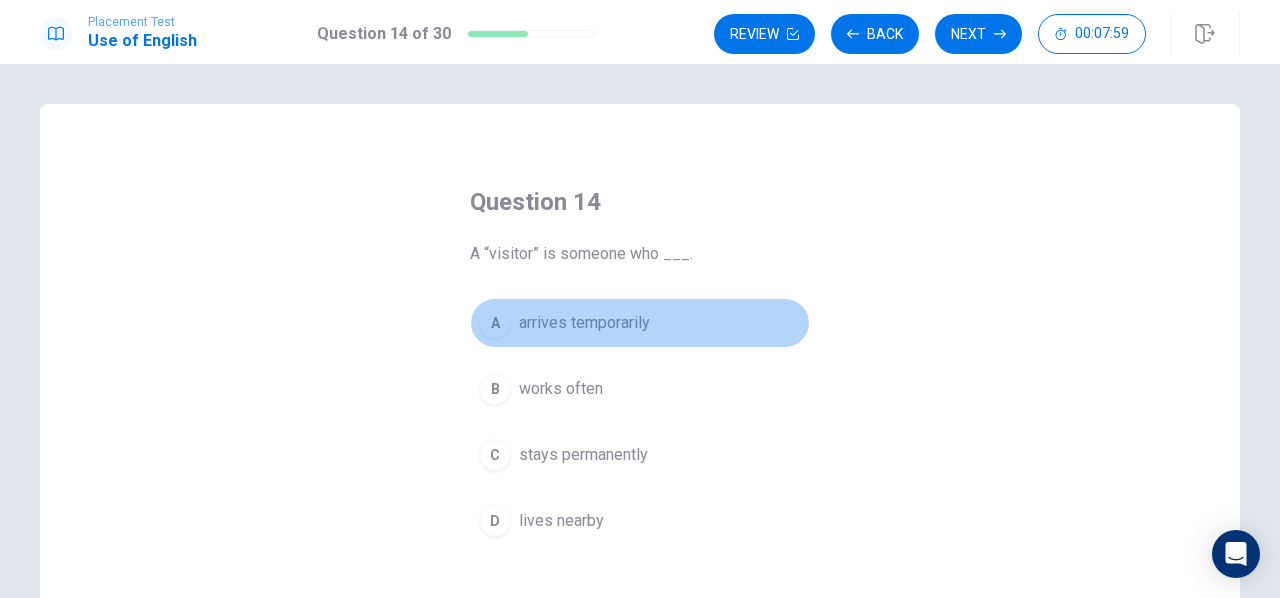 click on "arrives temporarily" at bounding box center (584, 323) 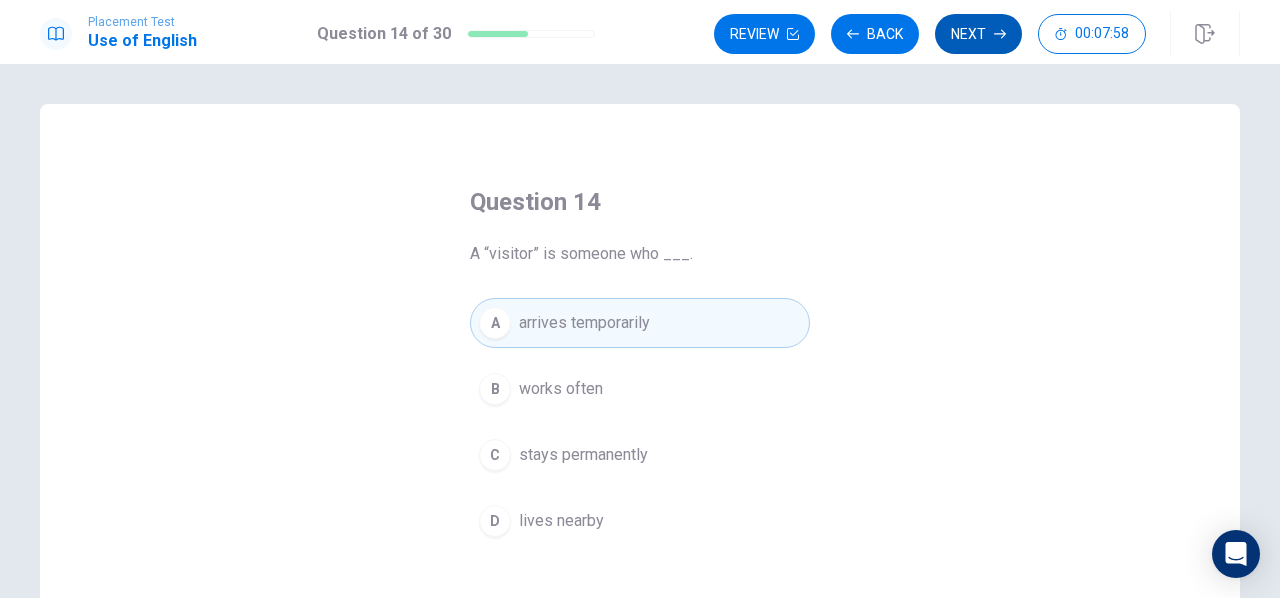 click on "Next" at bounding box center (978, 34) 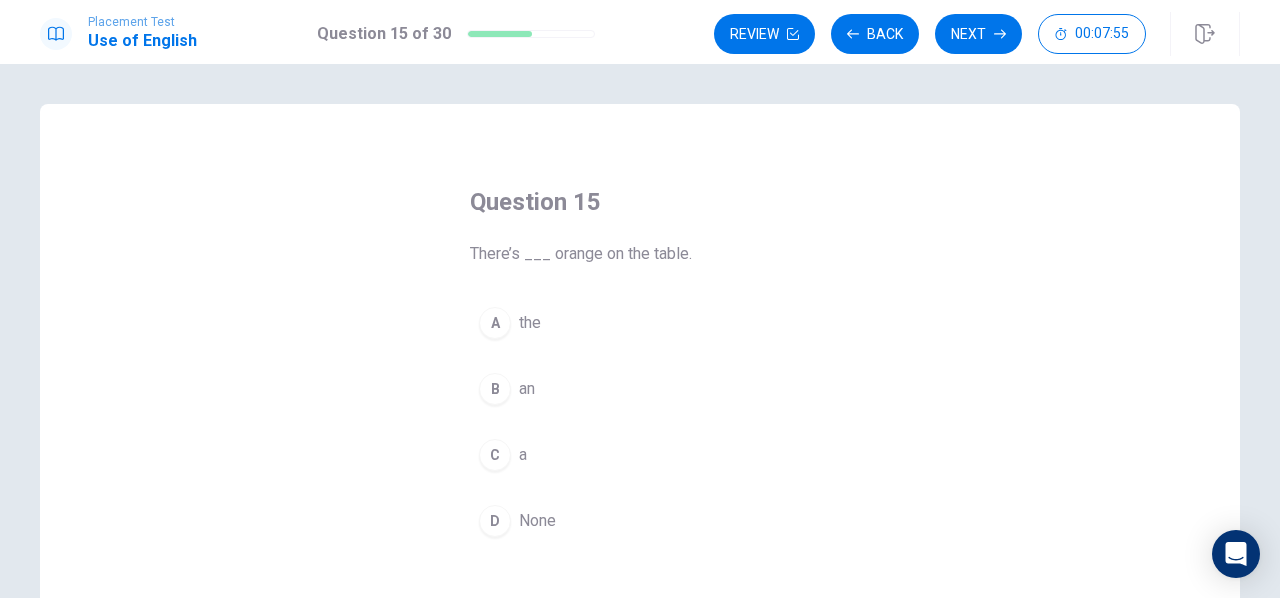 click on "an" at bounding box center (527, 389) 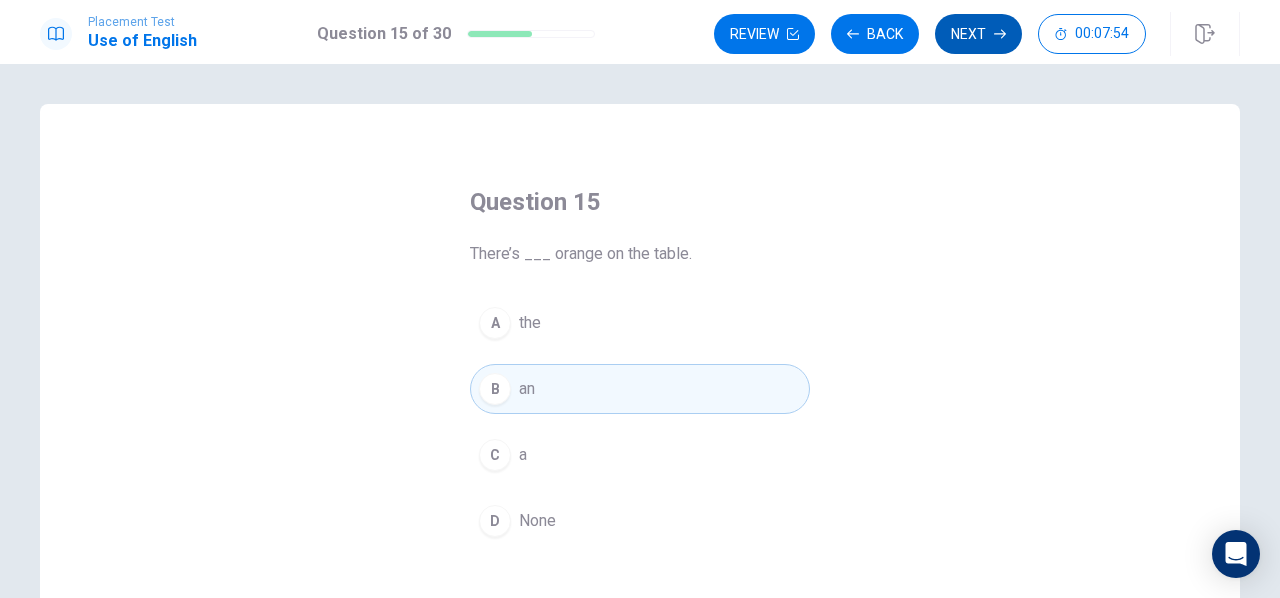 click on "Next" at bounding box center (978, 34) 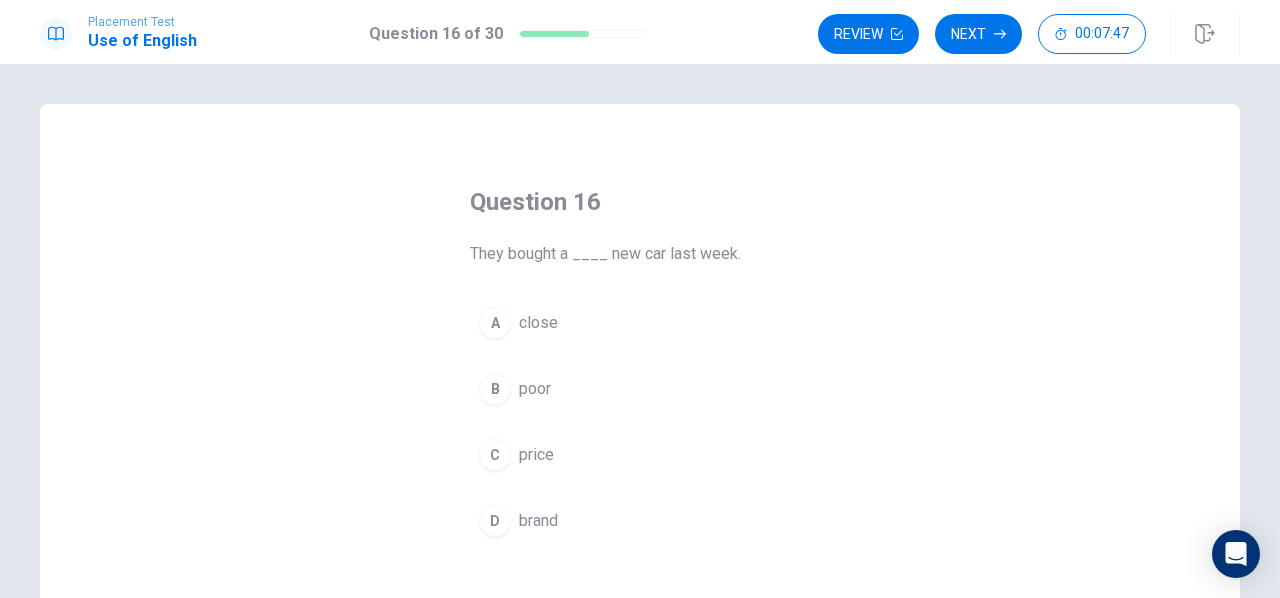 click on "D" at bounding box center (495, 521) 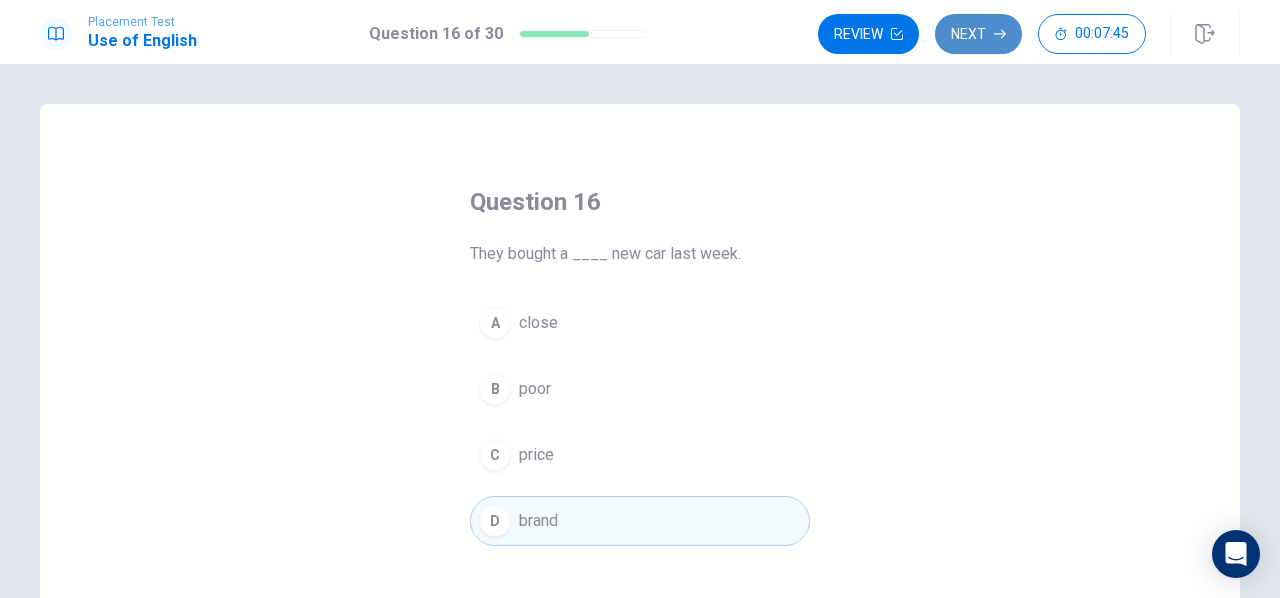 click on "Next" at bounding box center (978, 34) 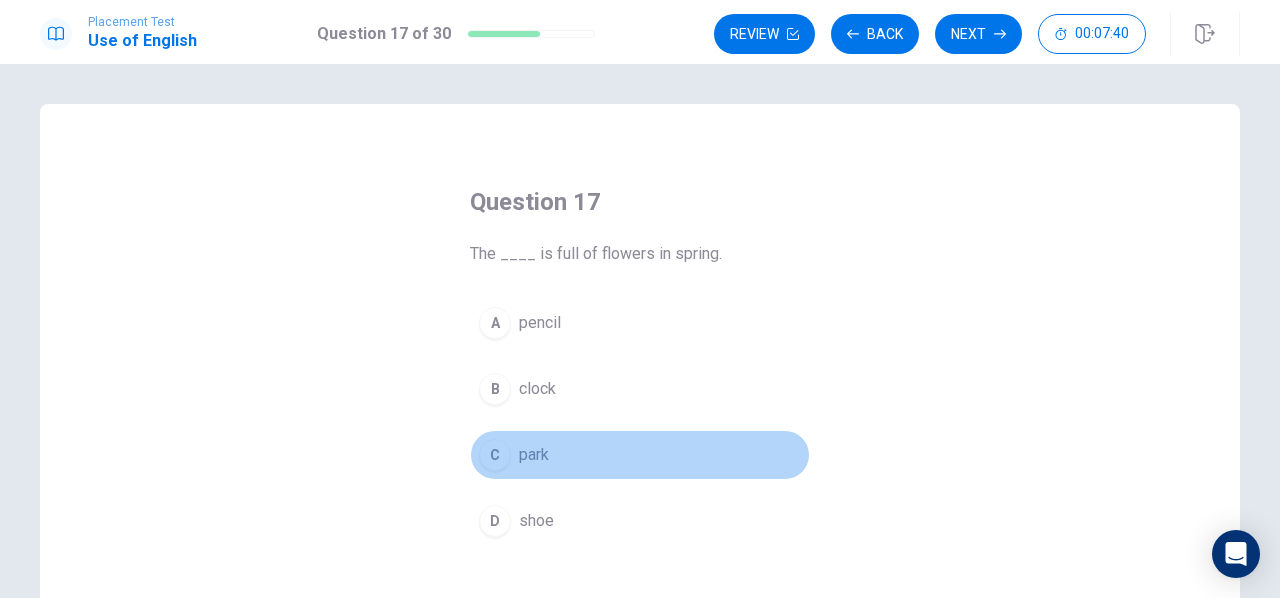 click on "park" at bounding box center [534, 455] 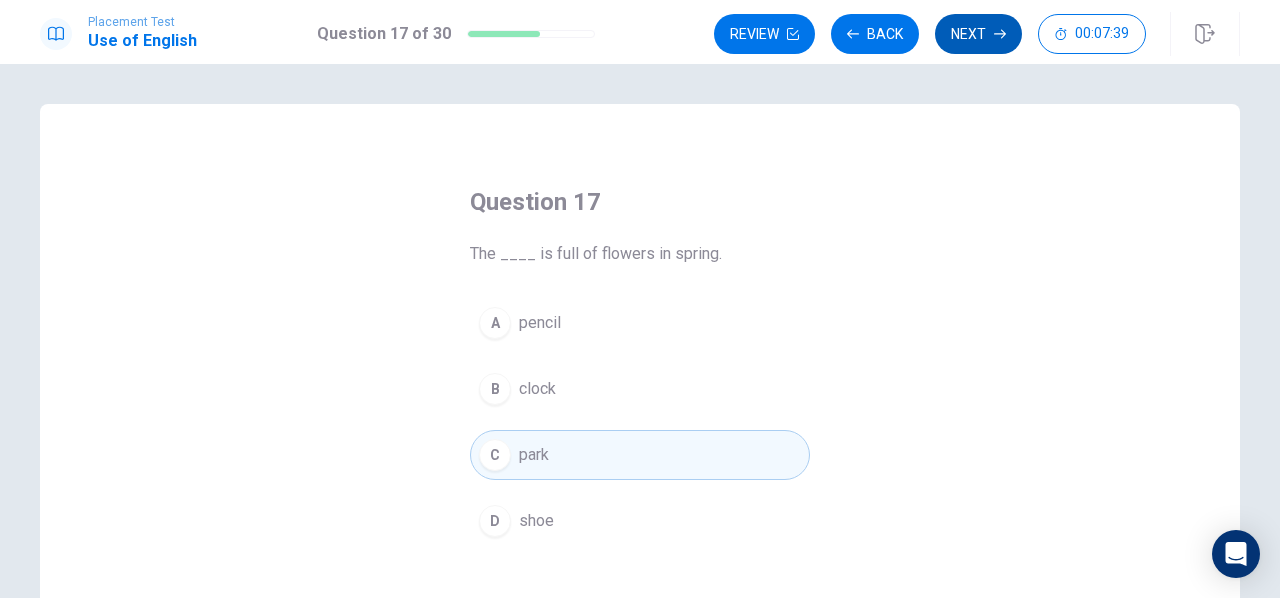 click on "Next" at bounding box center (978, 34) 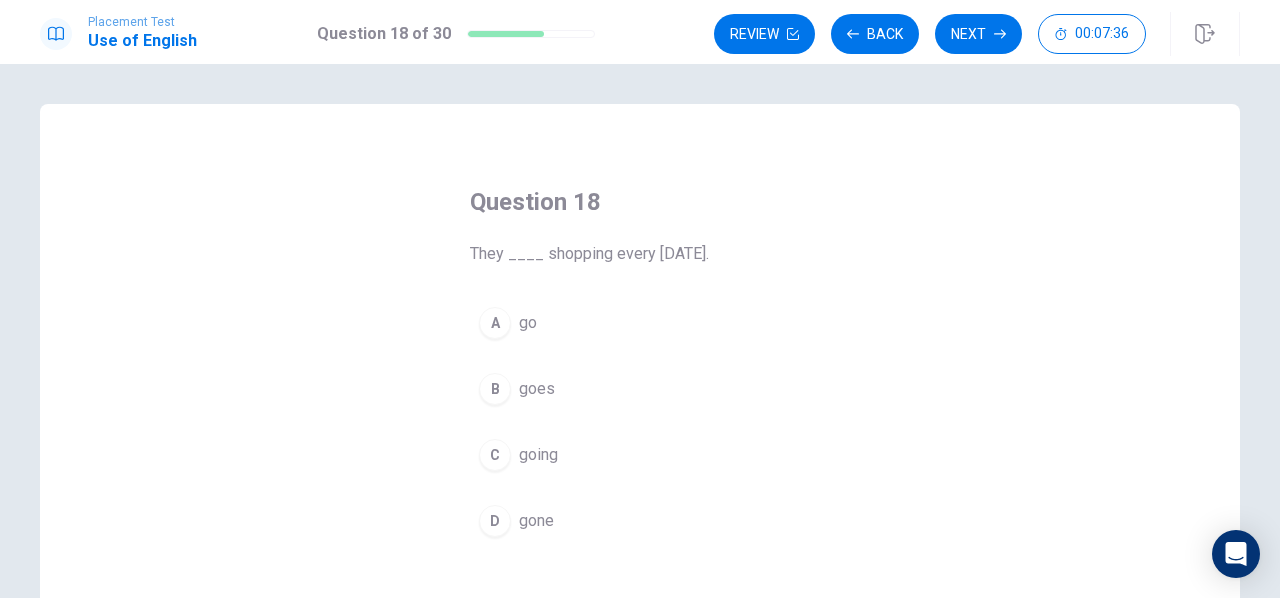 click on "go" at bounding box center [528, 323] 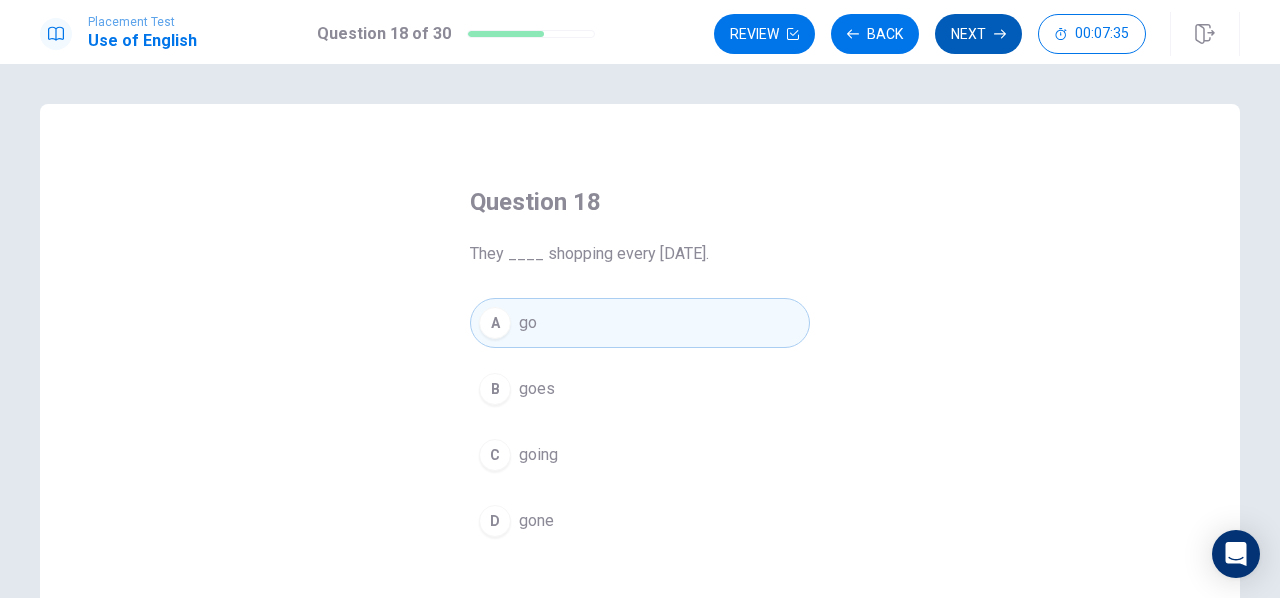 click on "Next" at bounding box center [978, 34] 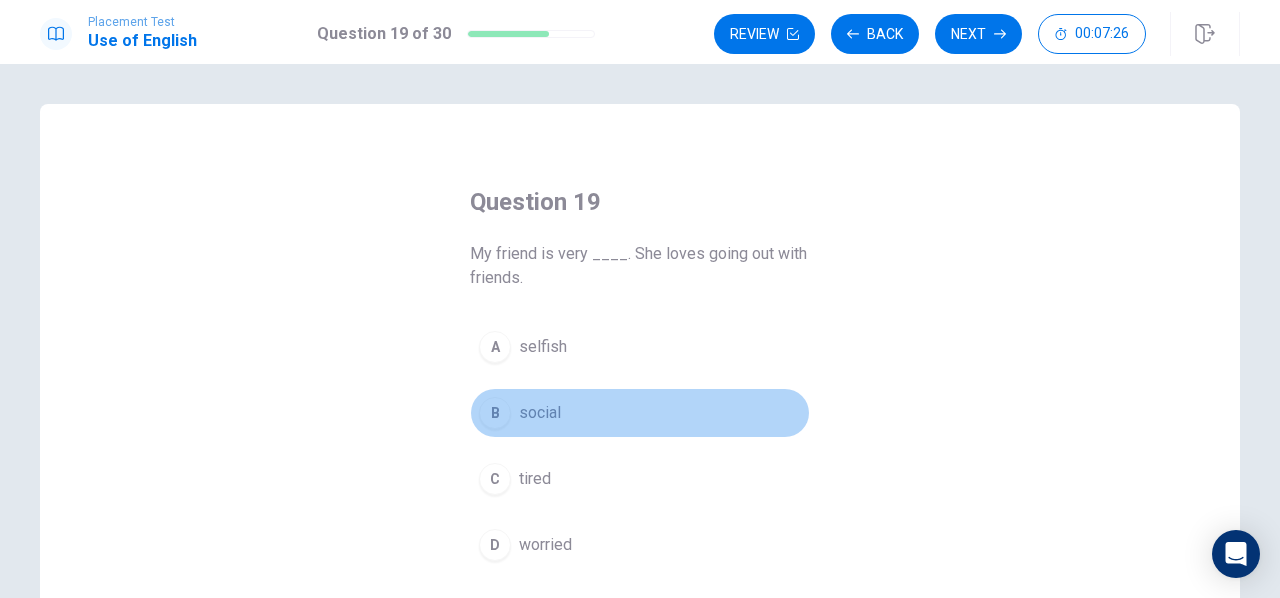 click on "social" at bounding box center (540, 413) 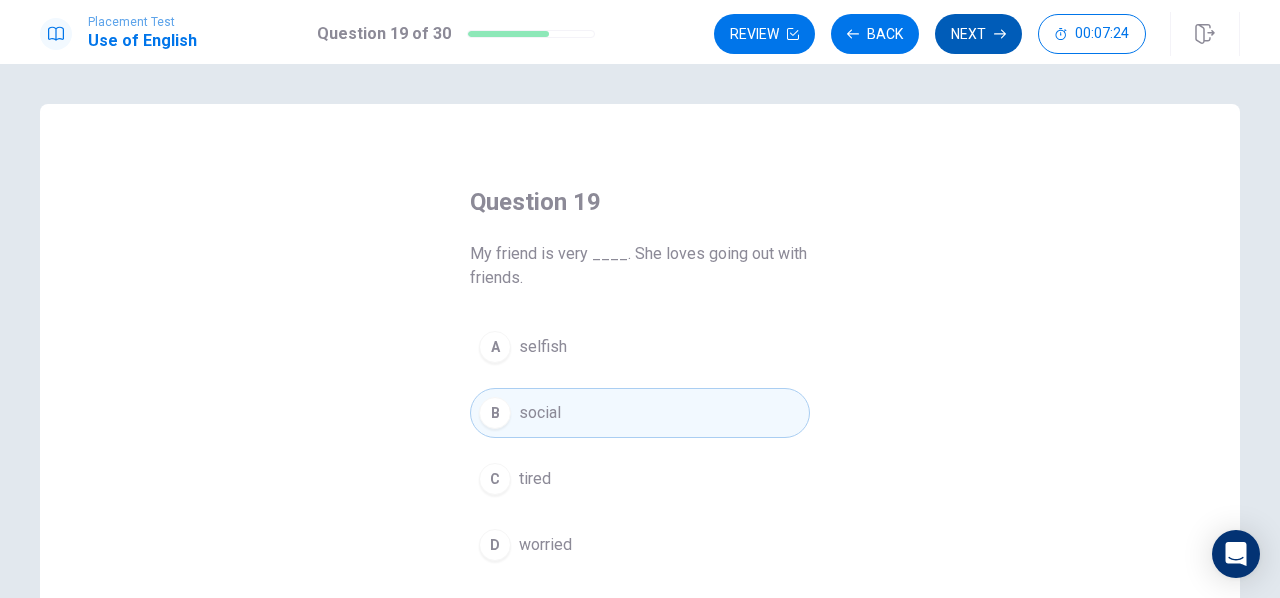 click on "Next" at bounding box center [978, 34] 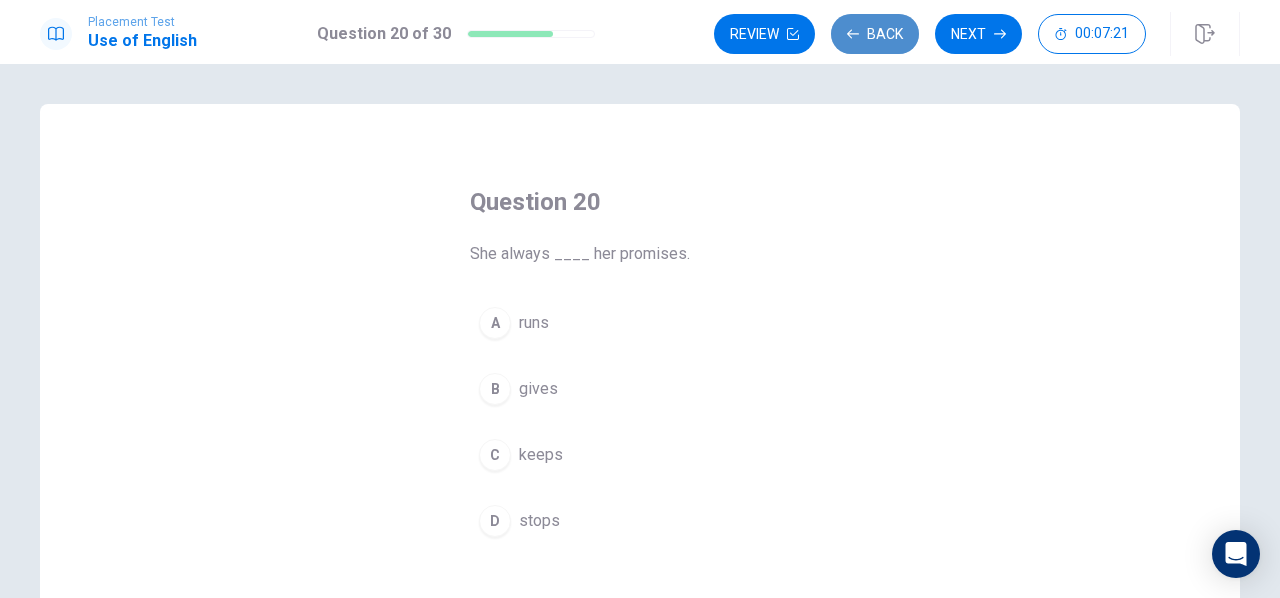 click on "Back" at bounding box center [875, 34] 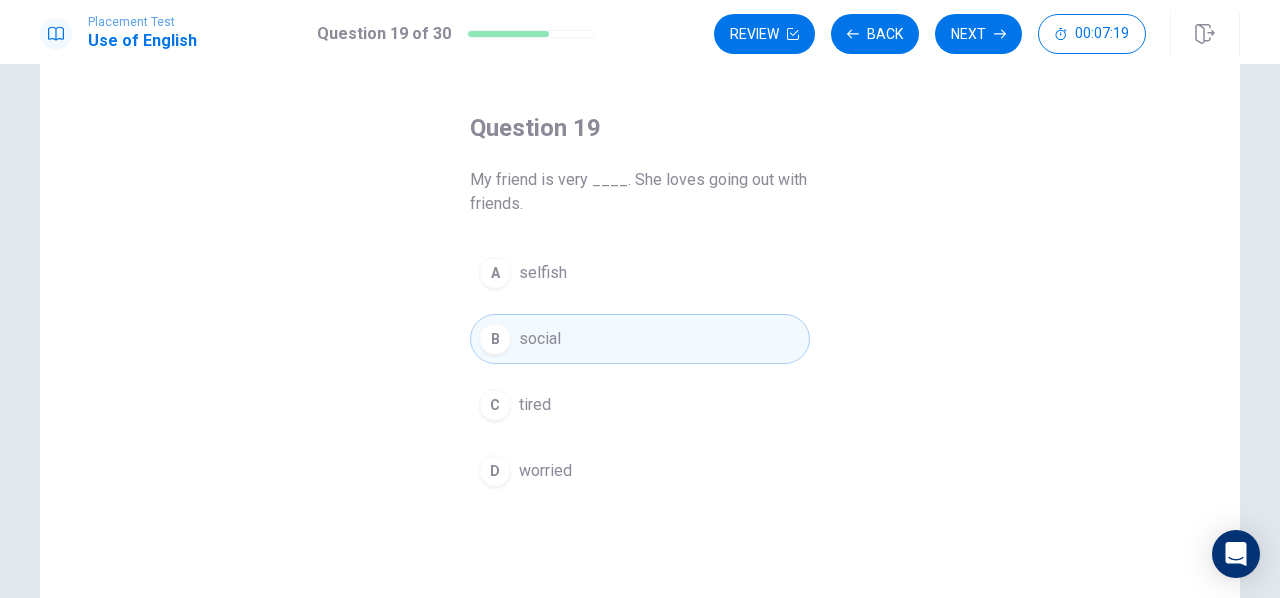 scroll, scrollTop: 100, scrollLeft: 0, axis: vertical 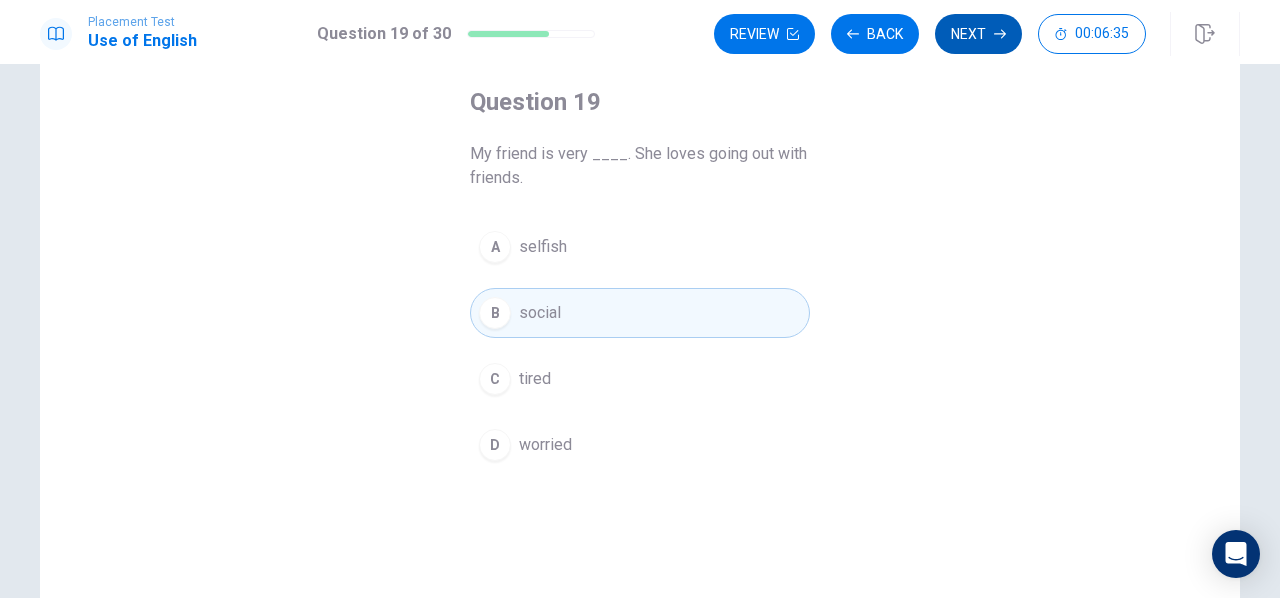 click 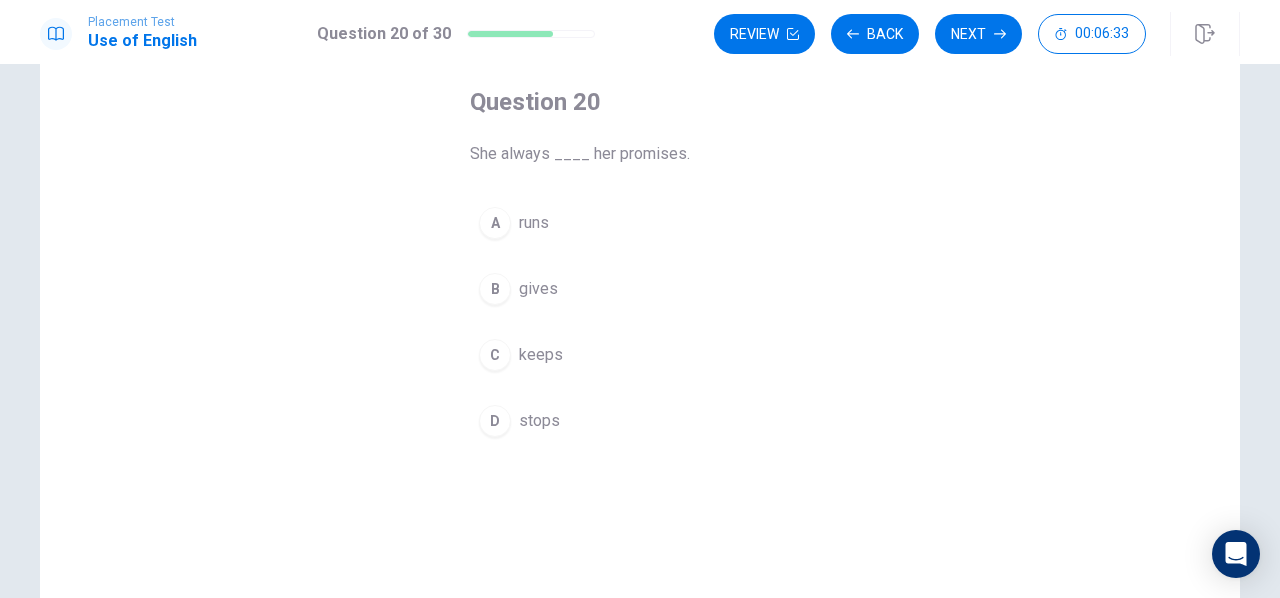 click on "C" at bounding box center [495, 355] 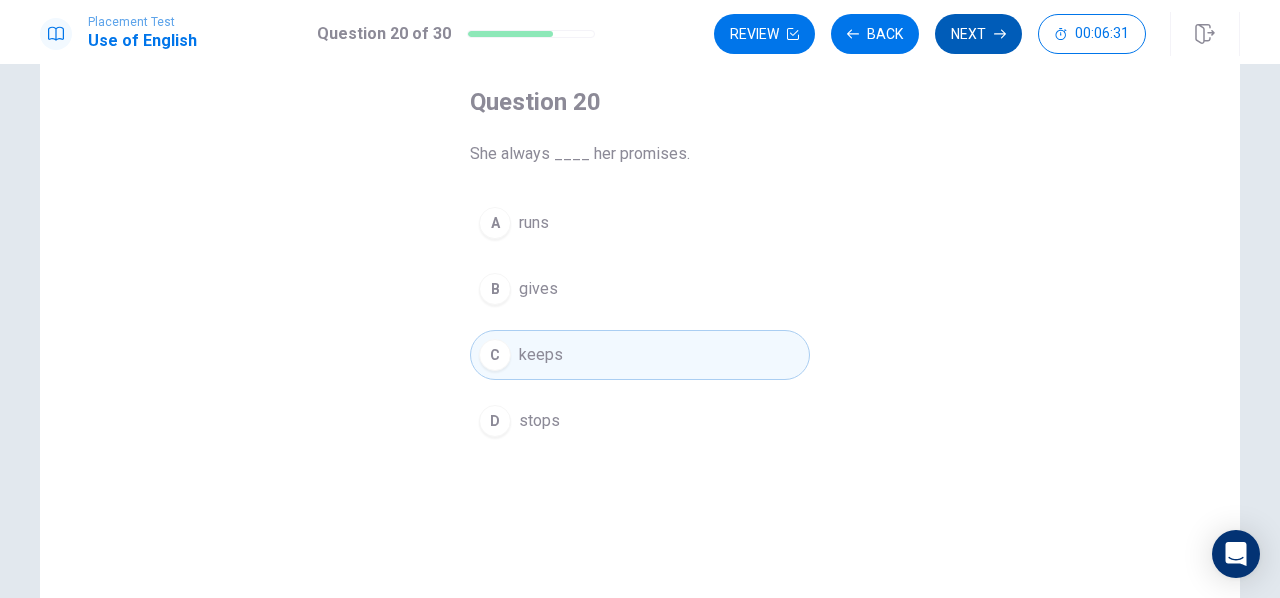 click on "Next" at bounding box center [978, 34] 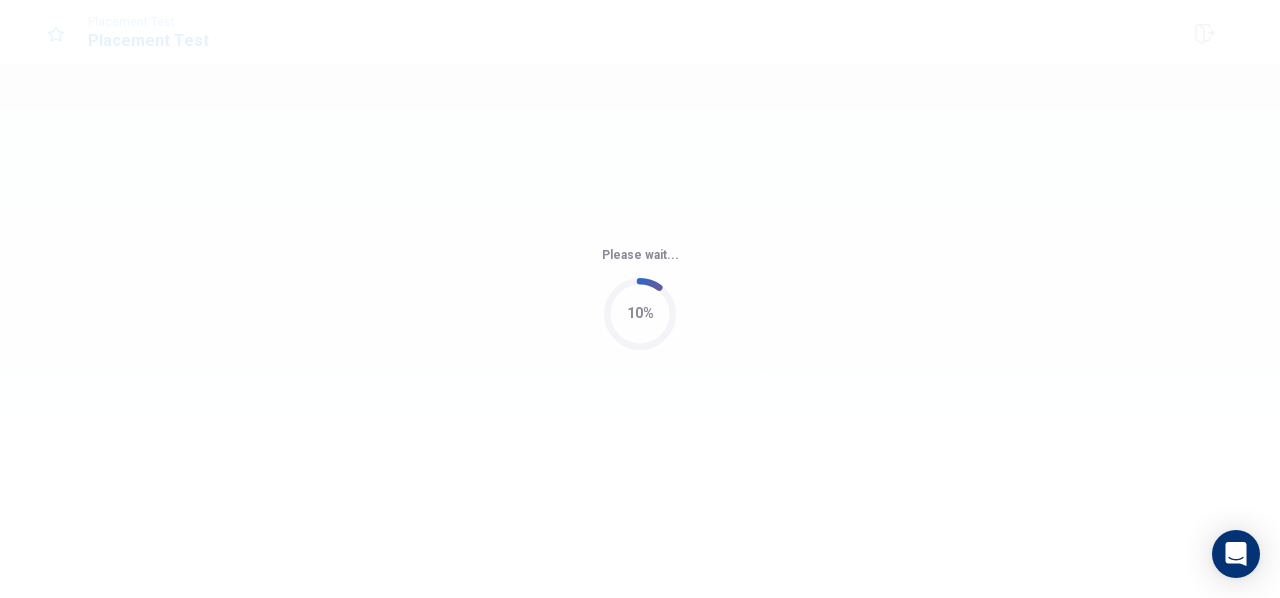 scroll, scrollTop: 0, scrollLeft: 0, axis: both 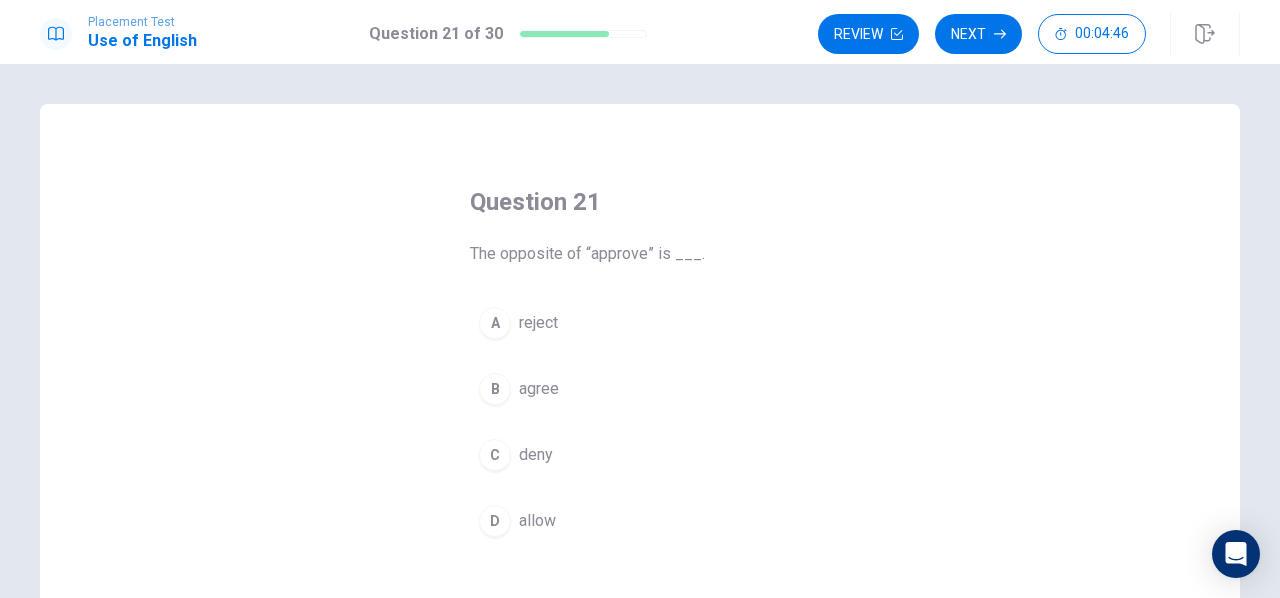 click on "A" at bounding box center (495, 323) 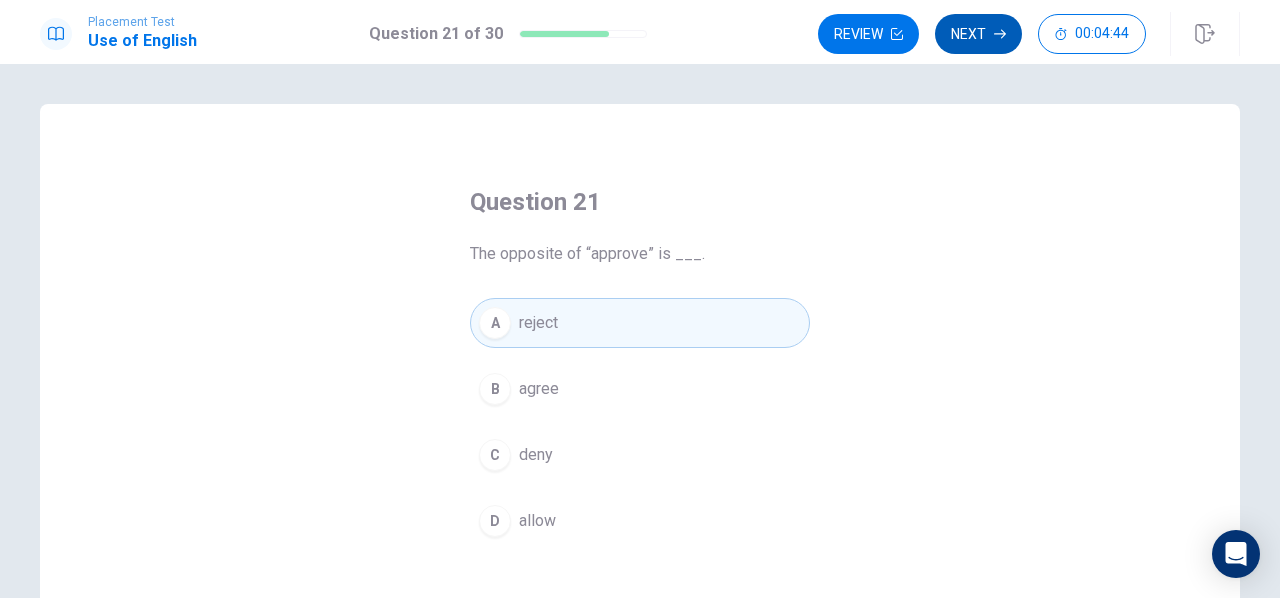 click on "Next" at bounding box center (978, 34) 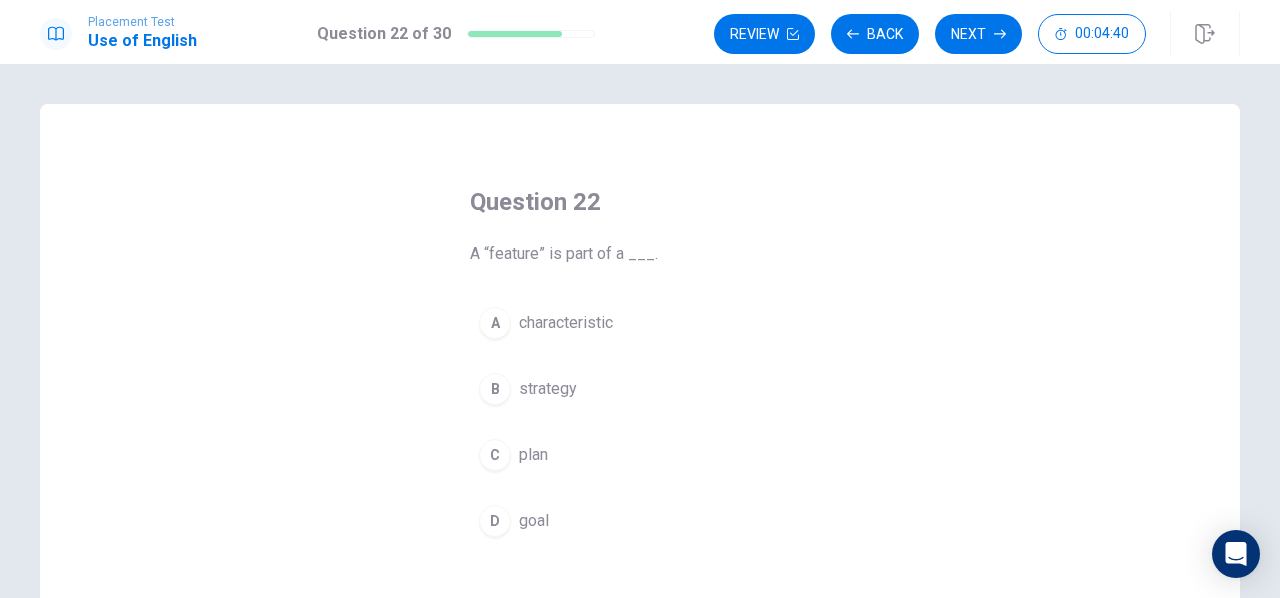 click on "A characteristic" at bounding box center (640, 323) 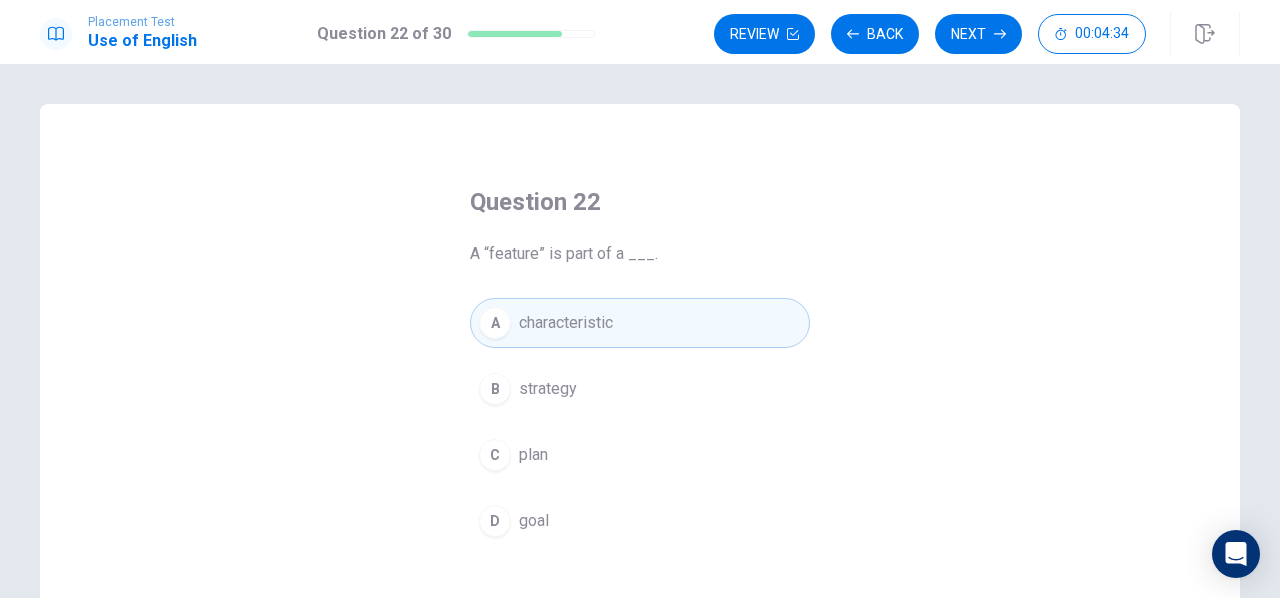 click on "Review Back Next 00:04:34" at bounding box center (977, 34) 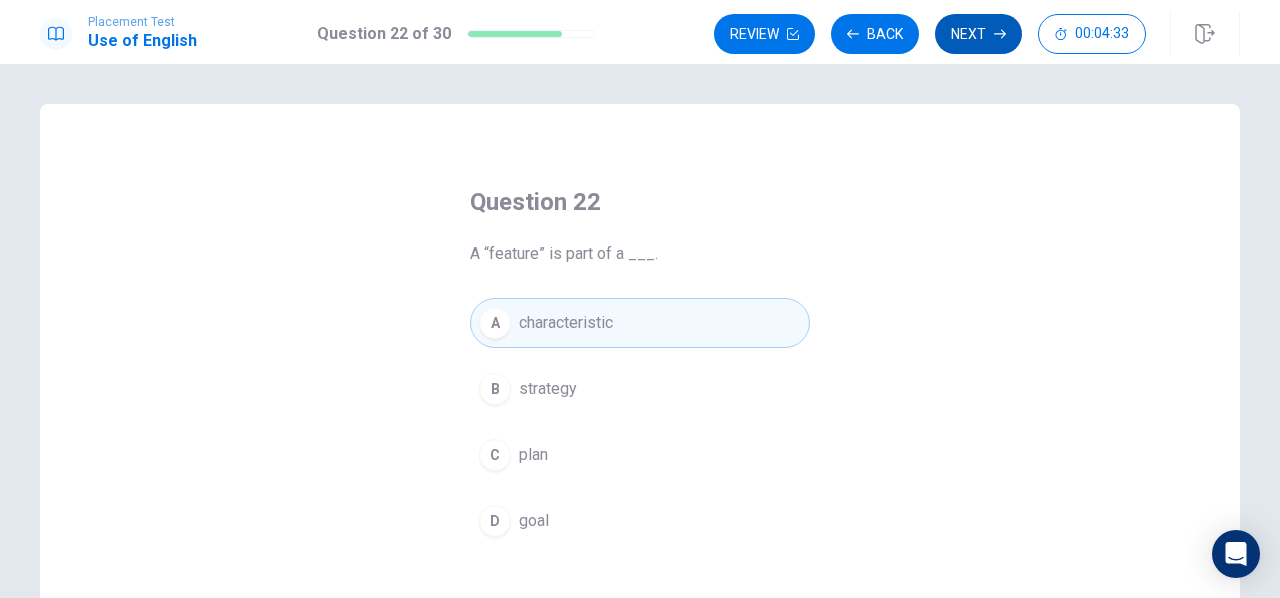 click on "Next" at bounding box center (978, 34) 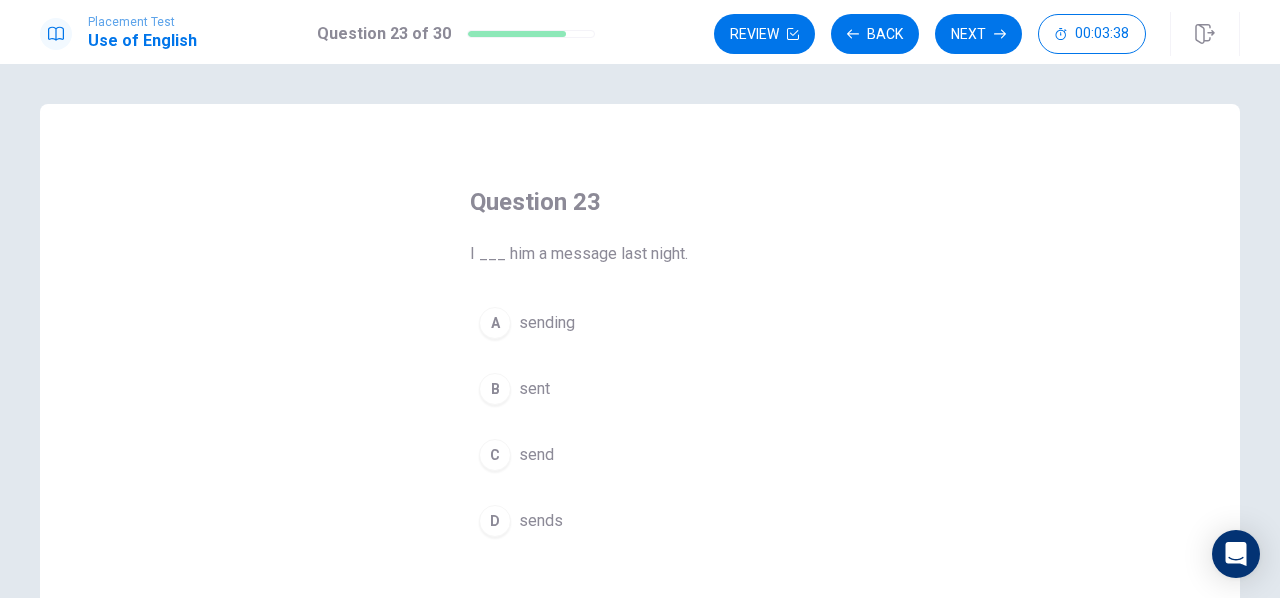 click on "sent" at bounding box center (534, 389) 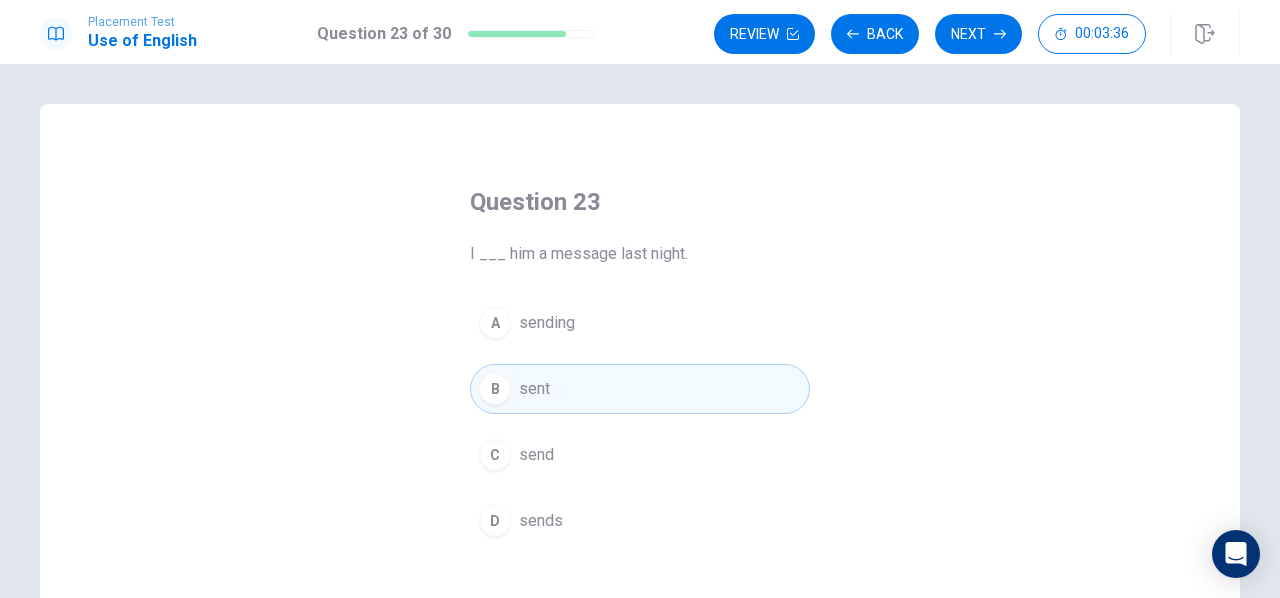 click on "Next" at bounding box center [978, 34] 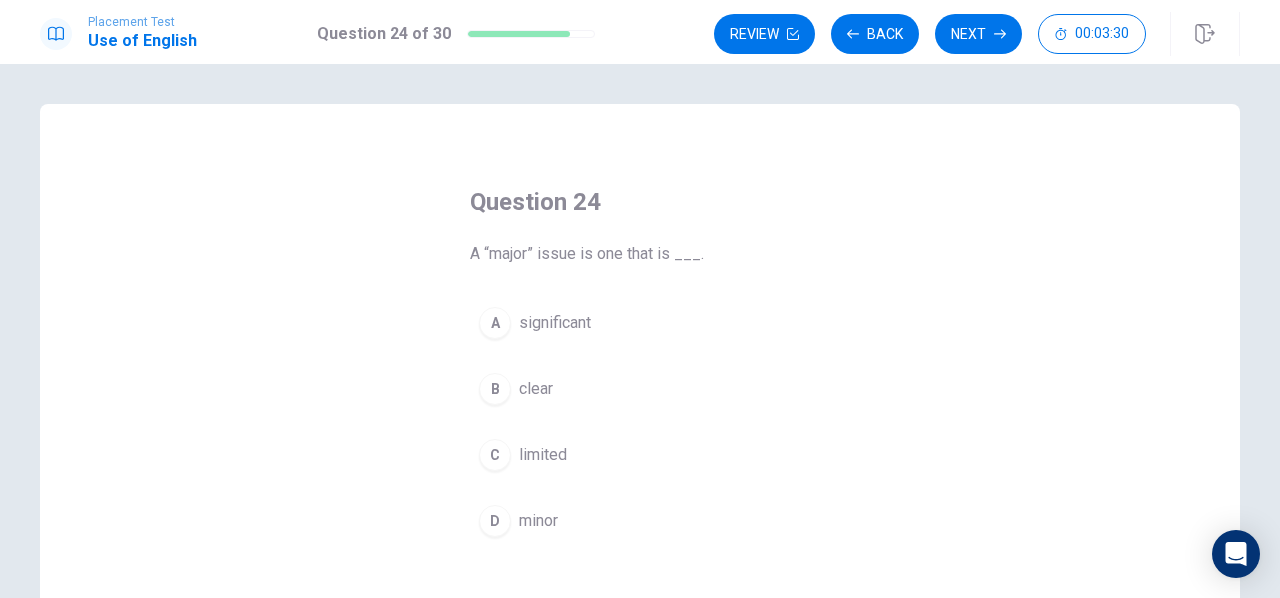 click on "significant" at bounding box center [555, 323] 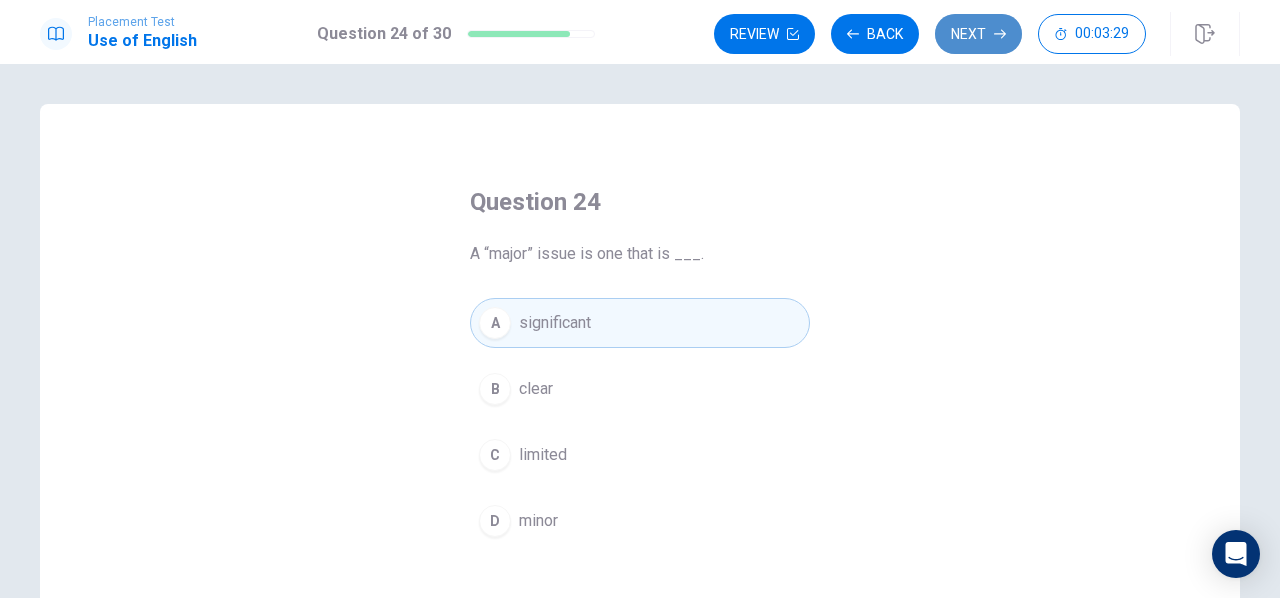 click on "Next" at bounding box center [978, 34] 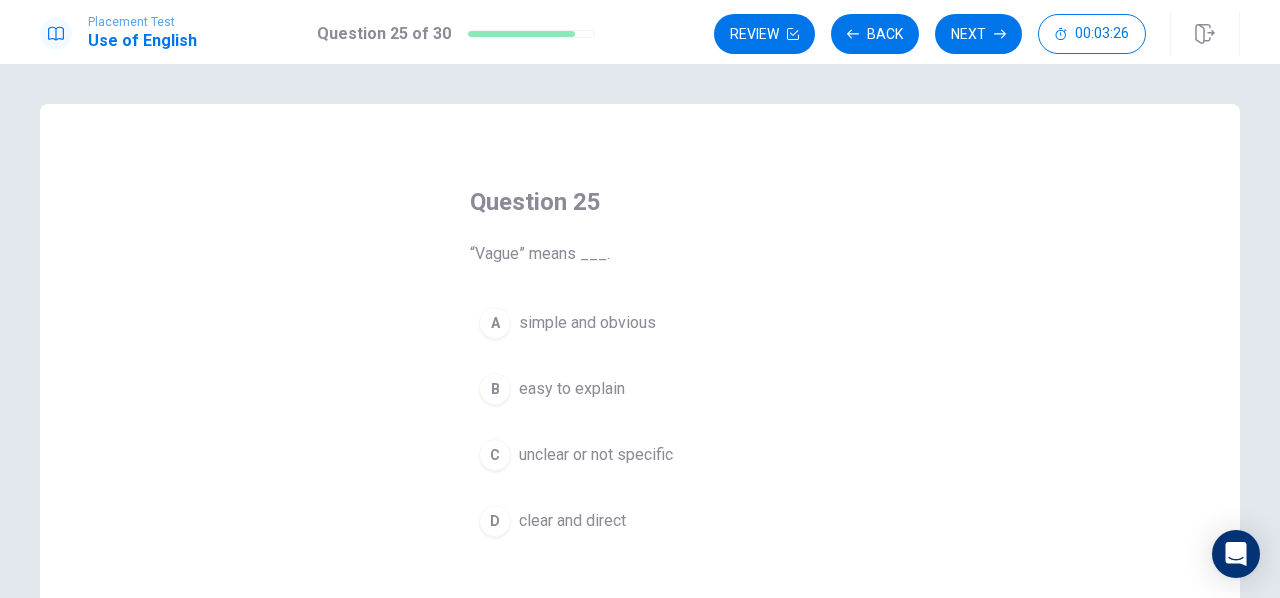 click on "unclear or not specific" at bounding box center (596, 455) 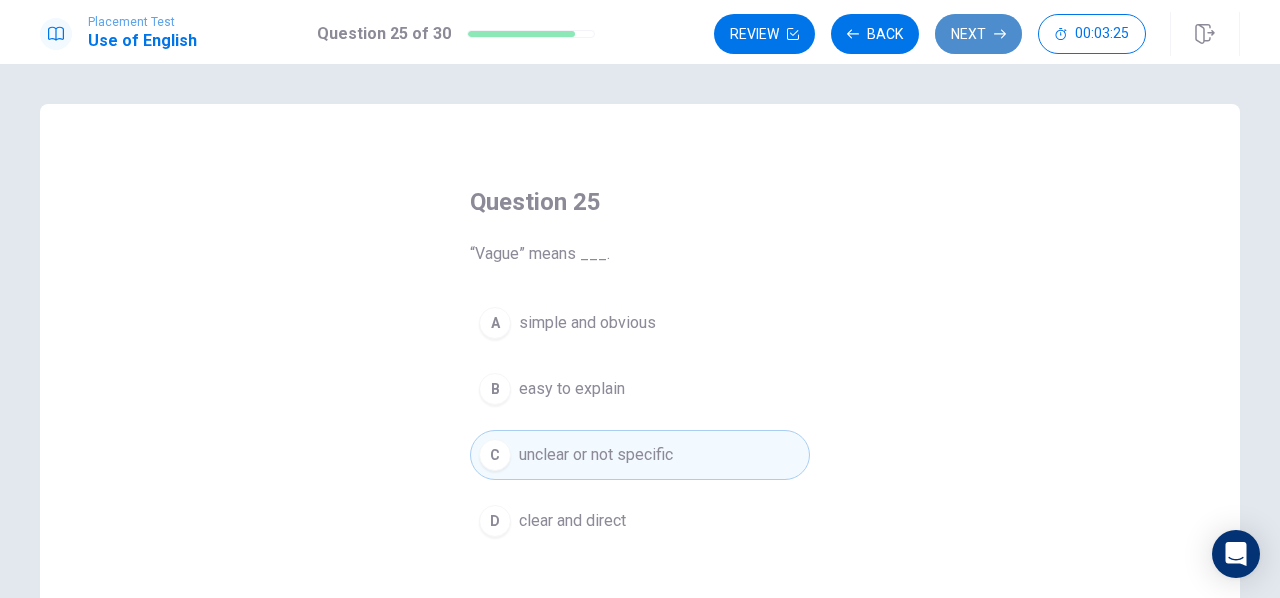 click on "Next" at bounding box center (978, 34) 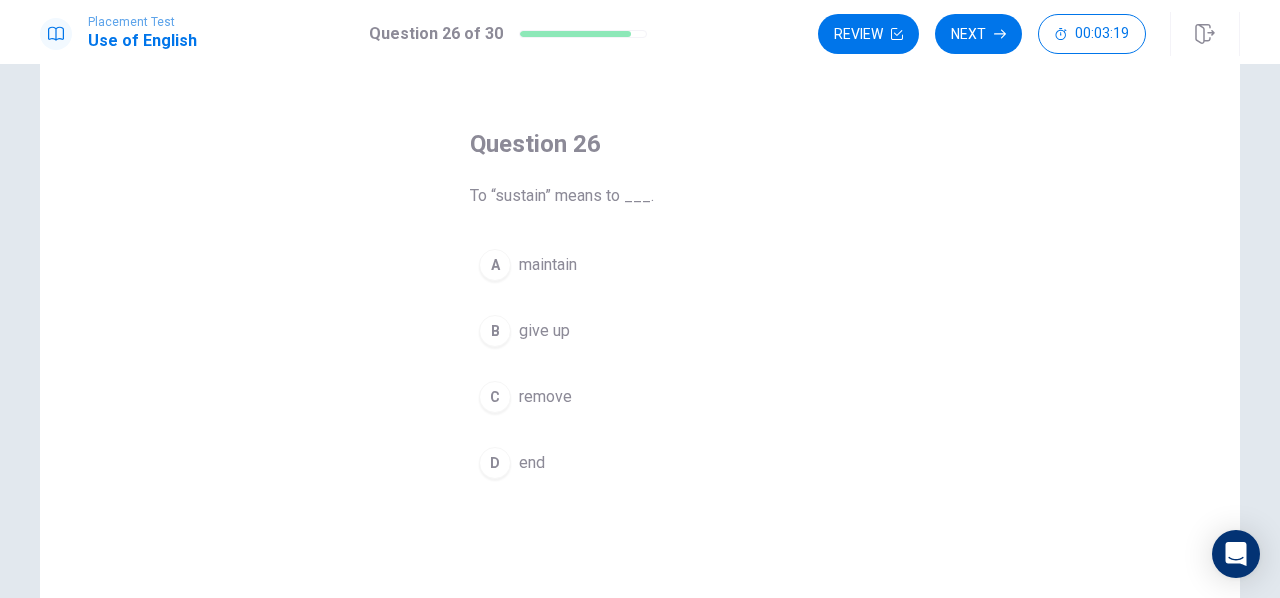 scroll, scrollTop: 100, scrollLeft: 0, axis: vertical 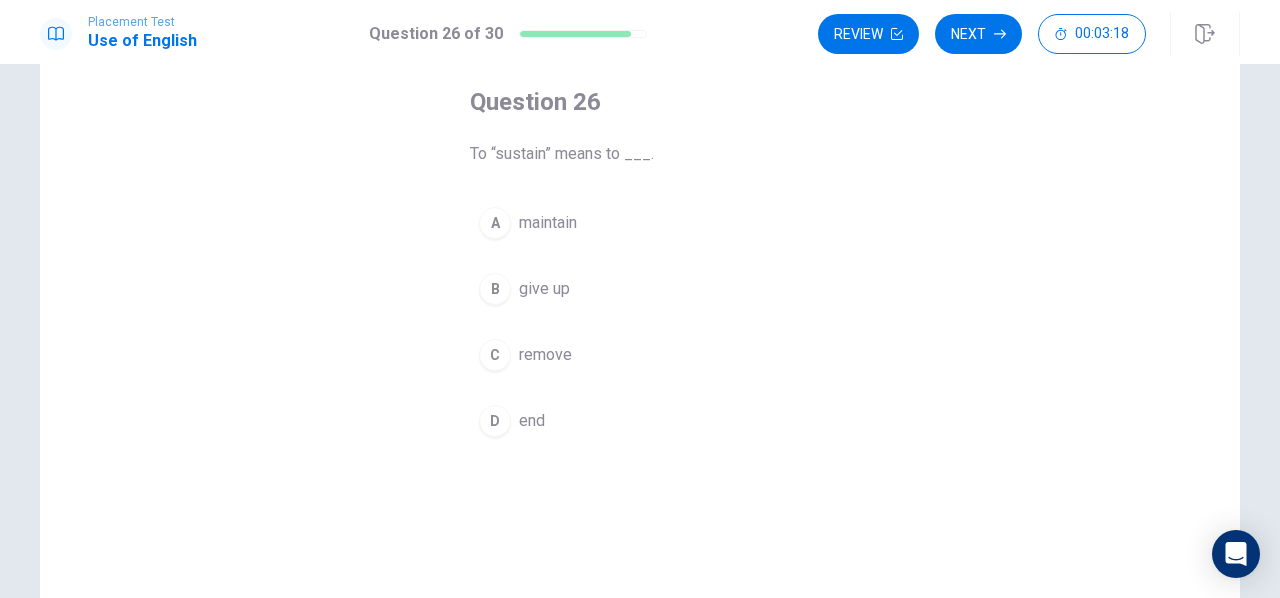 click on "maintain" at bounding box center (548, 223) 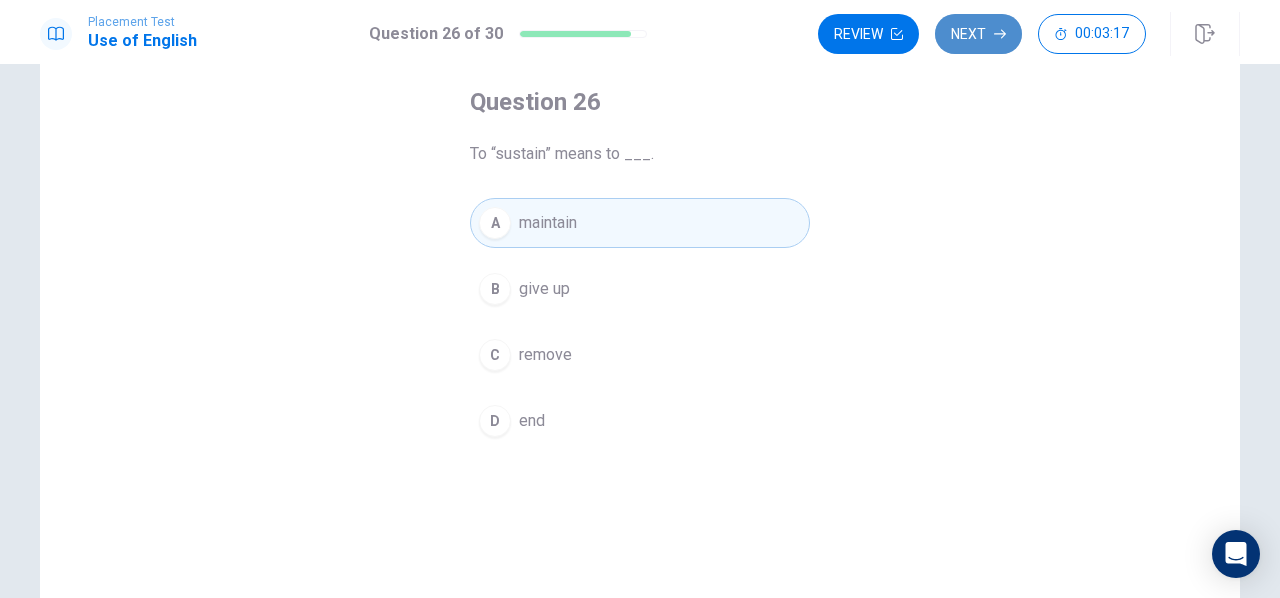 click 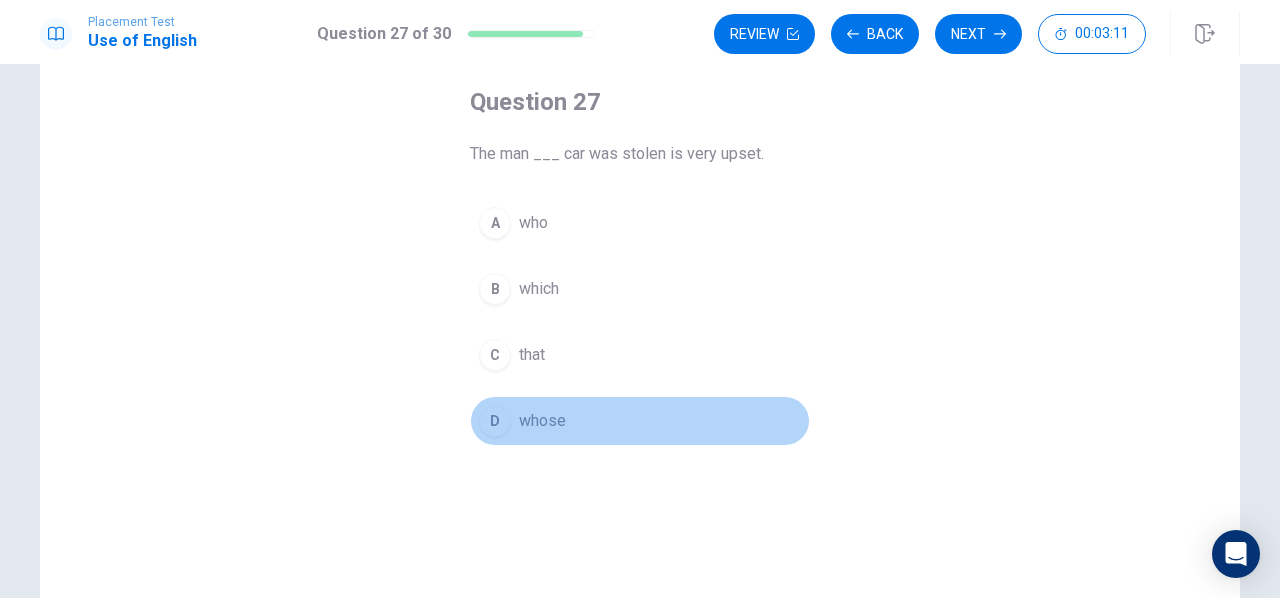 click on "D" at bounding box center [495, 421] 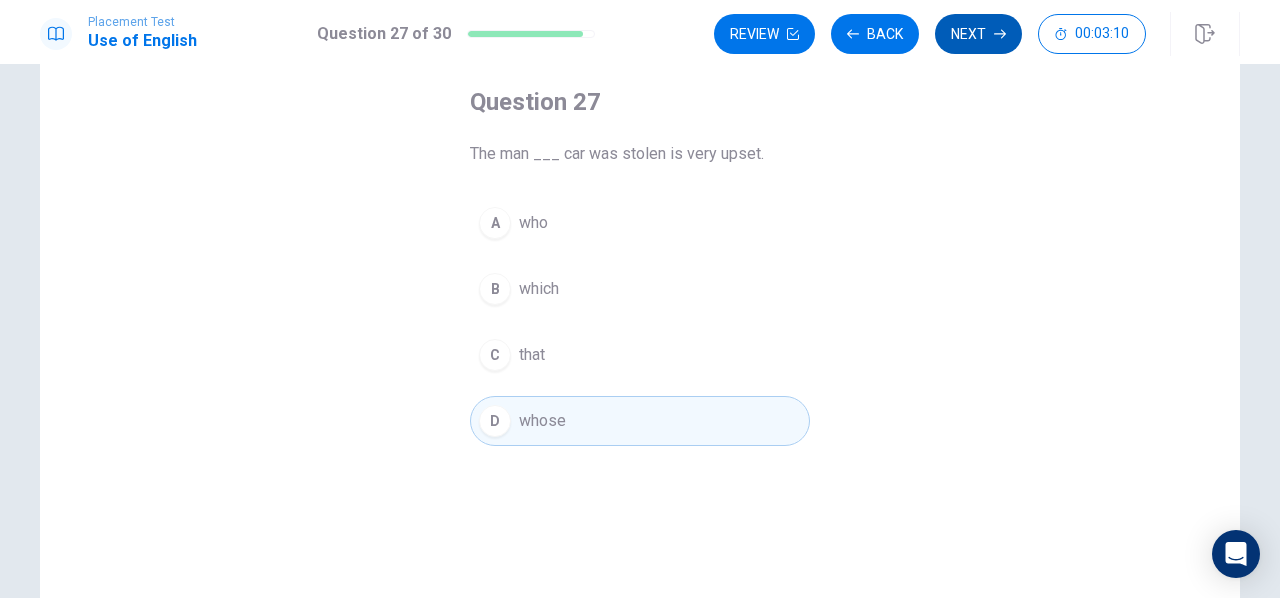 click on "Next" at bounding box center (978, 34) 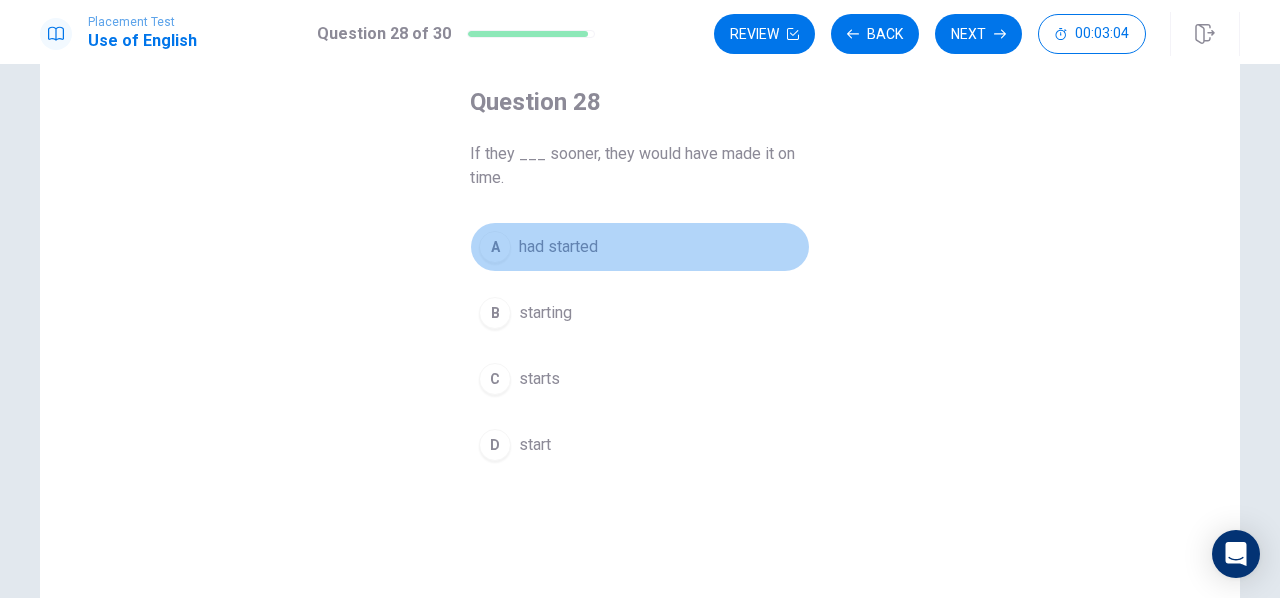 click on "A" at bounding box center (495, 247) 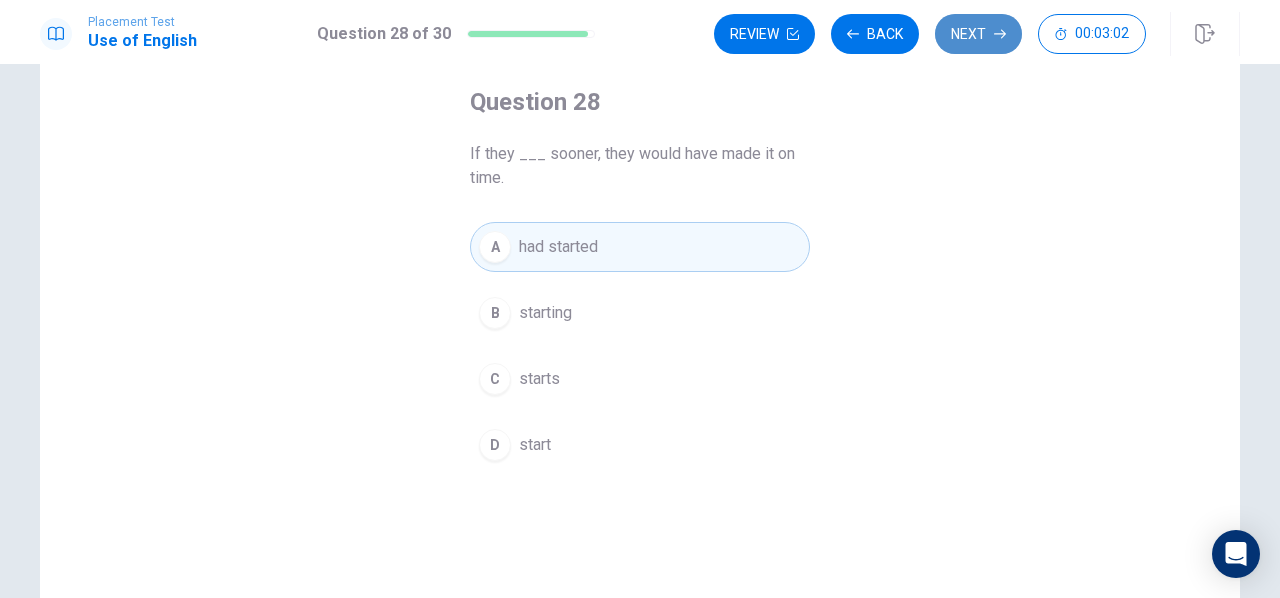 click on "Next" at bounding box center [978, 34] 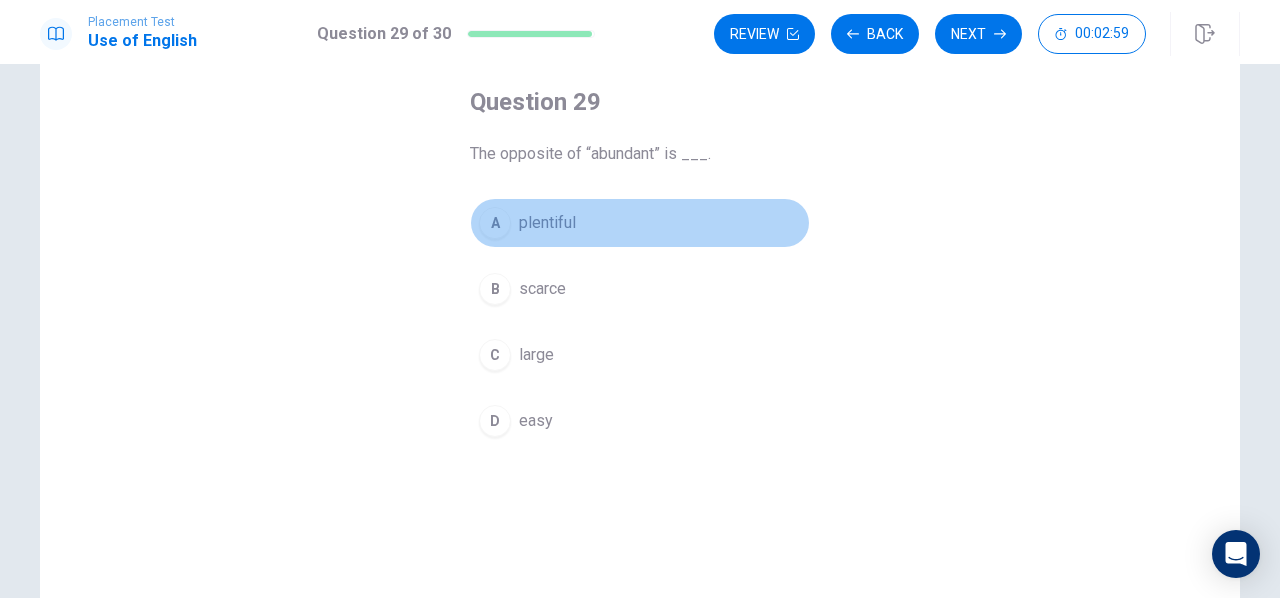 click on "A" at bounding box center [495, 223] 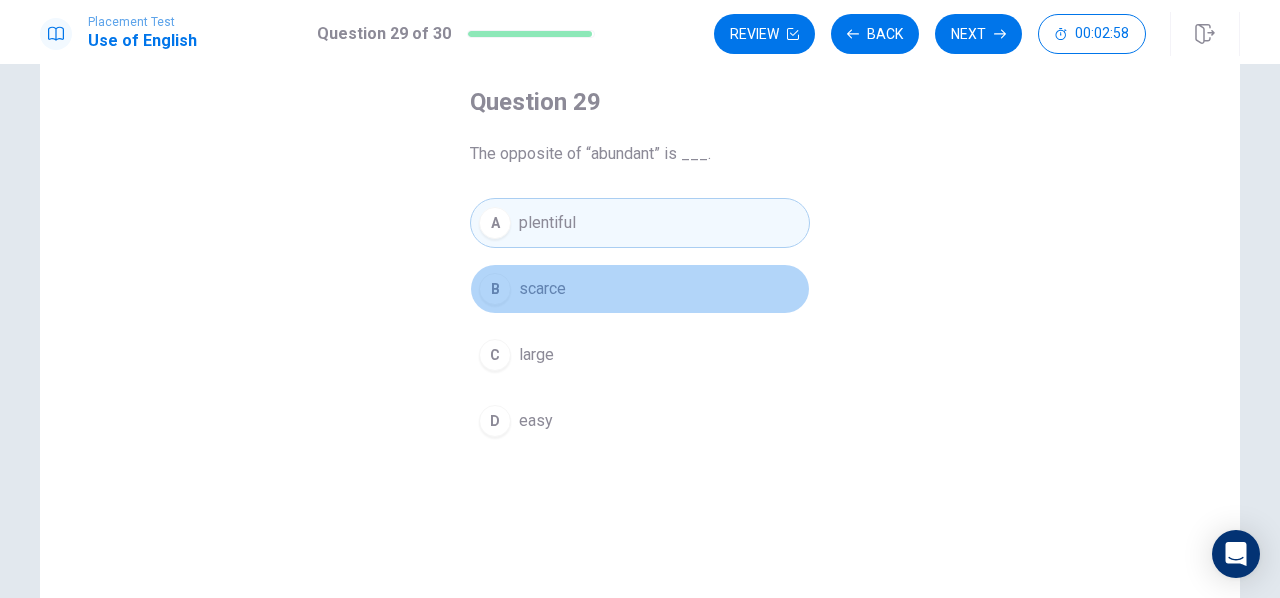 click on "B" at bounding box center [495, 289] 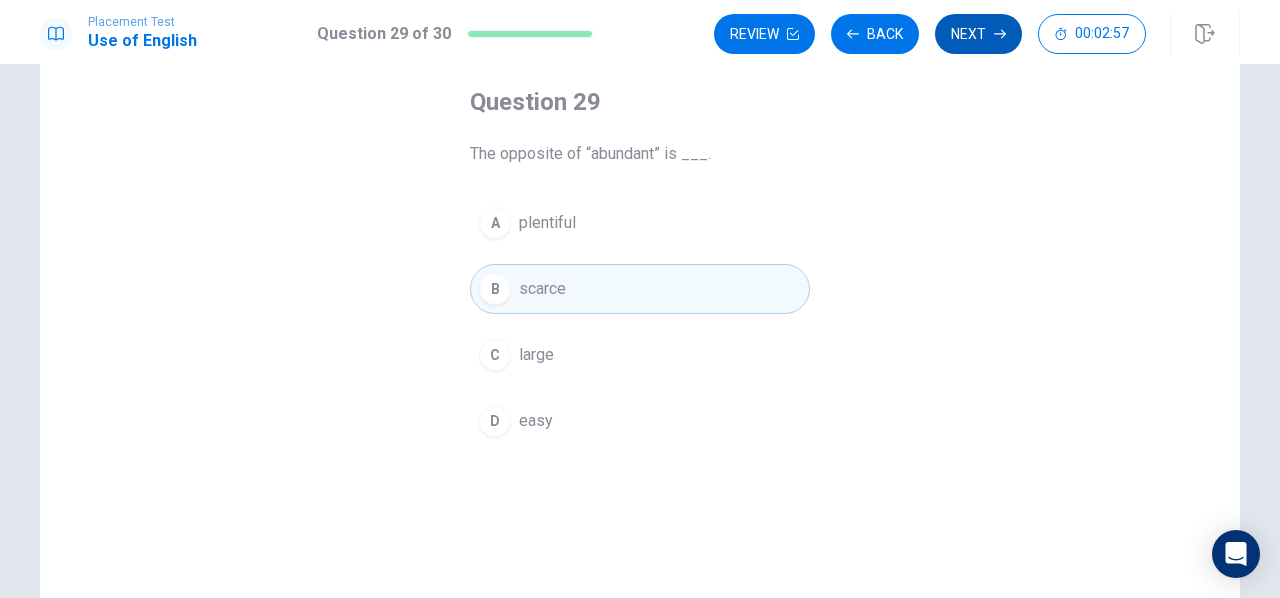click on "Next" at bounding box center (978, 34) 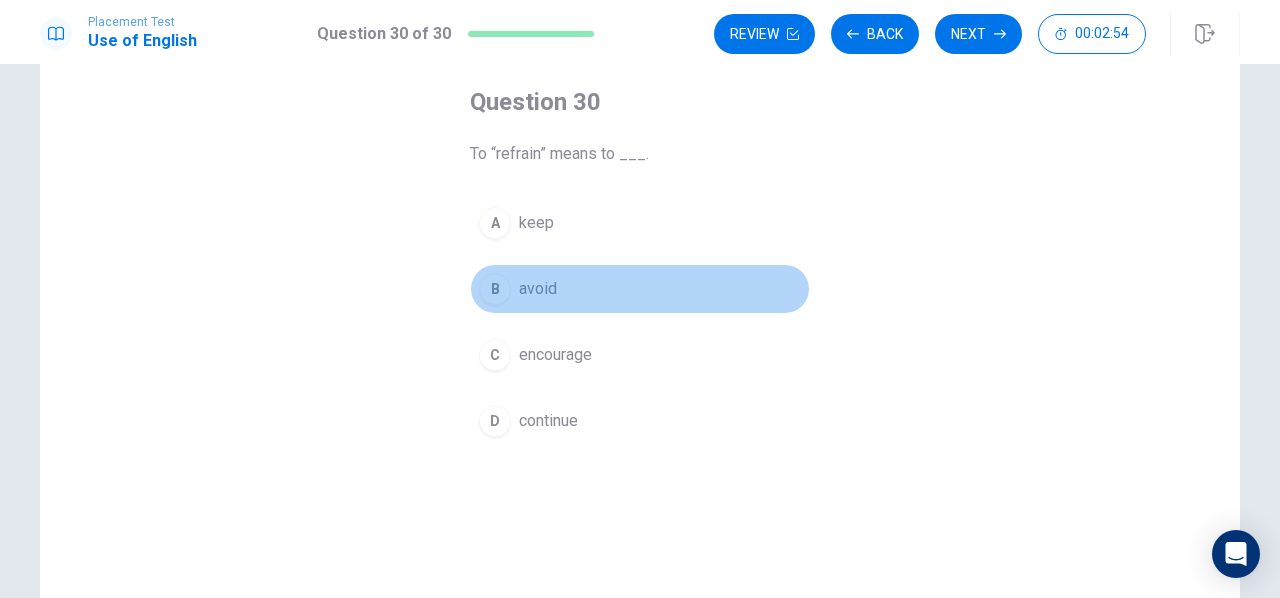 click on "B" at bounding box center (495, 289) 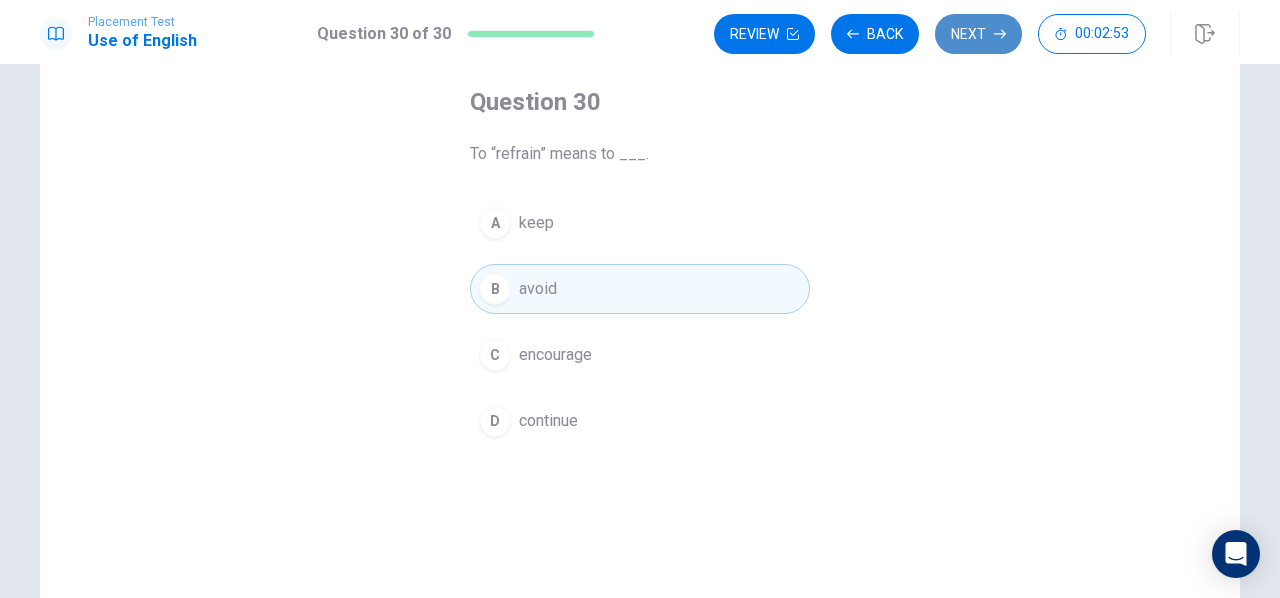 click on "Next" at bounding box center [978, 34] 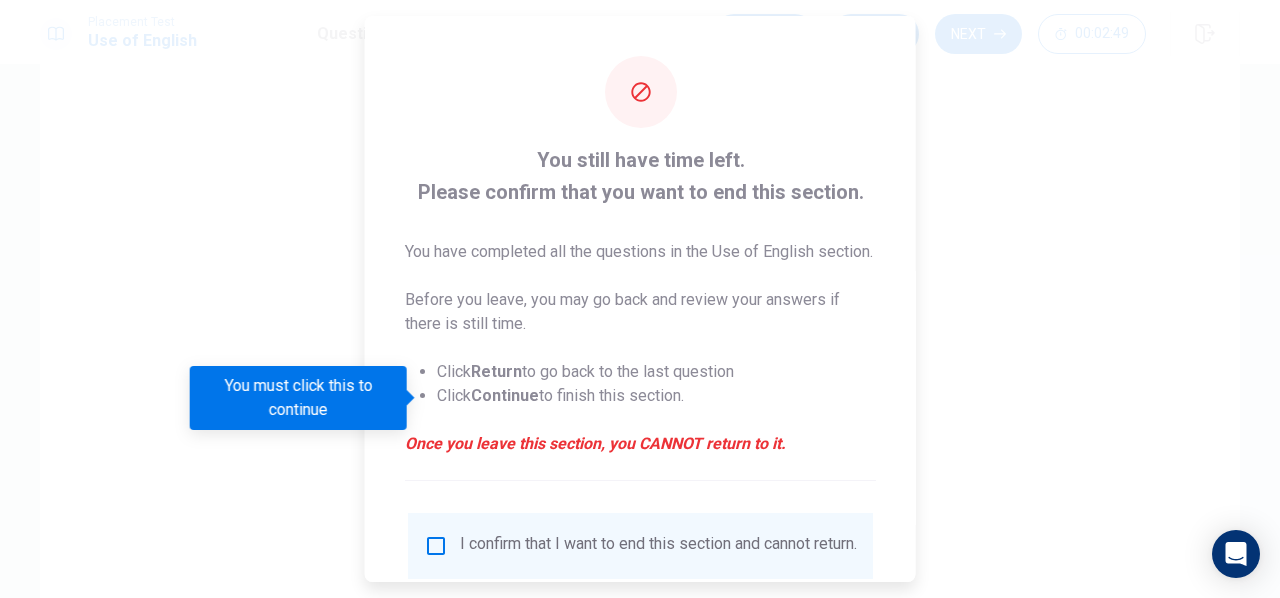 scroll, scrollTop: 172, scrollLeft: 0, axis: vertical 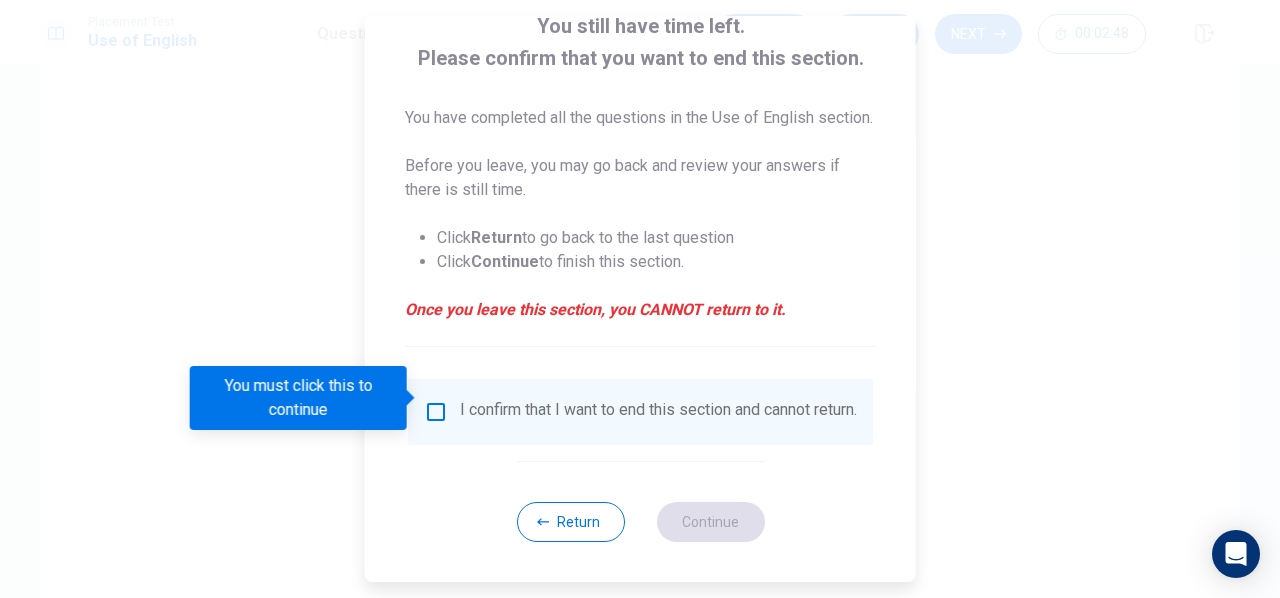click at bounding box center [436, 412] 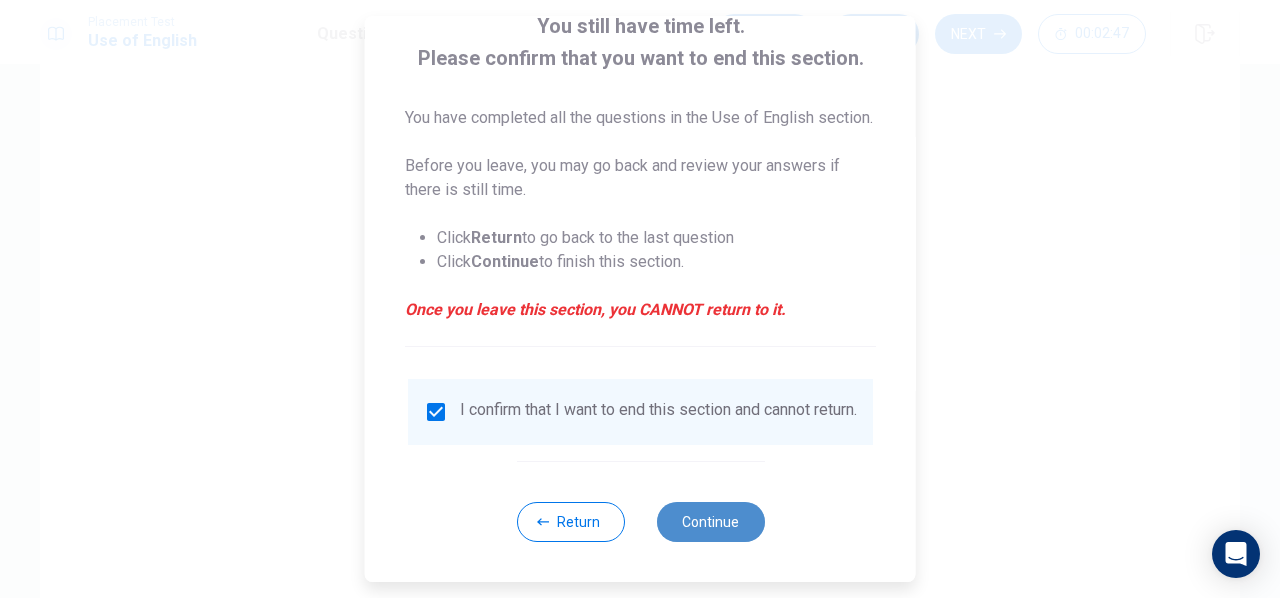 click on "Continue" at bounding box center [710, 522] 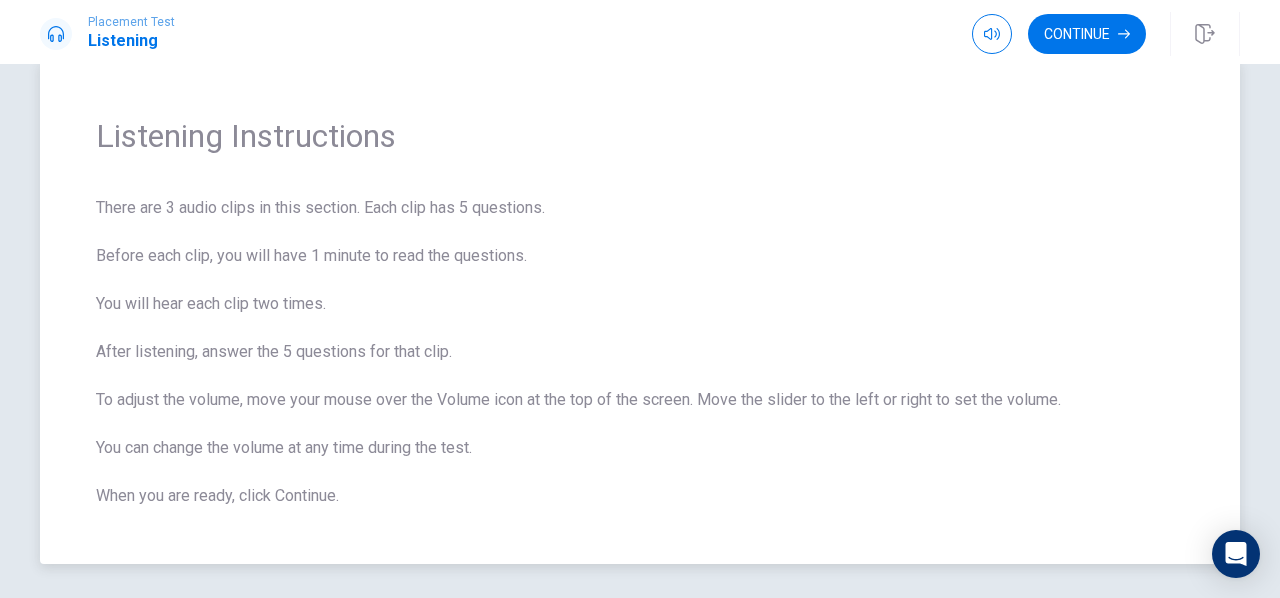 scroll, scrollTop: 0, scrollLeft: 0, axis: both 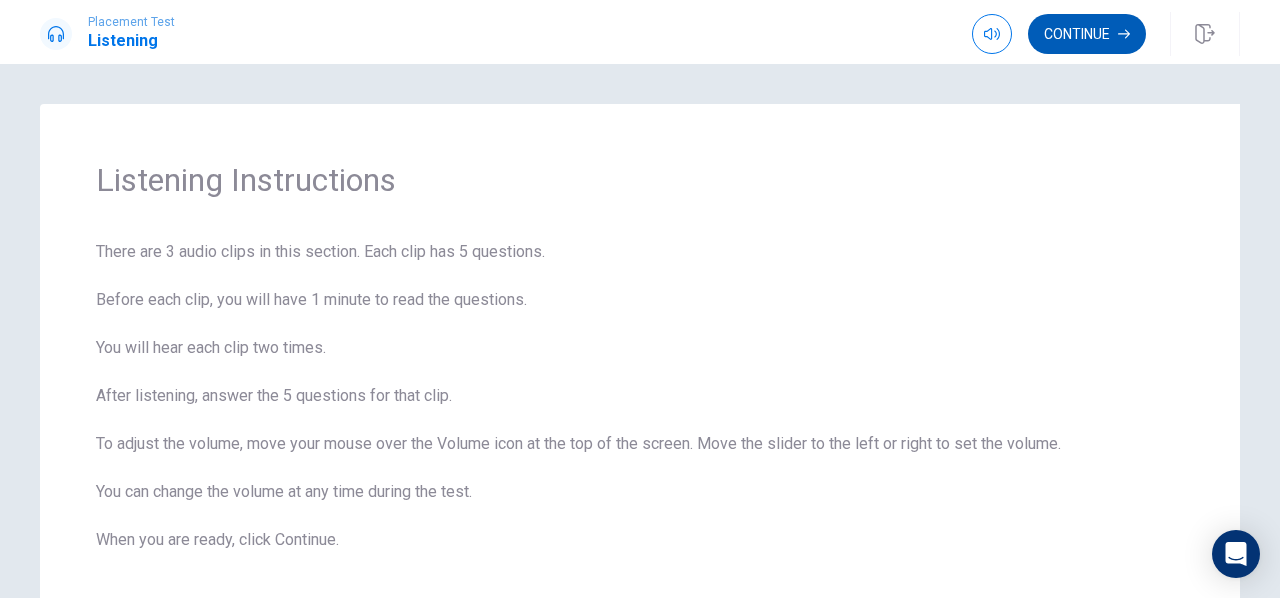 click on "Continue" at bounding box center (1087, 34) 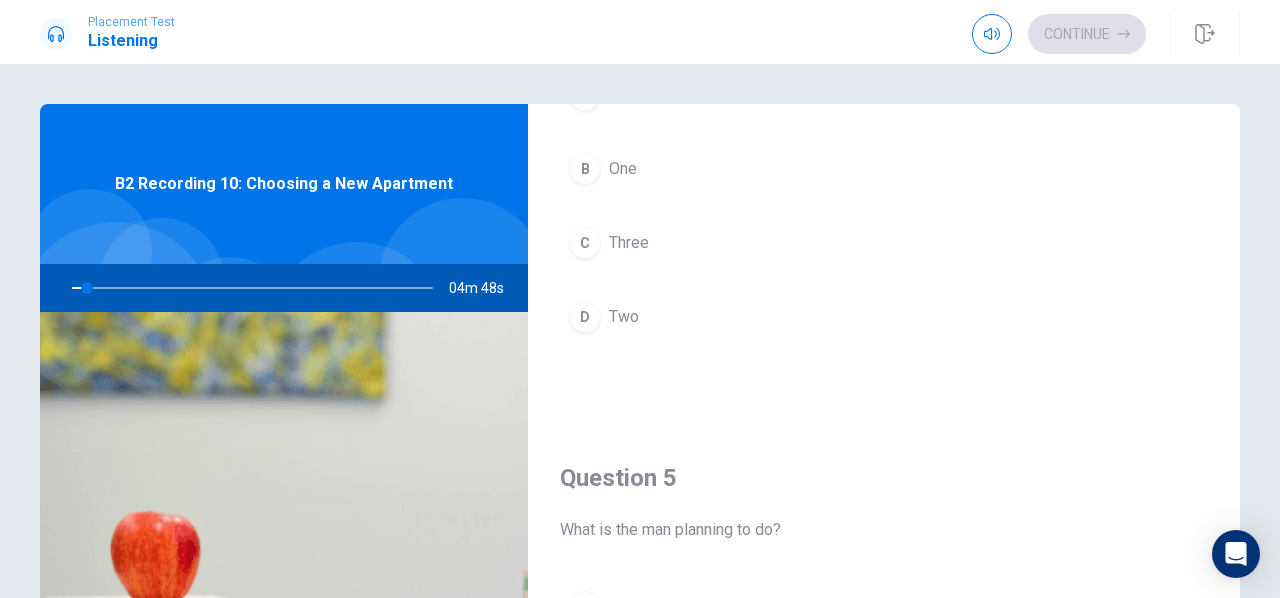 scroll, scrollTop: 1851, scrollLeft: 0, axis: vertical 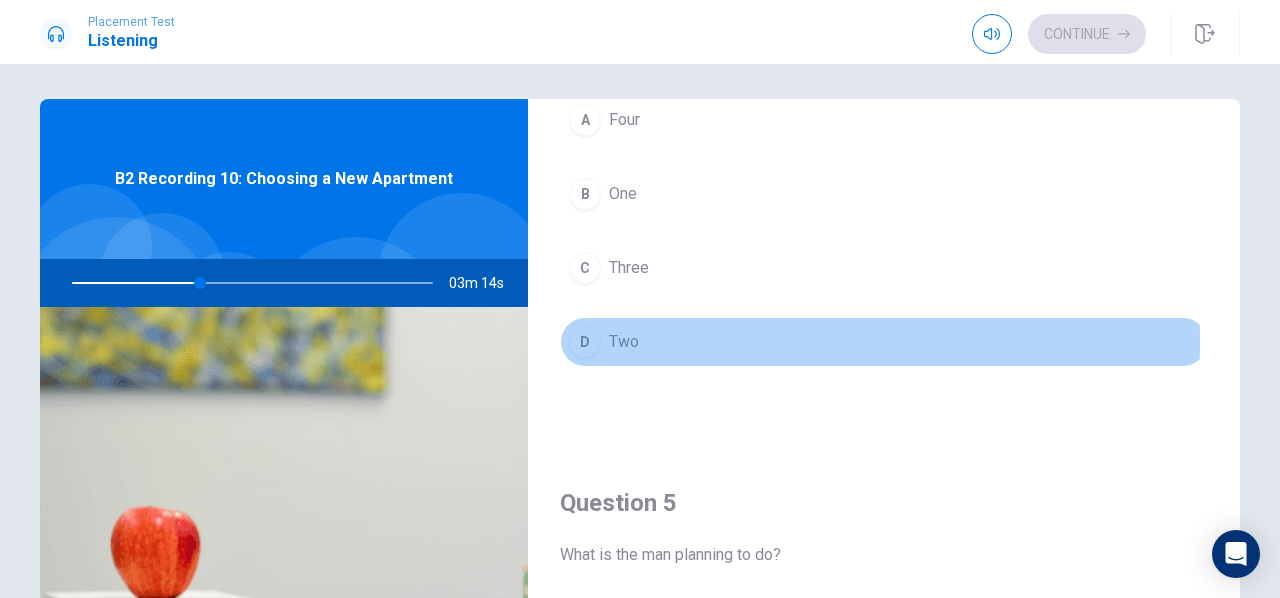 click on "D Two" at bounding box center (884, 342) 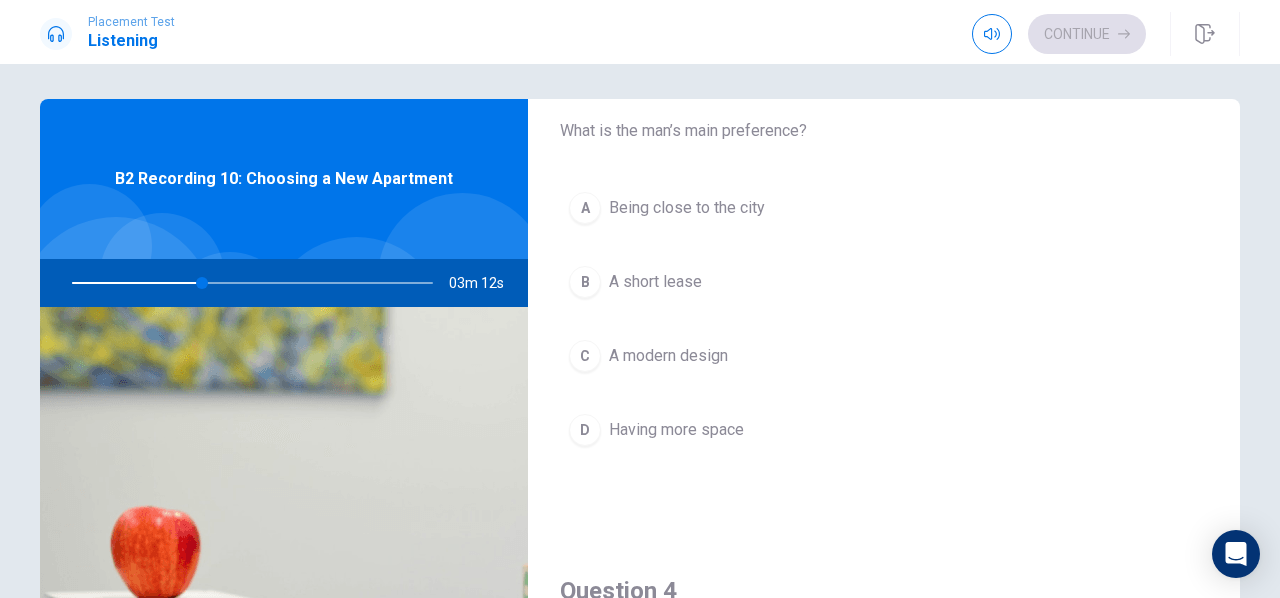 scroll, scrollTop: 1000, scrollLeft: 0, axis: vertical 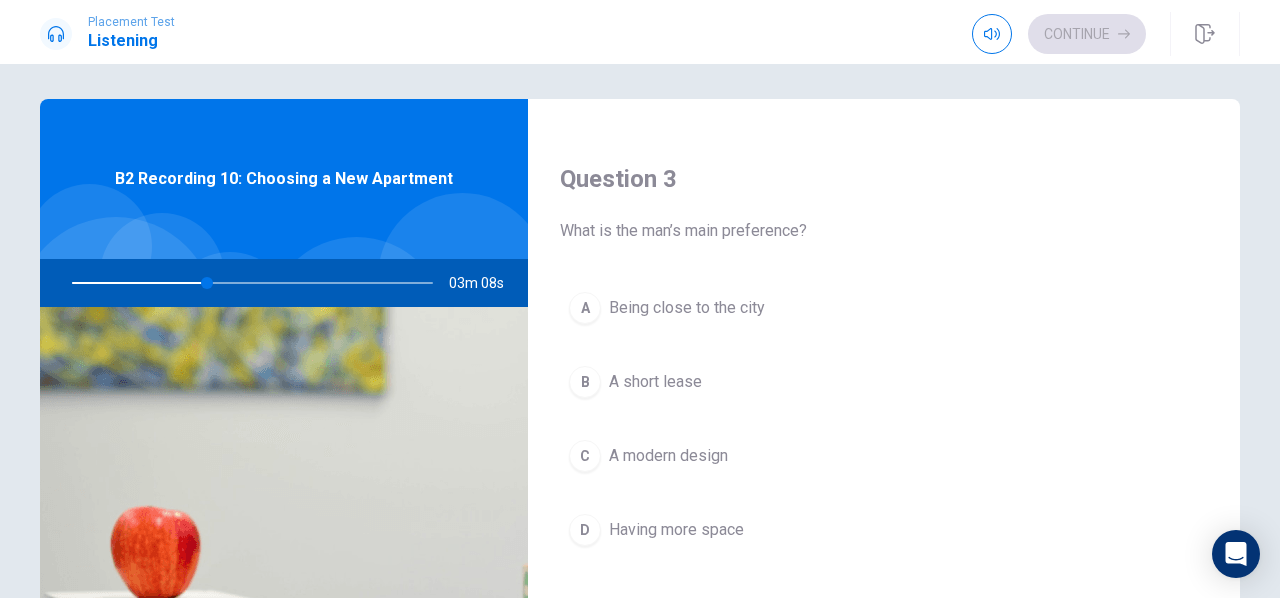 click on "Having more space" at bounding box center [676, 530] 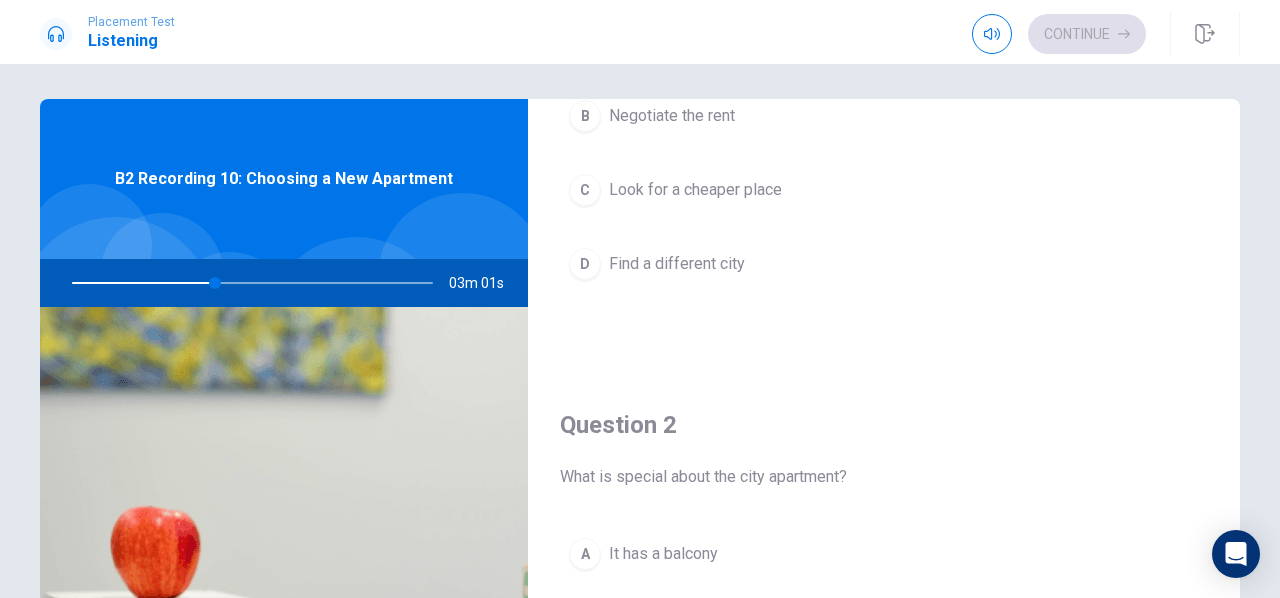 scroll, scrollTop: 200, scrollLeft: 0, axis: vertical 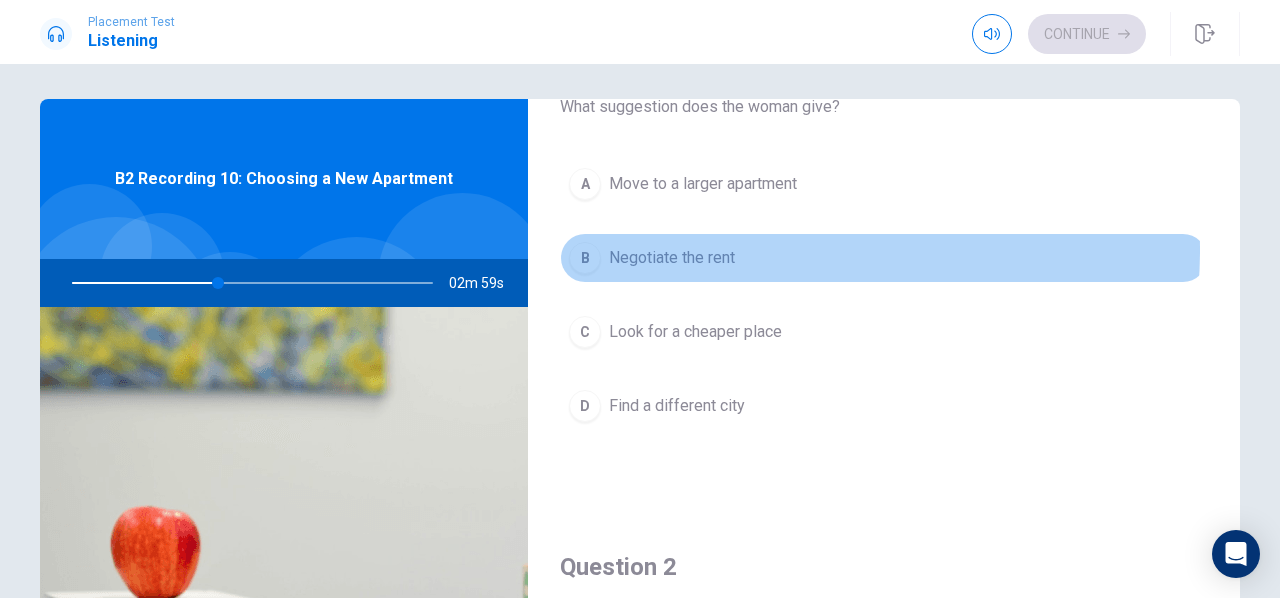 click on "Negotiate the rent" at bounding box center [672, 258] 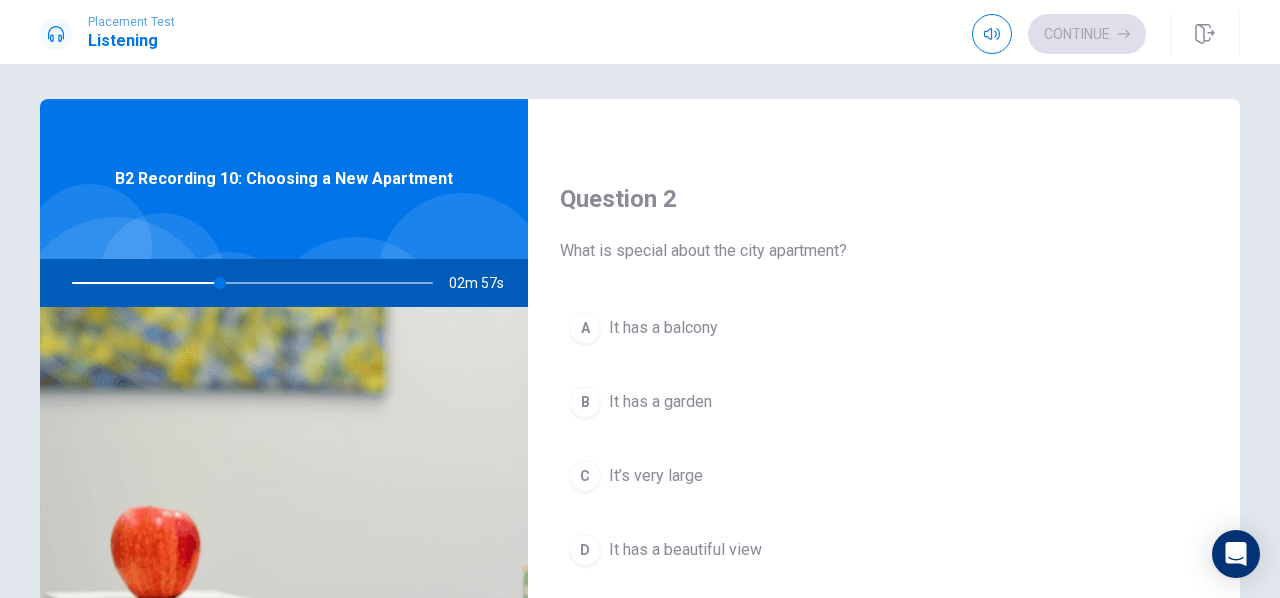 scroll, scrollTop: 500, scrollLeft: 0, axis: vertical 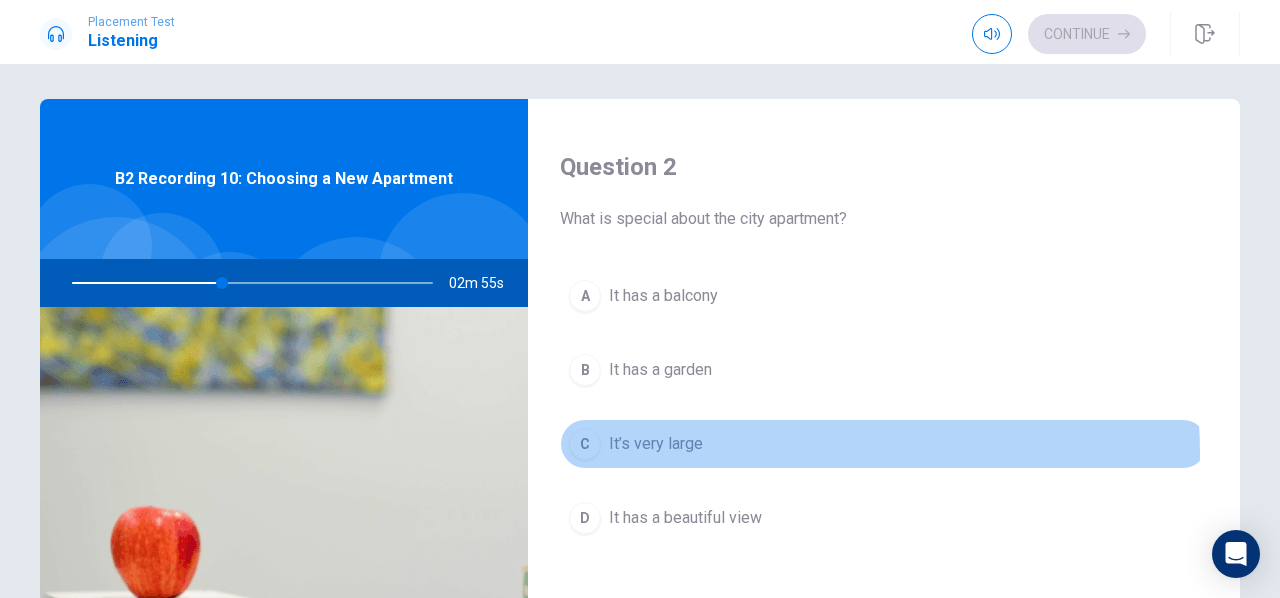 click on "It’s very large" at bounding box center [656, 444] 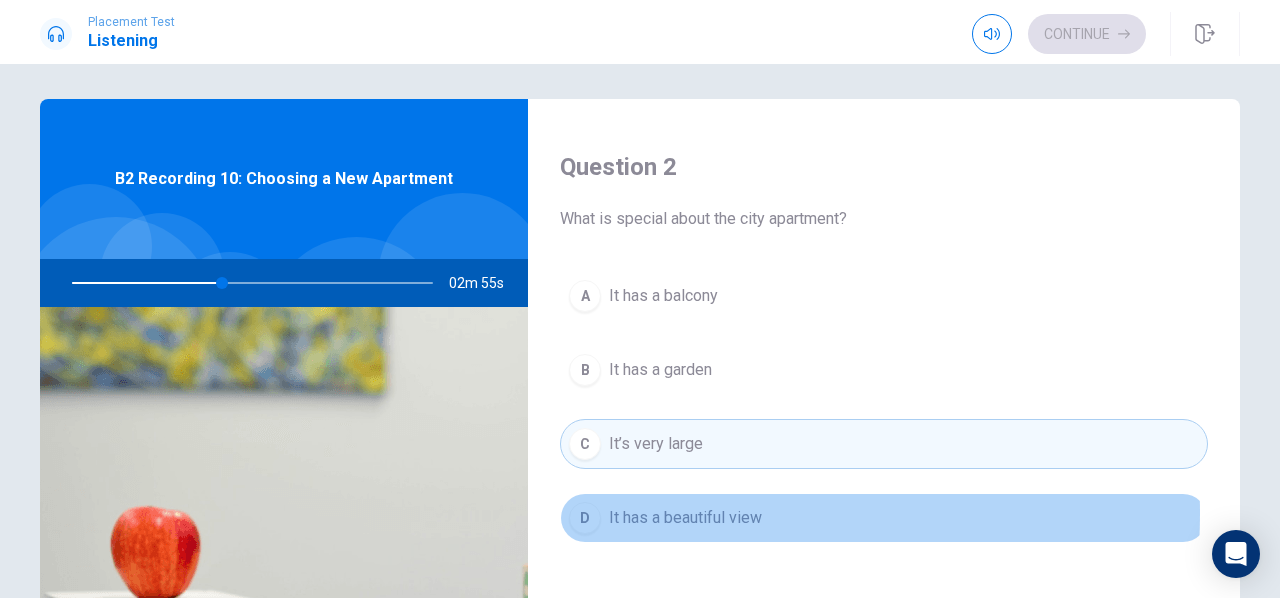 click on "It has a beautiful view" at bounding box center (685, 518) 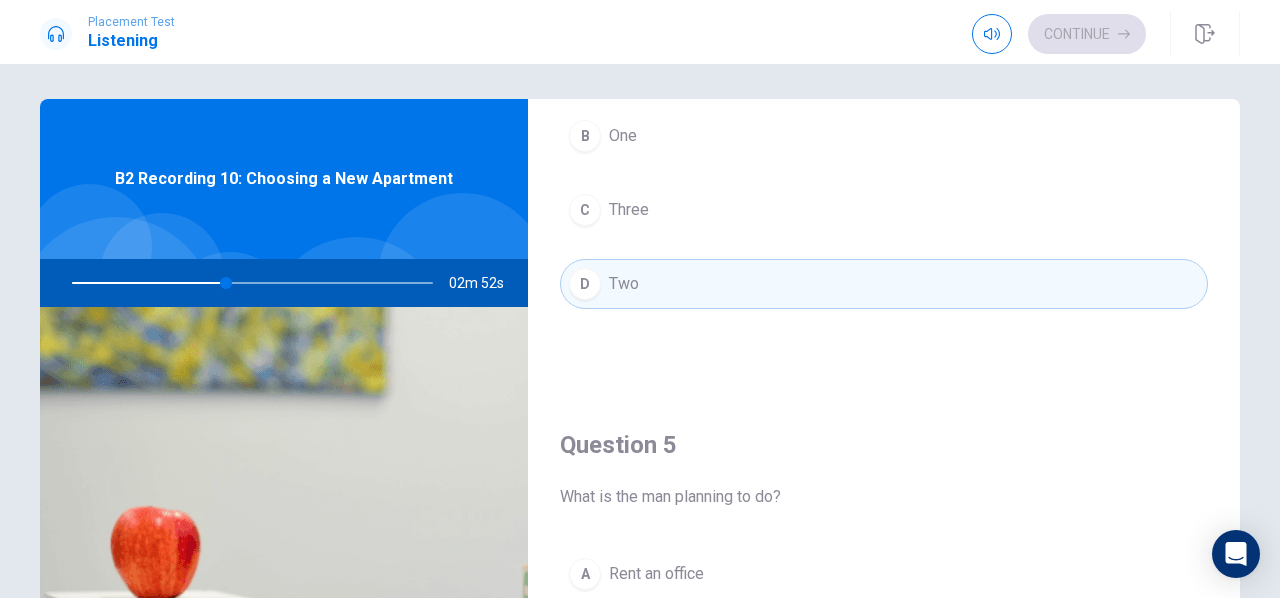 scroll, scrollTop: 1851, scrollLeft: 0, axis: vertical 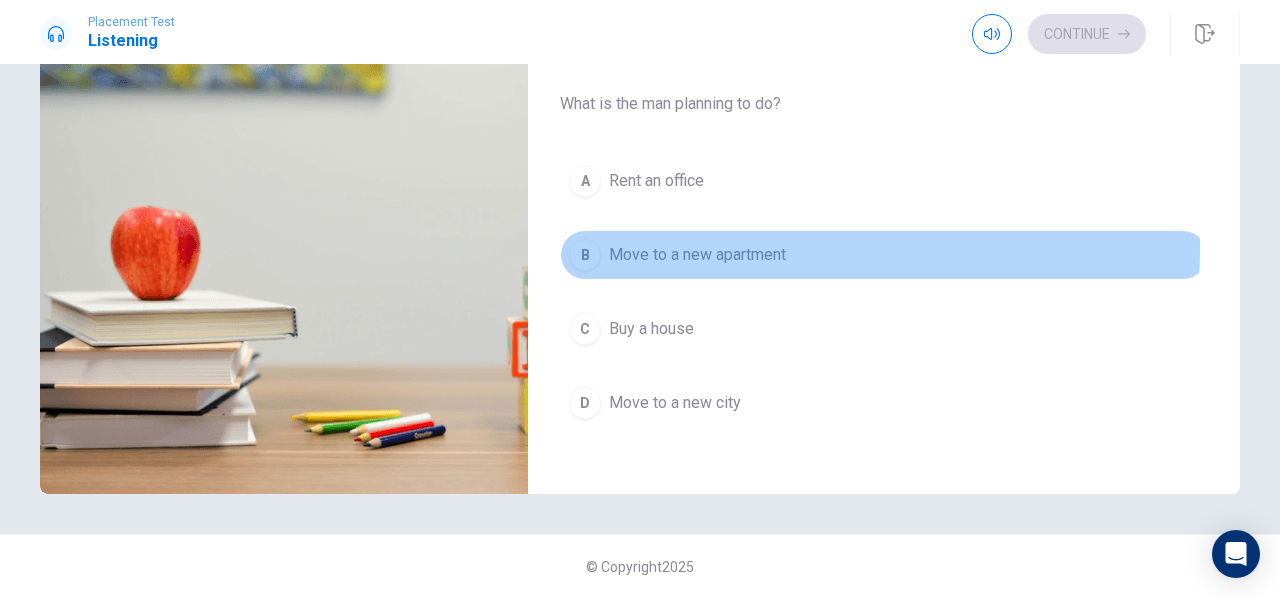 click on "Move to a new apartment" at bounding box center [697, 255] 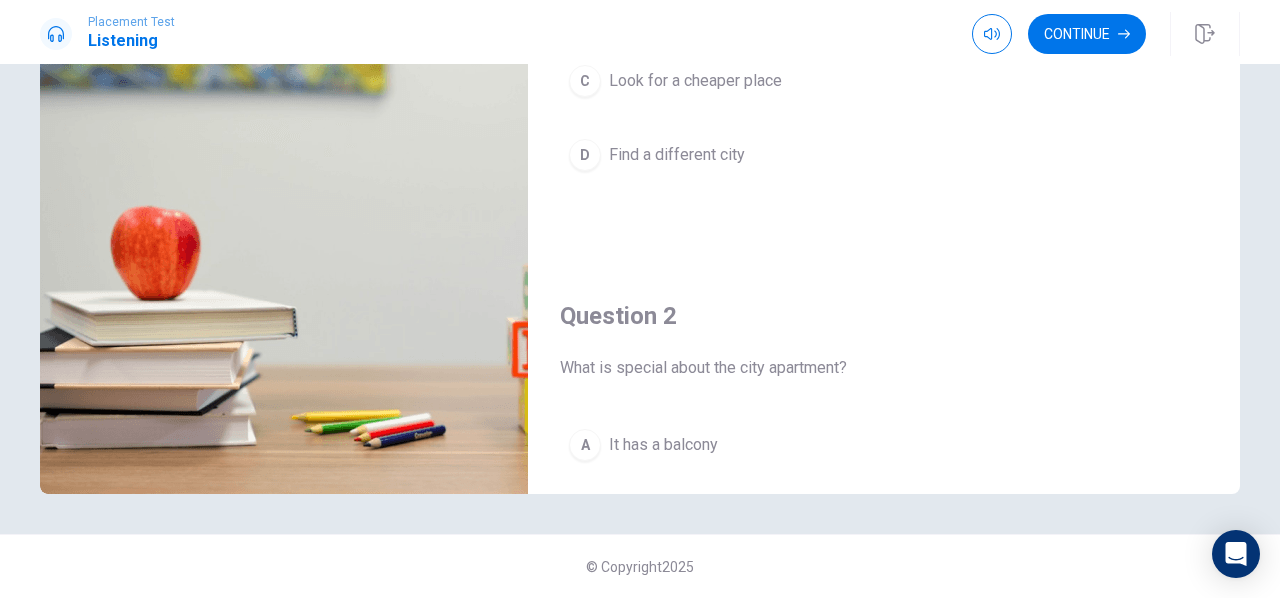 scroll, scrollTop: 0, scrollLeft: 0, axis: both 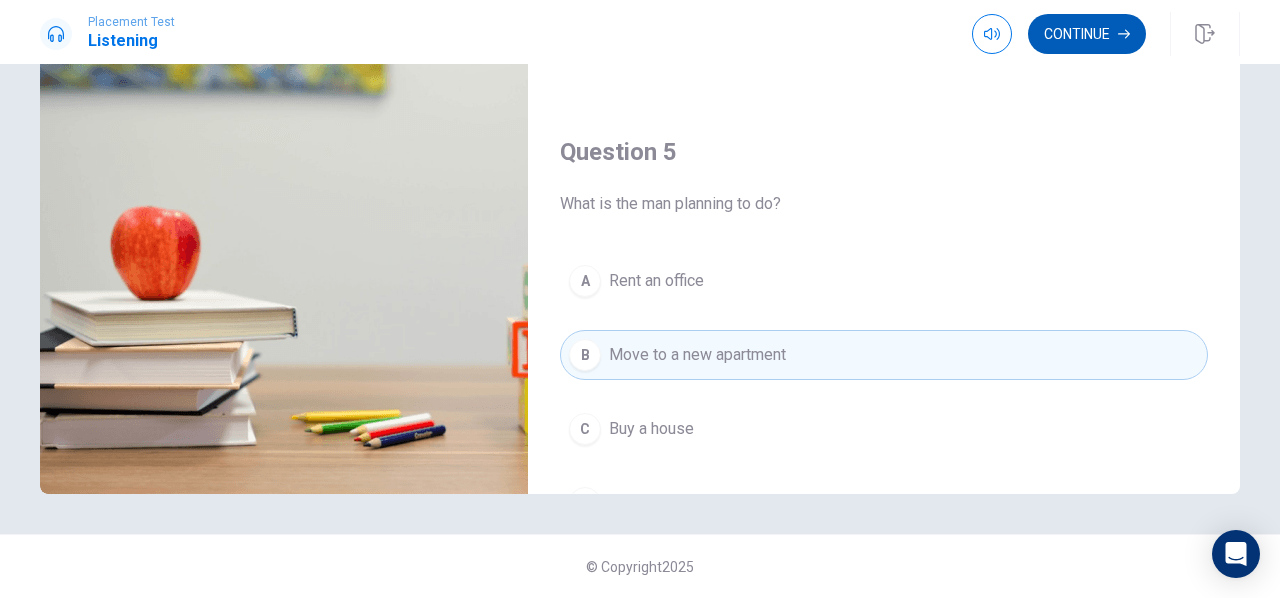 click on "Continue" at bounding box center [1087, 34] 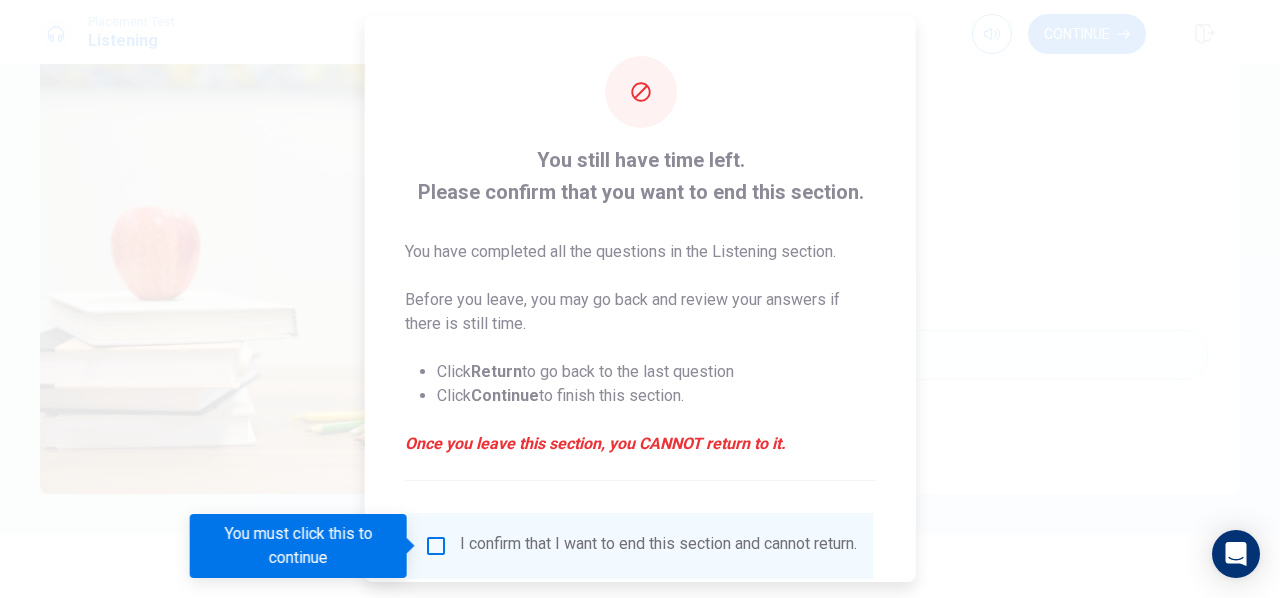 click on "I confirm that I want to end this section and cannot return." at bounding box center [640, 546] 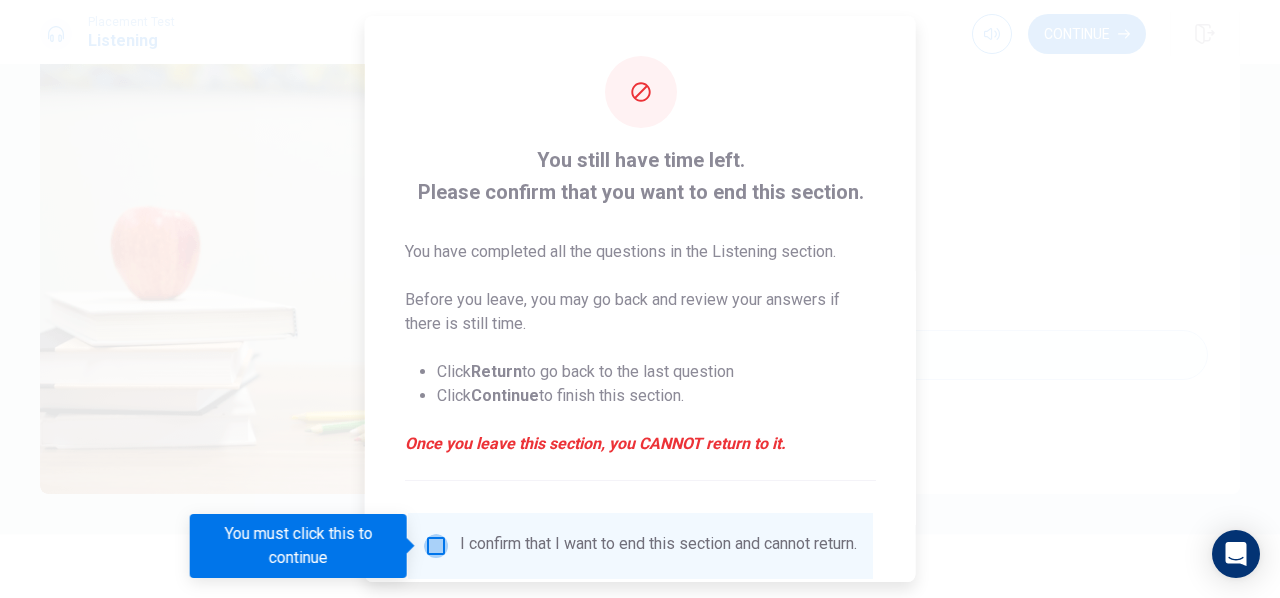 click at bounding box center (436, 546) 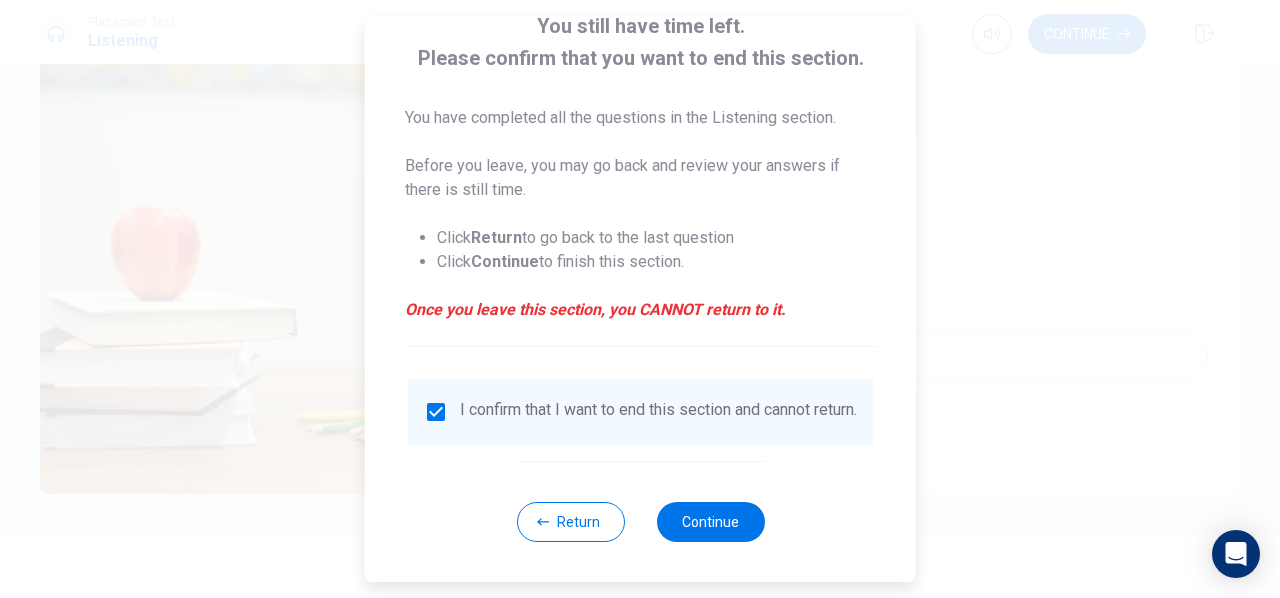 scroll, scrollTop: 148, scrollLeft: 0, axis: vertical 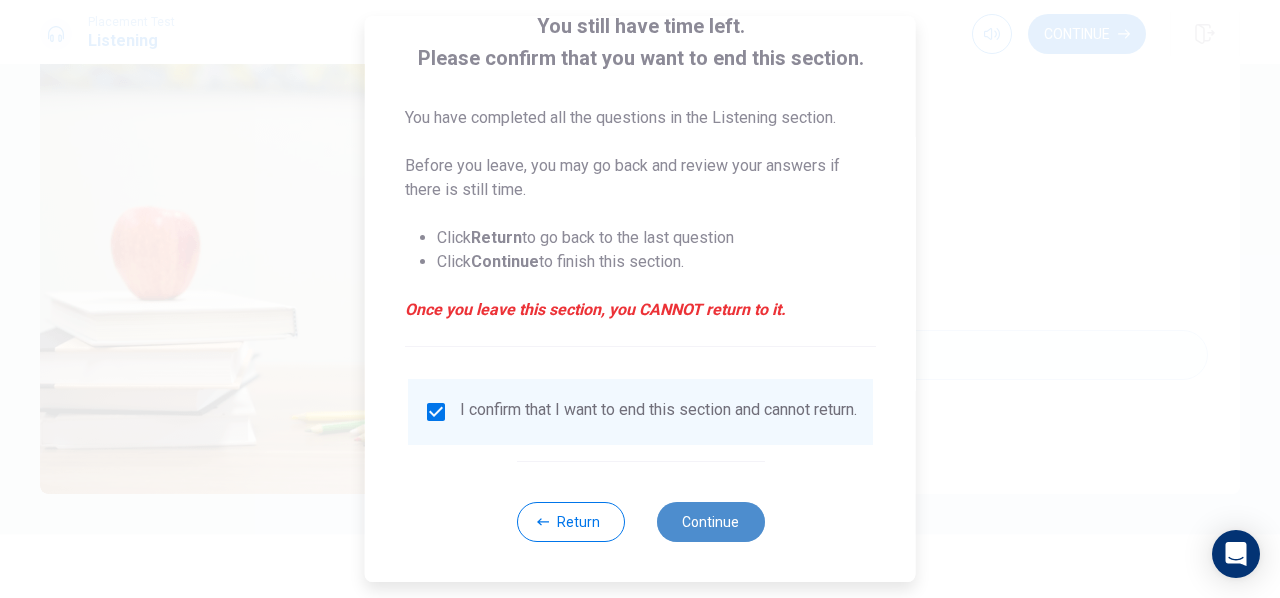 click on "Continue" at bounding box center [710, 522] 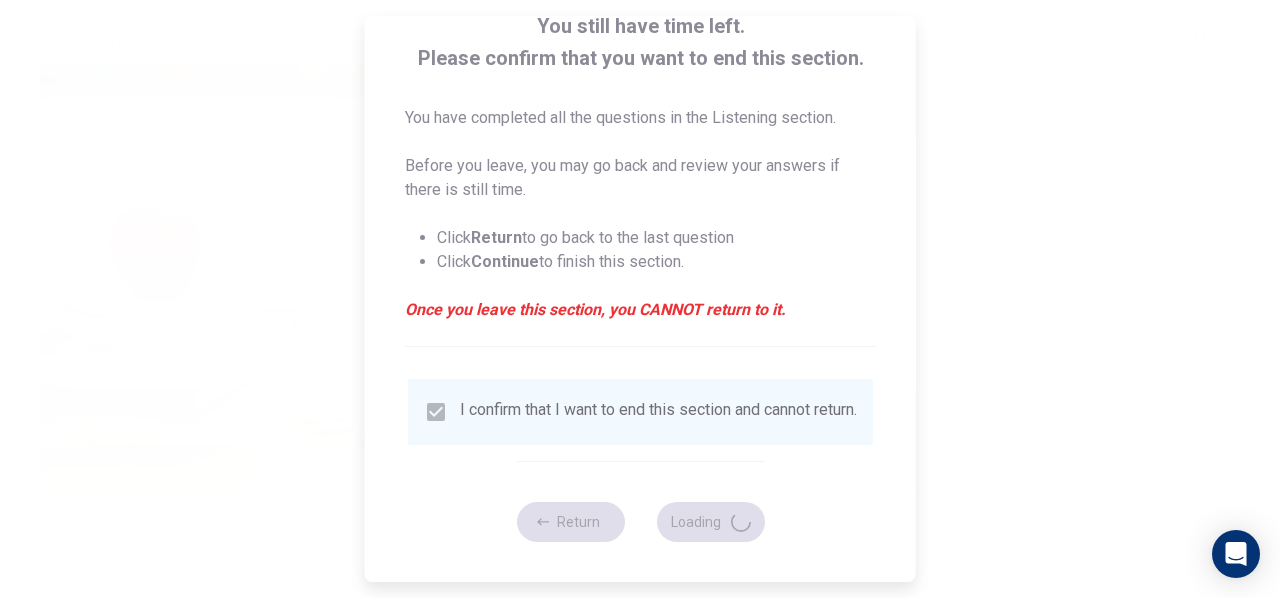 type on "65" 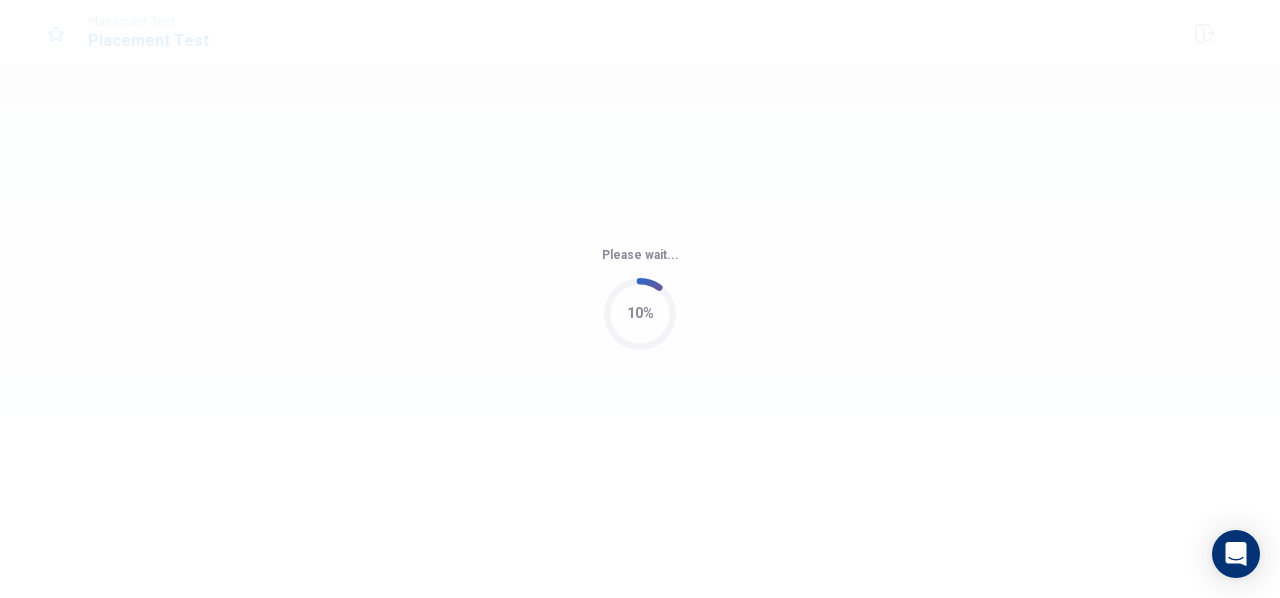 scroll, scrollTop: 0, scrollLeft: 0, axis: both 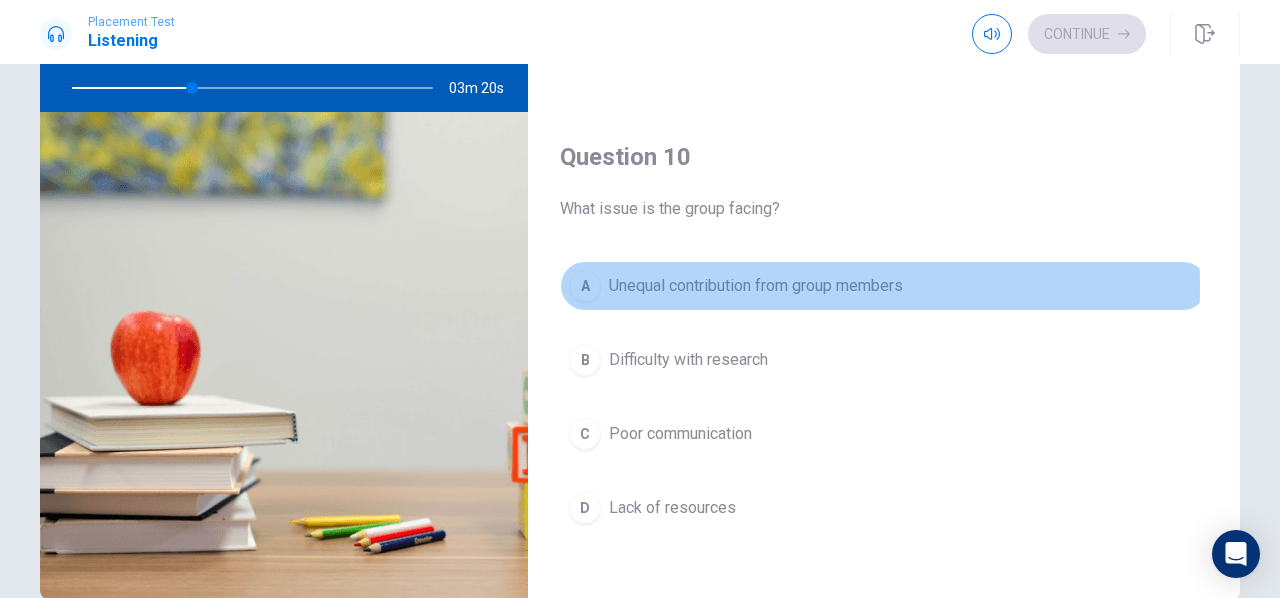 click on "A" at bounding box center [585, 286] 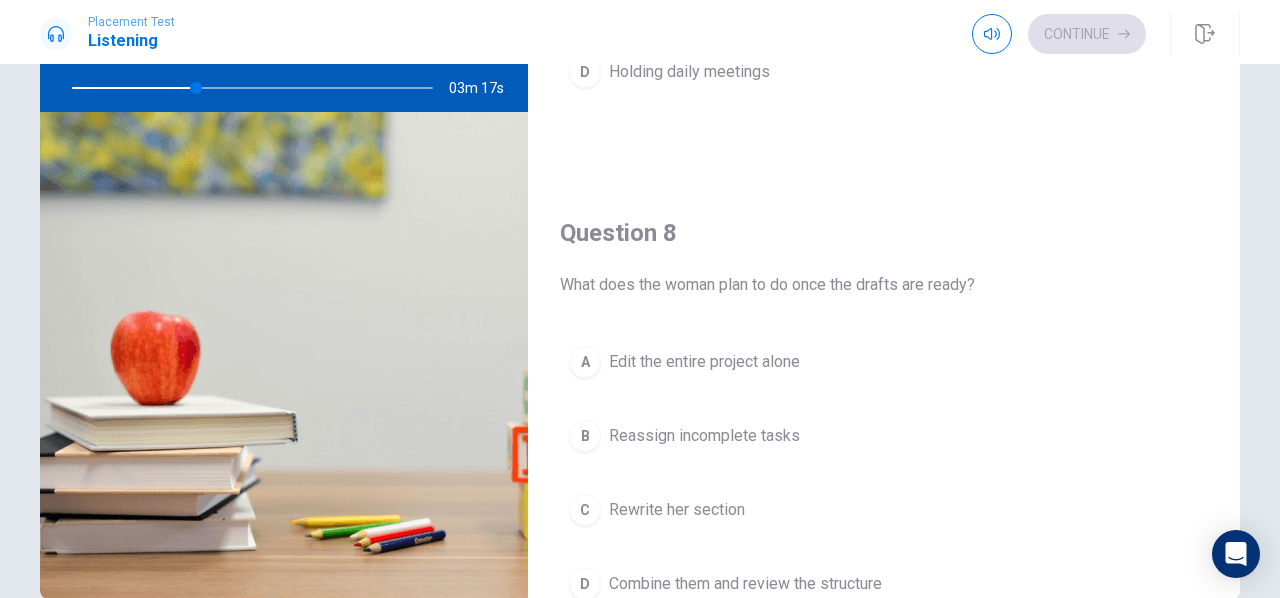 scroll, scrollTop: 351, scrollLeft: 0, axis: vertical 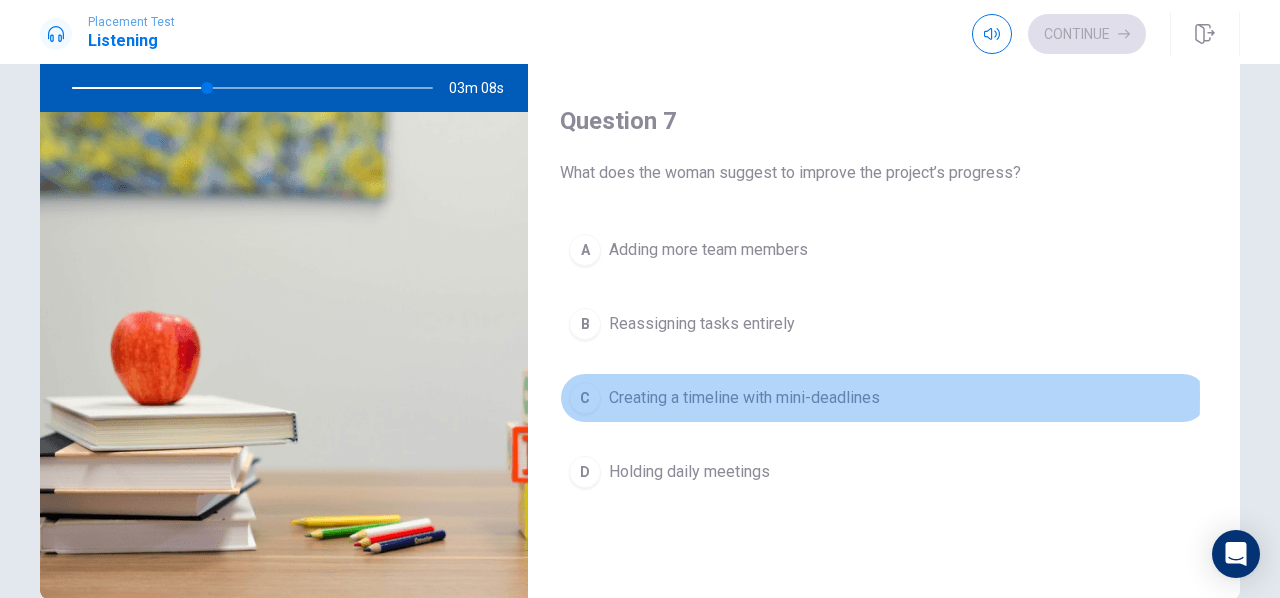 click on "C" at bounding box center [585, 398] 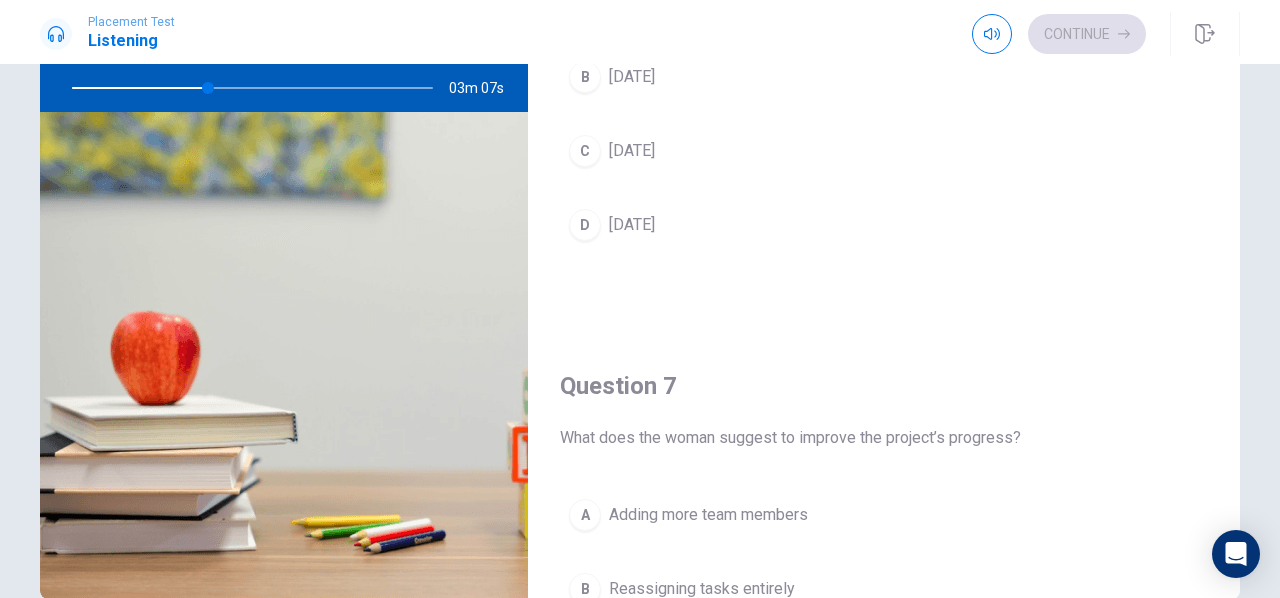 scroll, scrollTop: 0, scrollLeft: 0, axis: both 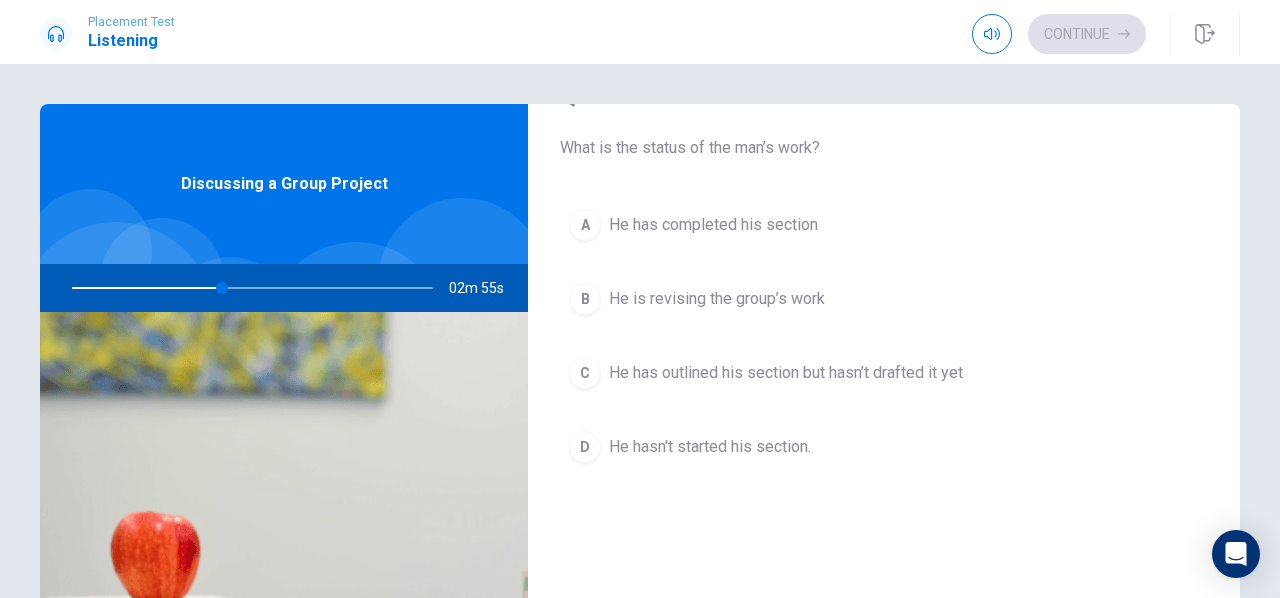click on "C" at bounding box center (585, 373) 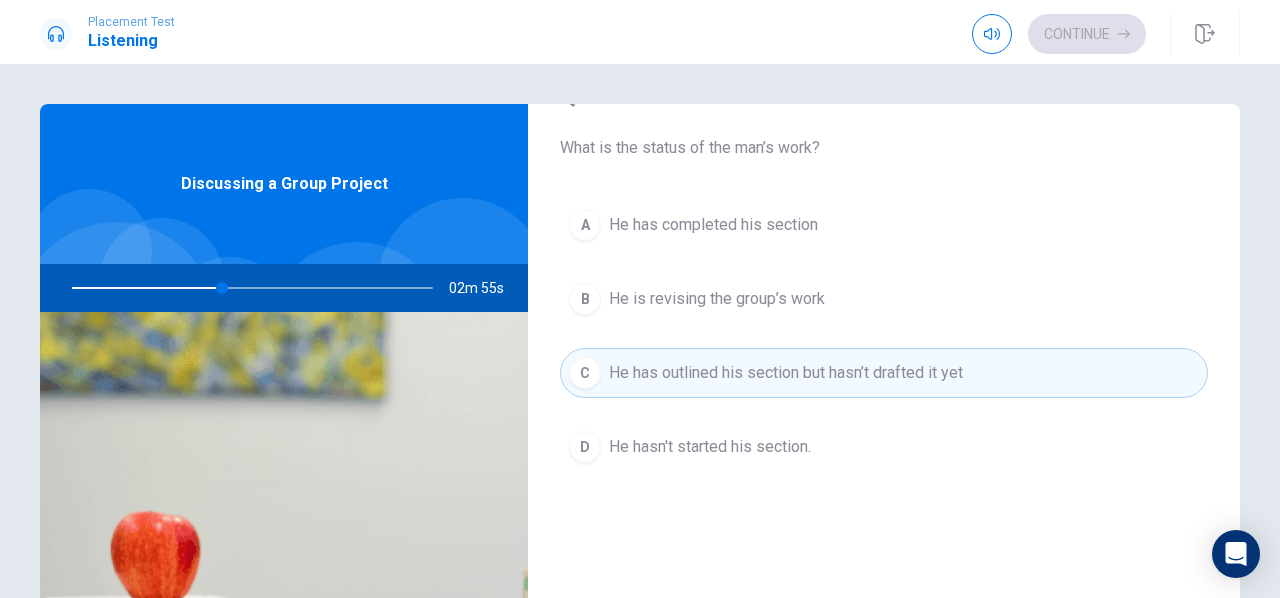 scroll, scrollTop: 1851, scrollLeft: 0, axis: vertical 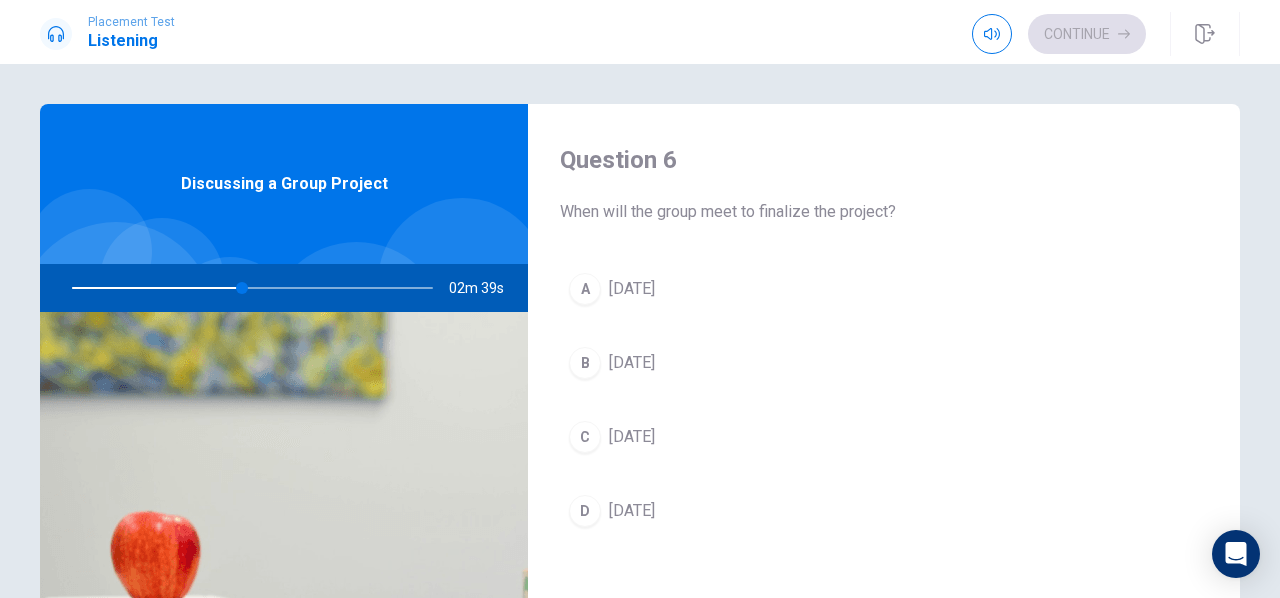 click on "C" at bounding box center [585, 437] 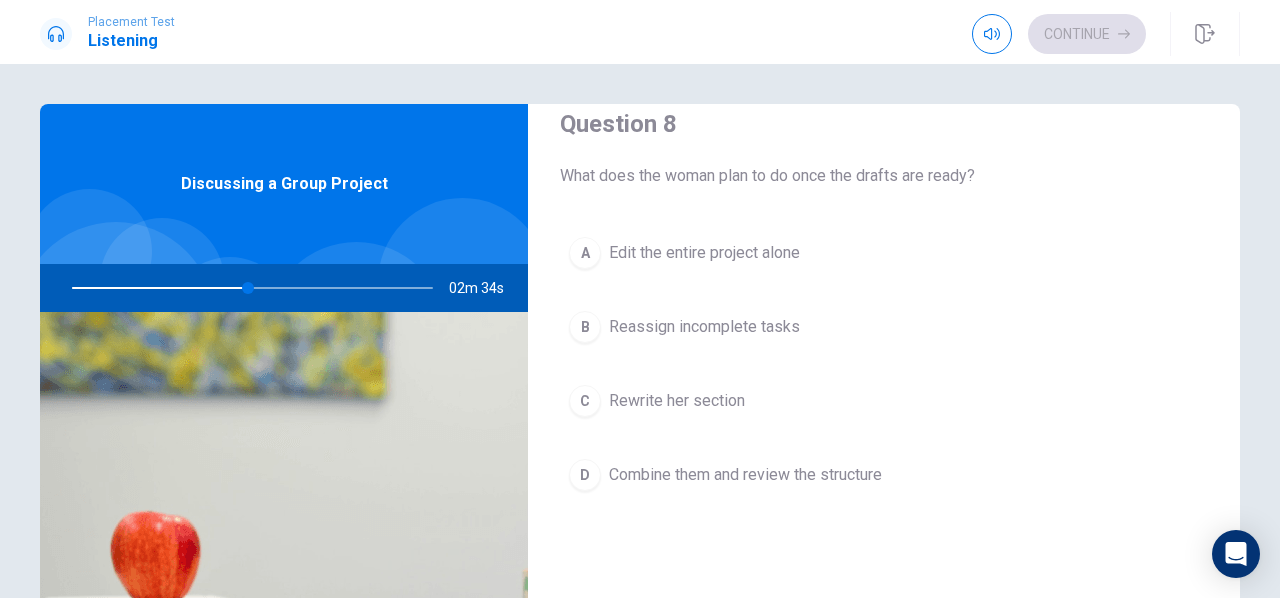 scroll, scrollTop: 1200, scrollLeft: 0, axis: vertical 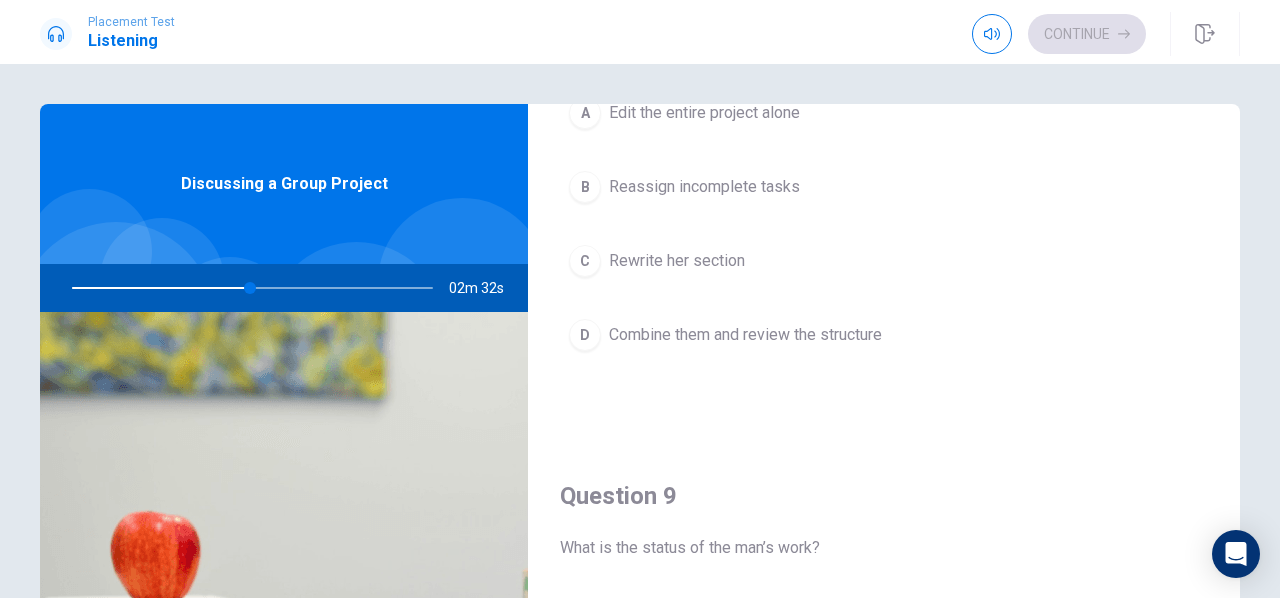 click on "D" at bounding box center (585, 335) 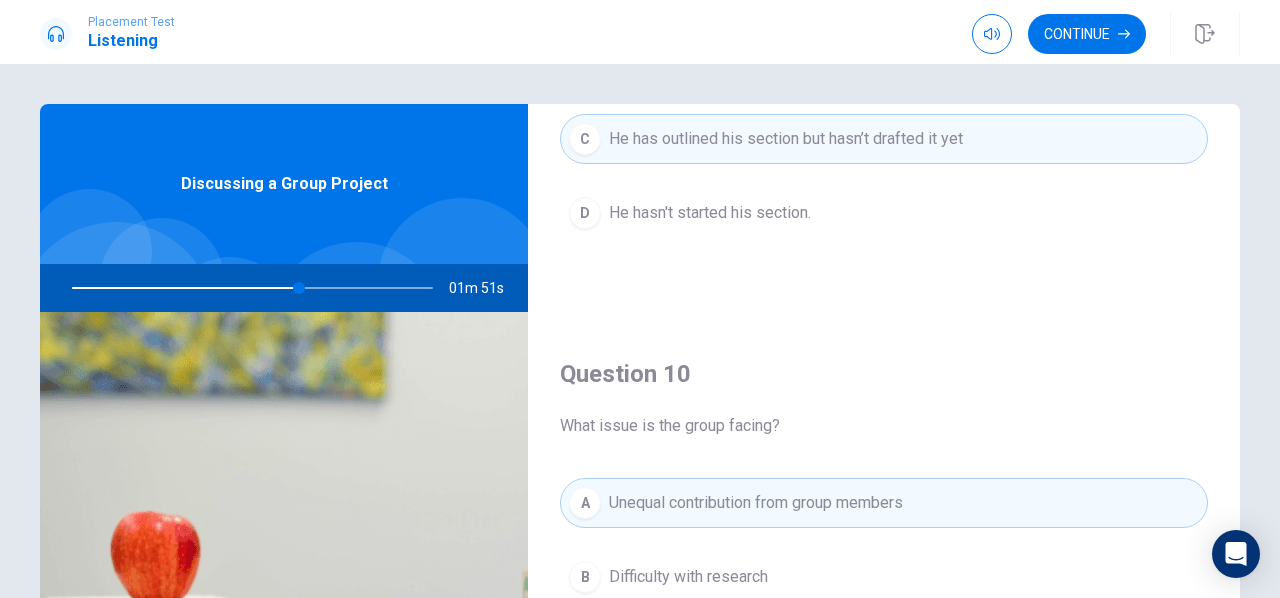 scroll, scrollTop: 1851, scrollLeft: 0, axis: vertical 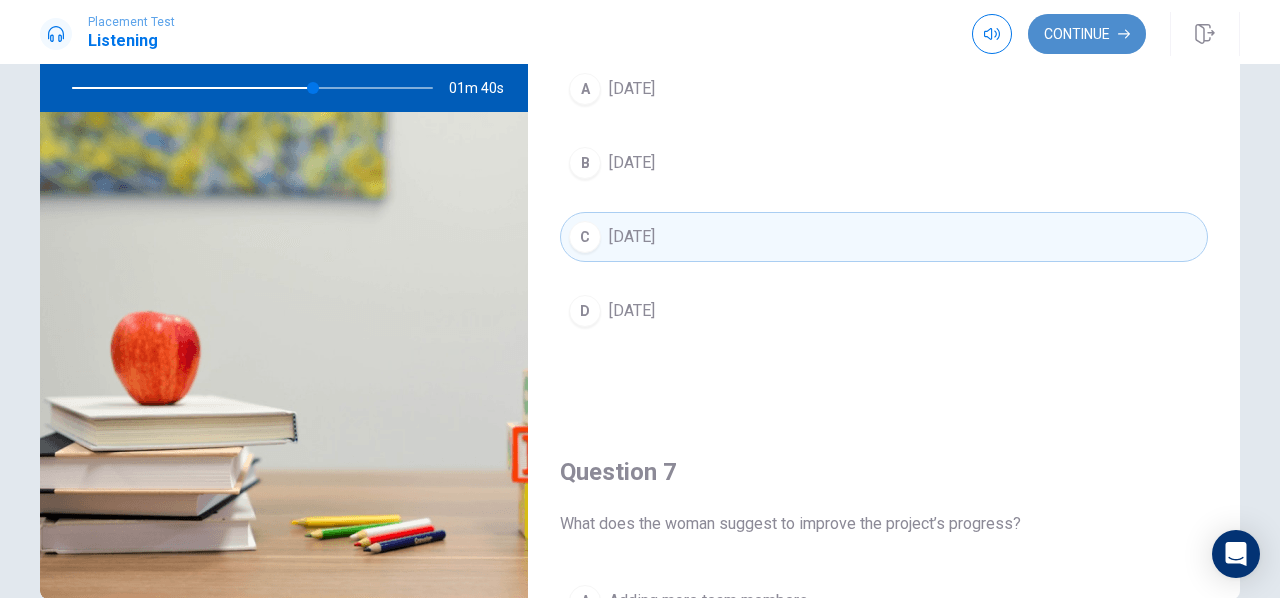 click on "Continue" at bounding box center (1087, 34) 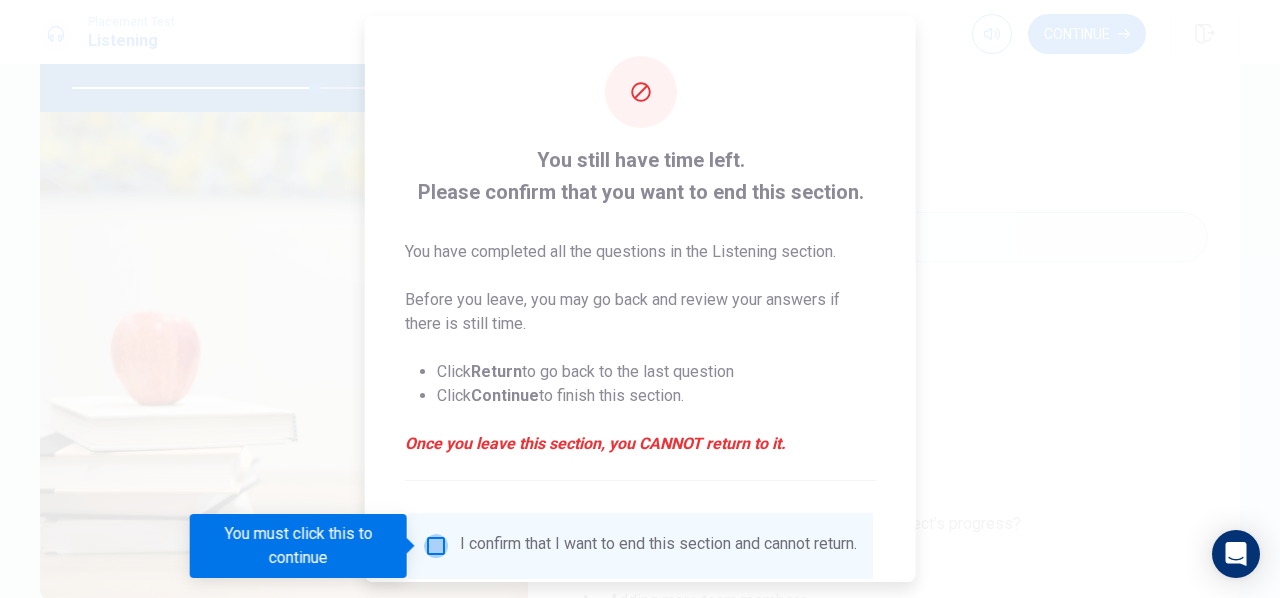 click at bounding box center (436, 546) 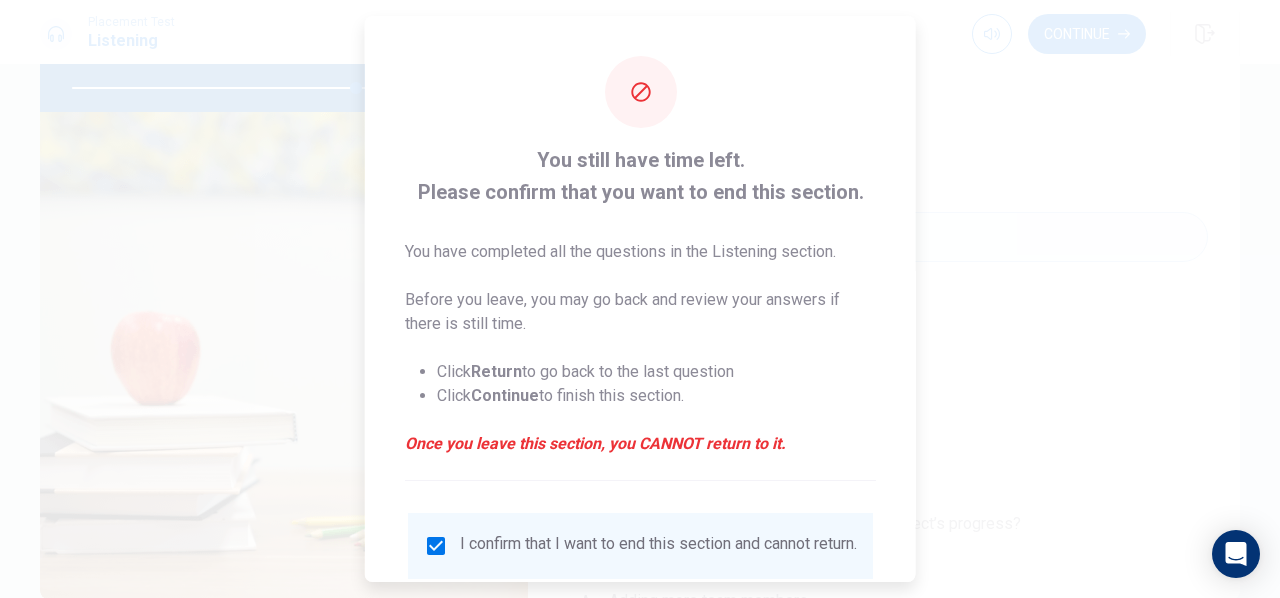 scroll, scrollTop: 148, scrollLeft: 0, axis: vertical 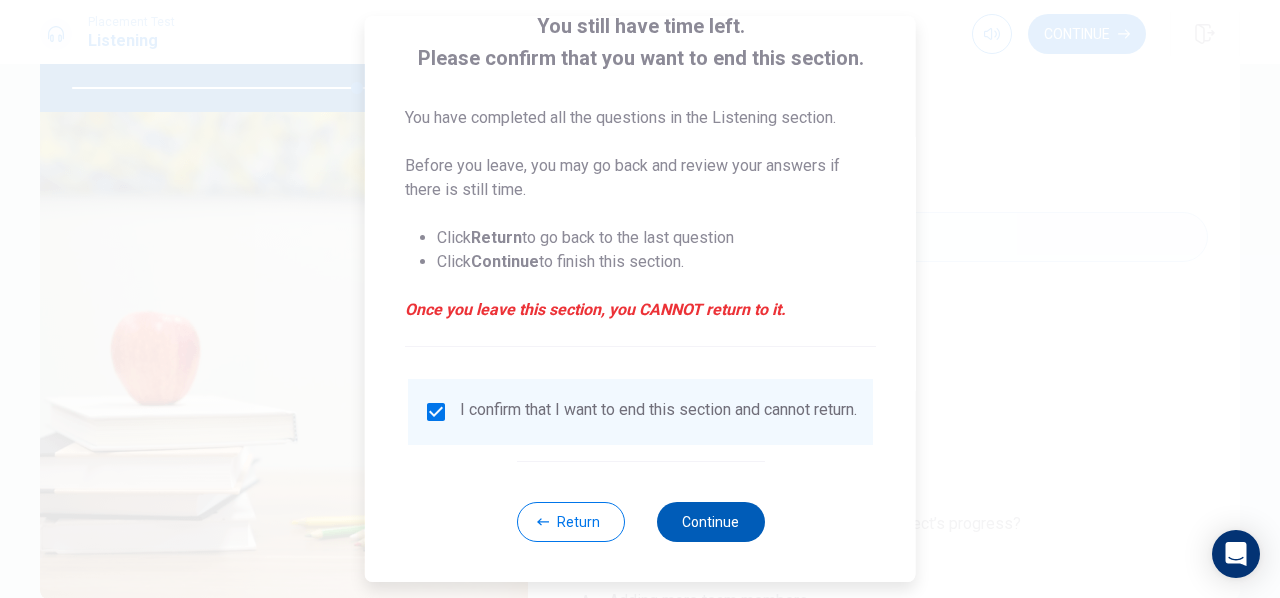click on "Continue" at bounding box center [710, 522] 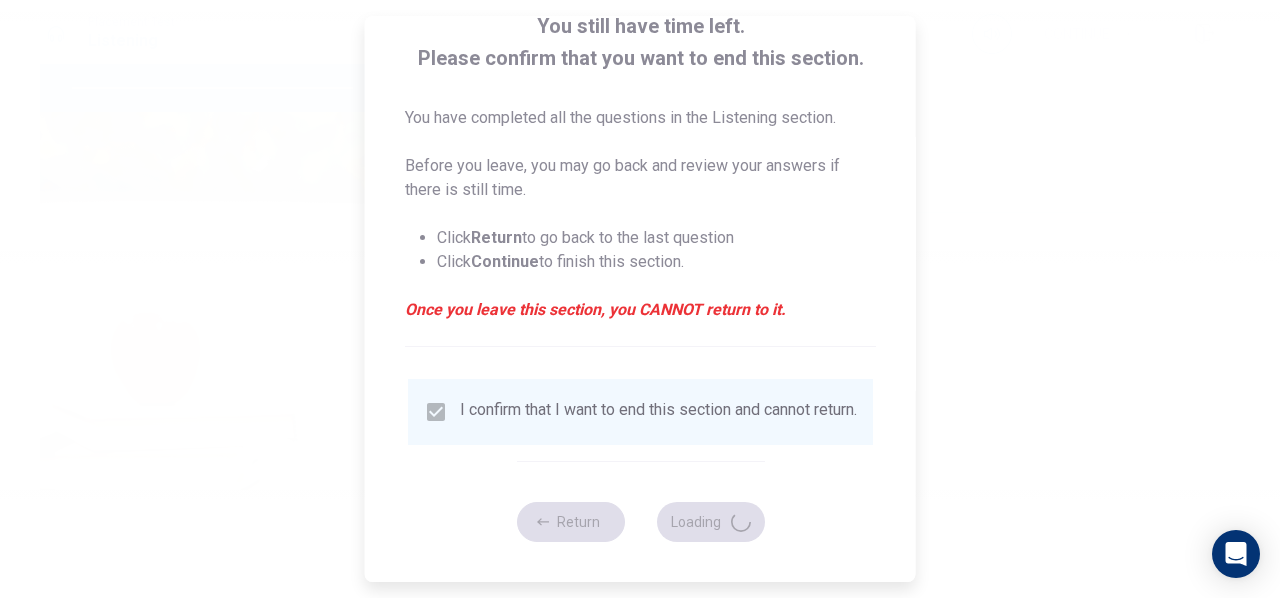 type on "80" 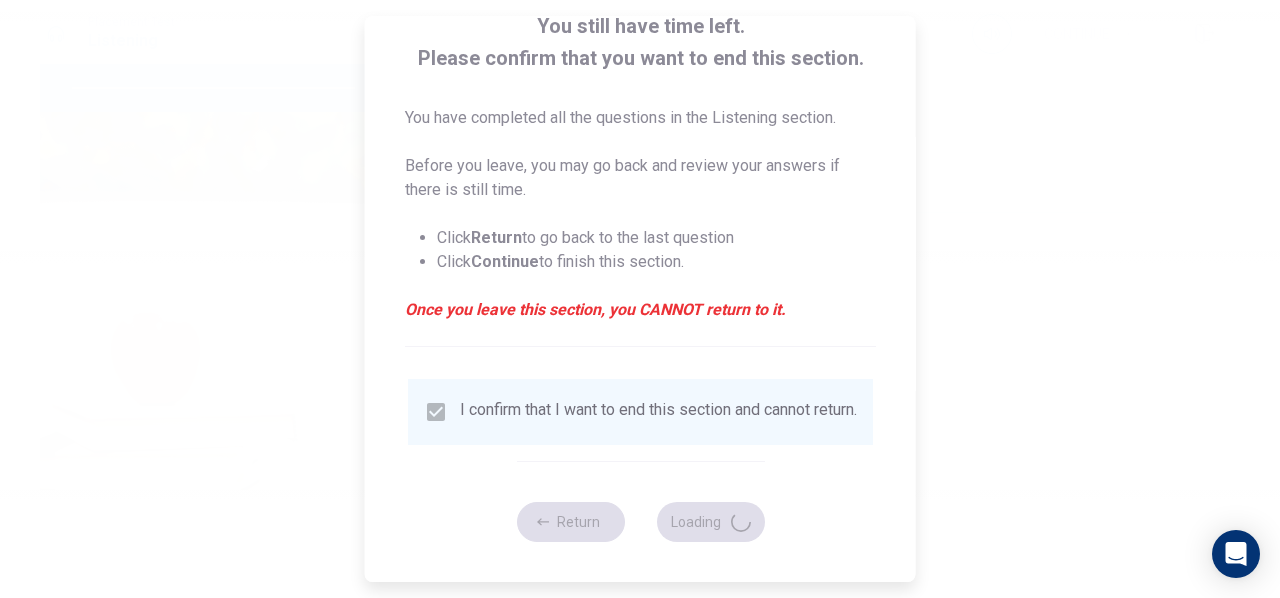 scroll, scrollTop: 0, scrollLeft: 0, axis: both 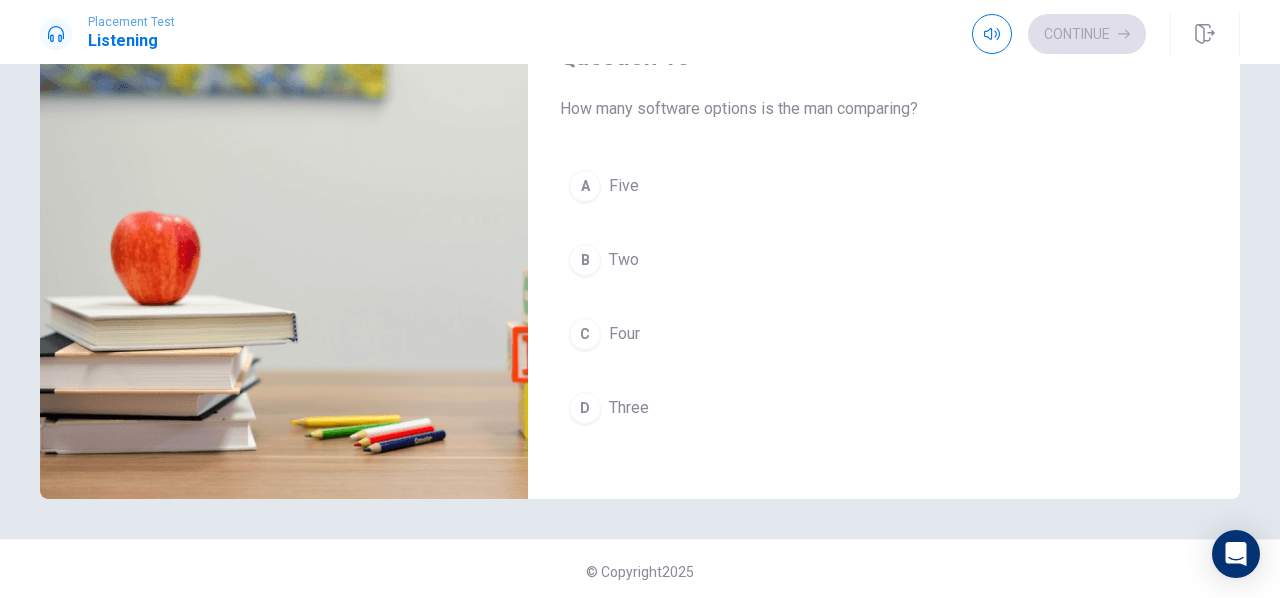 click on "D" at bounding box center [585, 408] 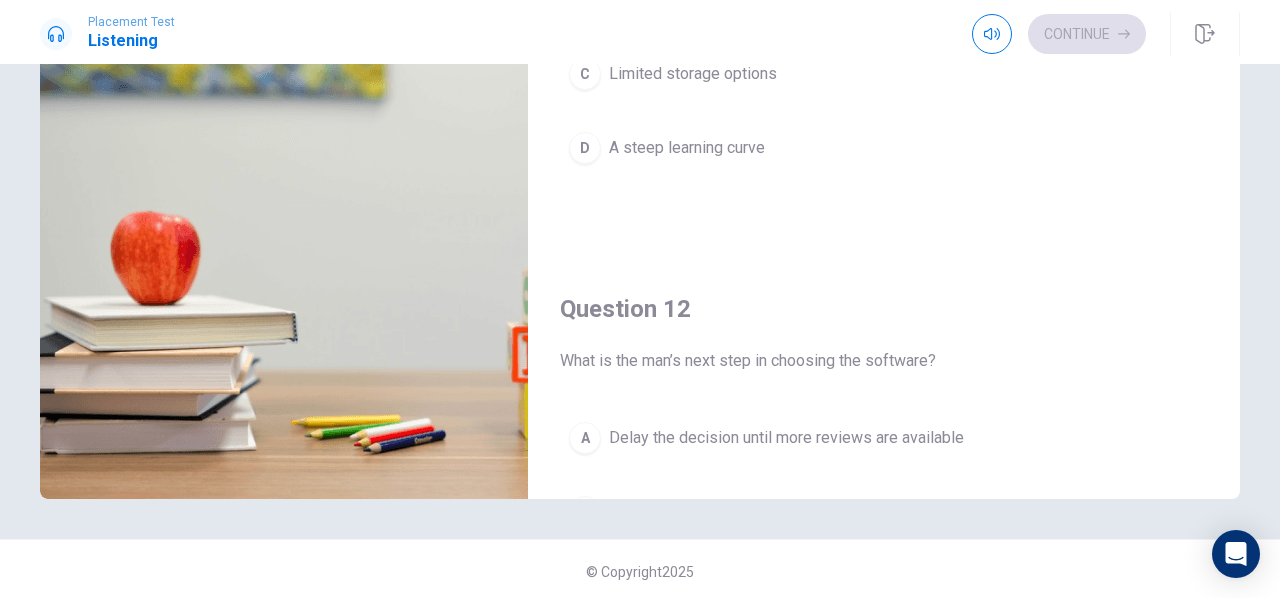 scroll, scrollTop: 0, scrollLeft: 0, axis: both 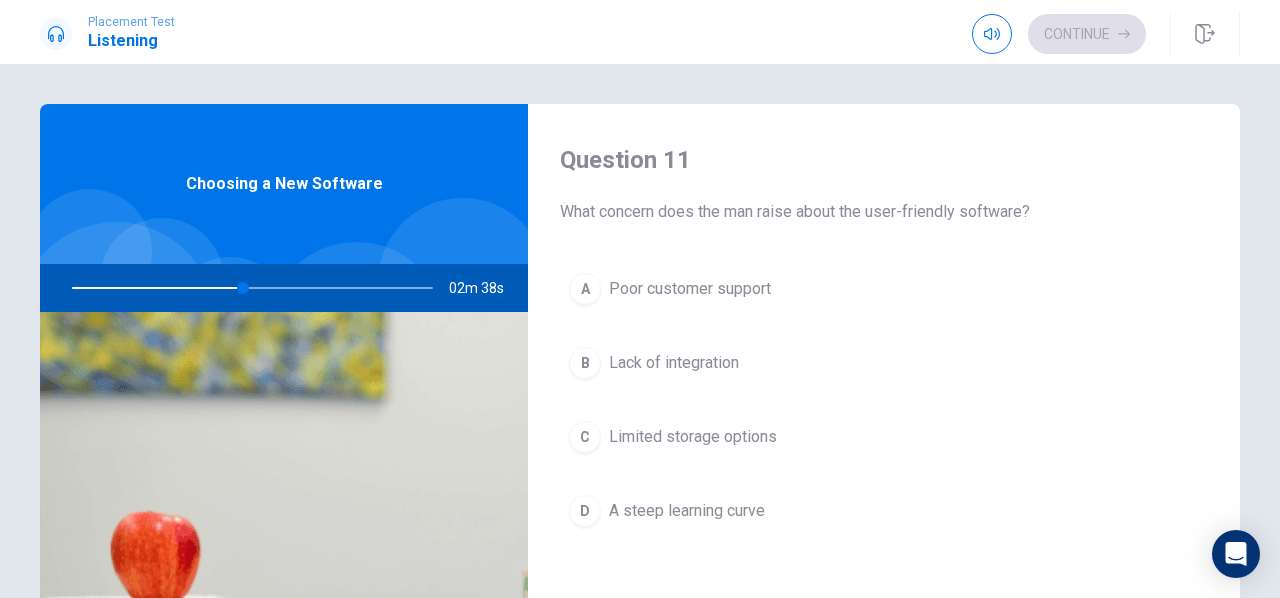 click on "A" at bounding box center [585, 289] 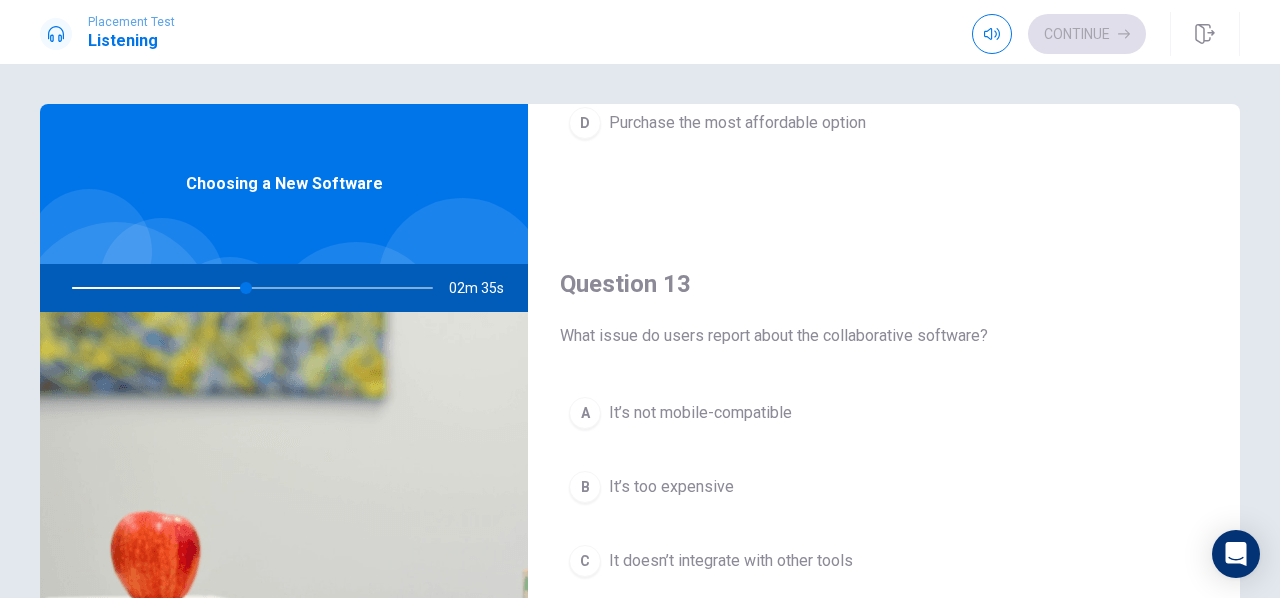scroll, scrollTop: 1100, scrollLeft: 0, axis: vertical 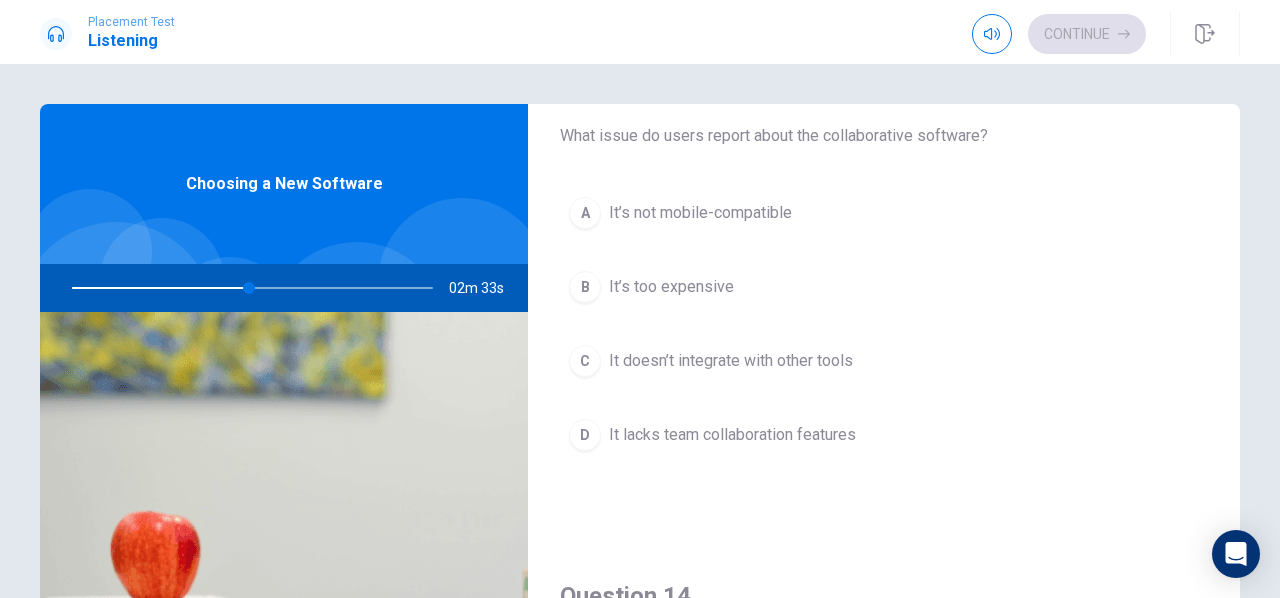 click on "A" at bounding box center (585, 213) 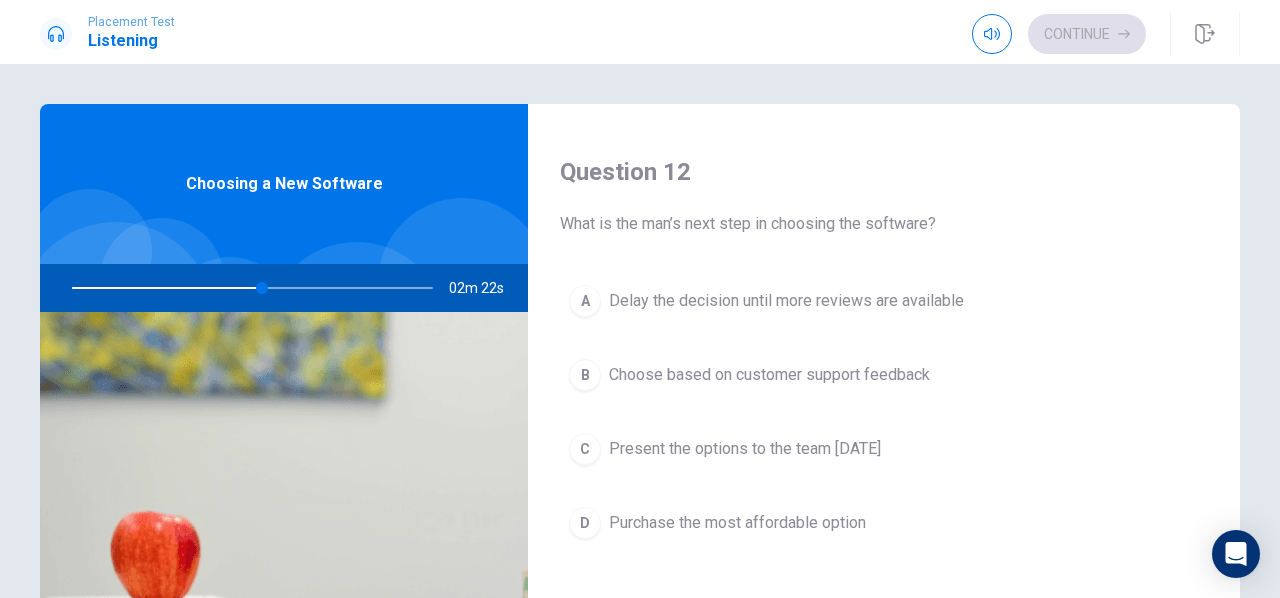 scroll, scrollTop: 600, scrollLeft: 0, axis: vertical 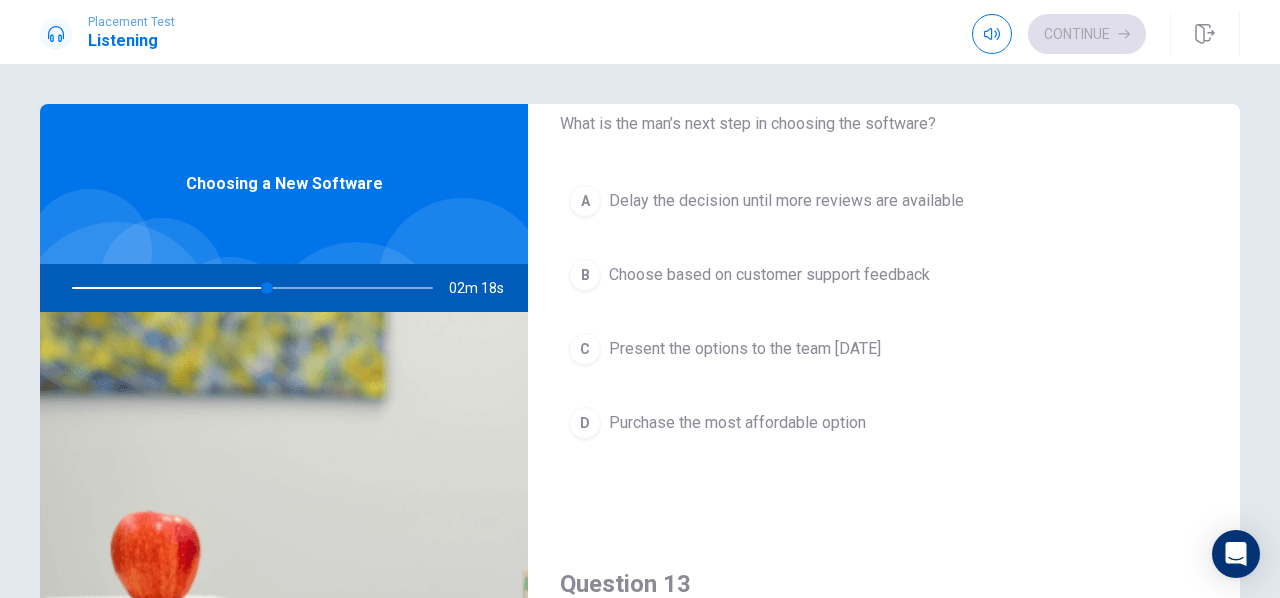 click on "B" at bounding box center (585, 275) 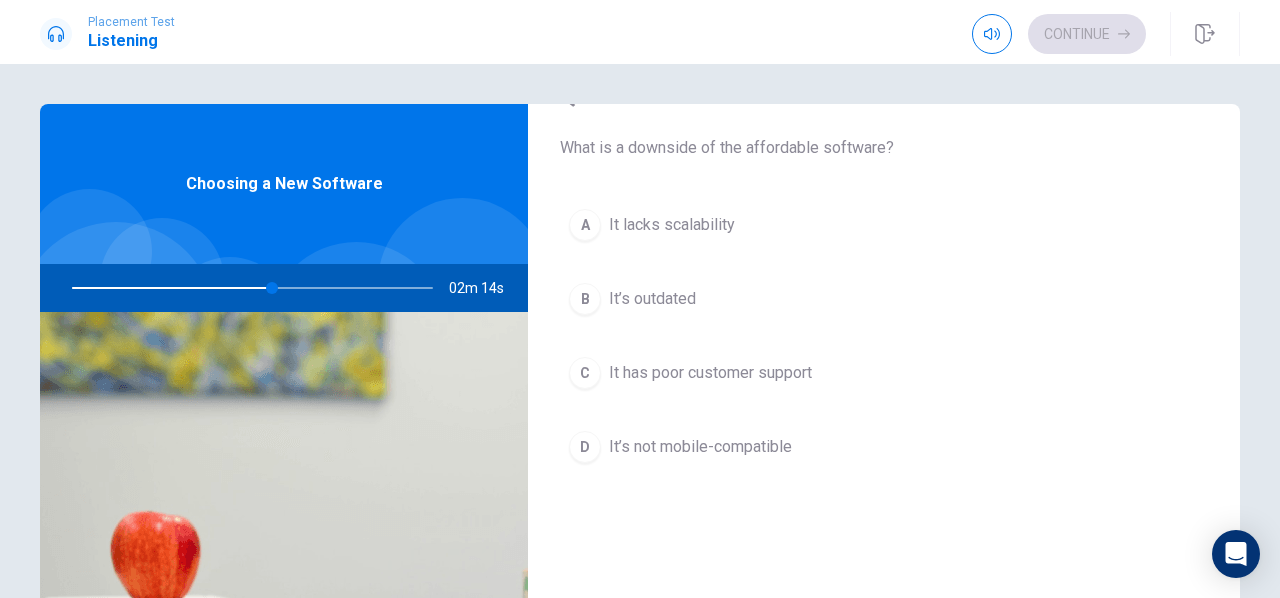 scroll, scrollTop: 1500, scrollLeft: 0, axis: vertical 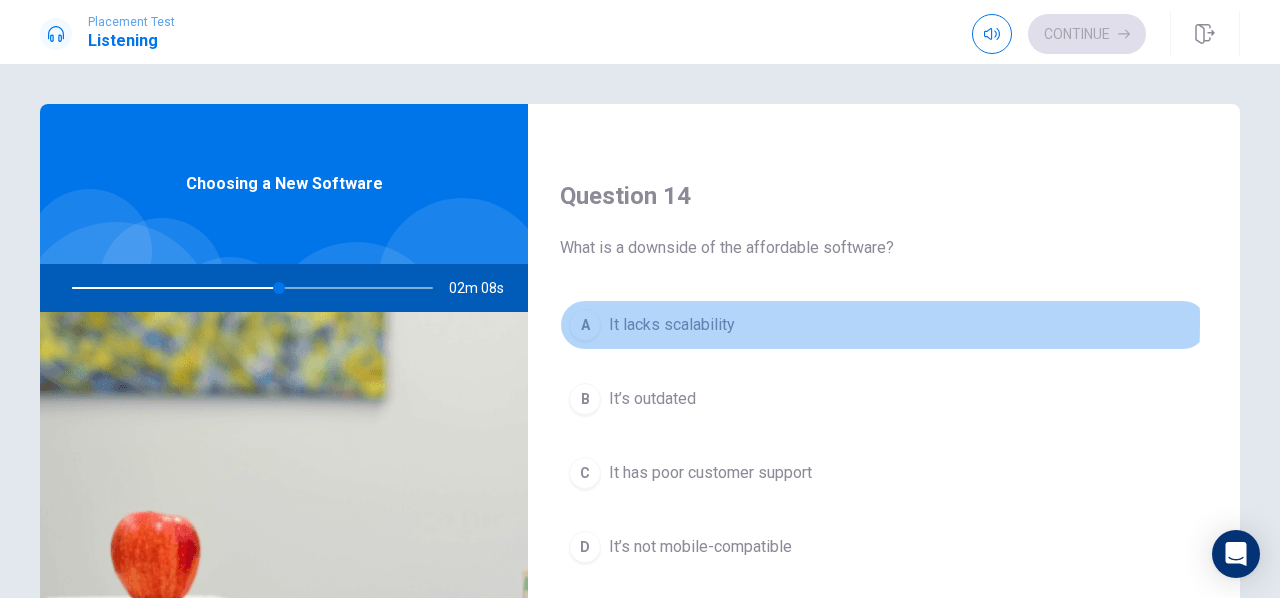 click on "A" at bounding box center [585, 325] 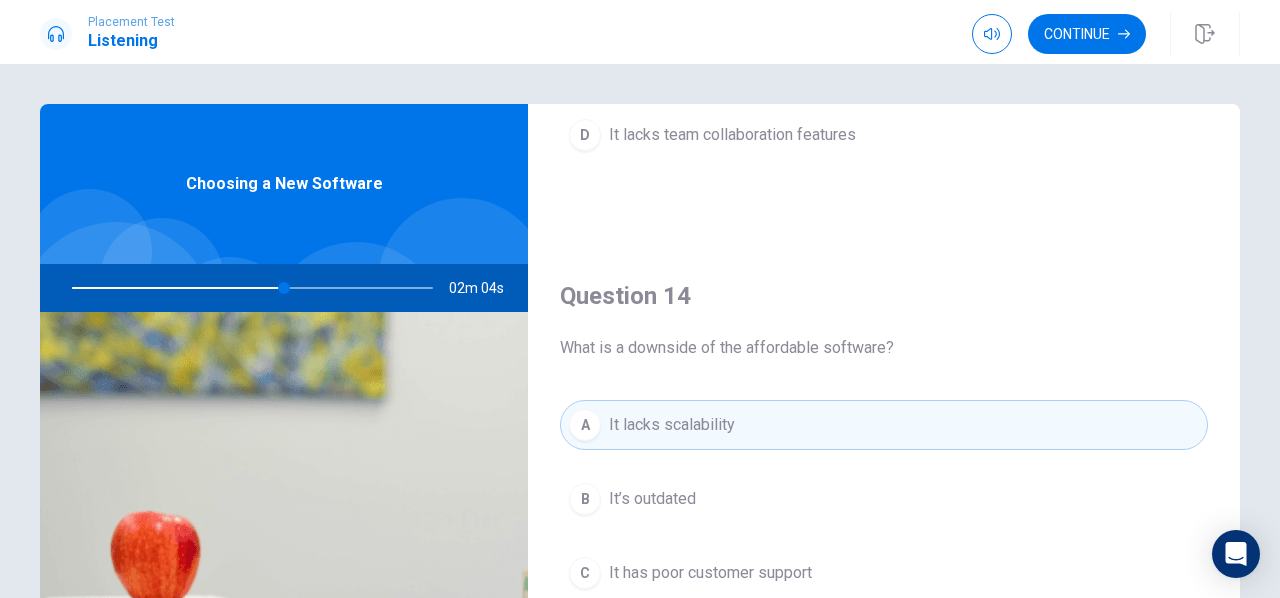 scroll, scrollTop: 1600, scrollLeft: 0, axis: vertical 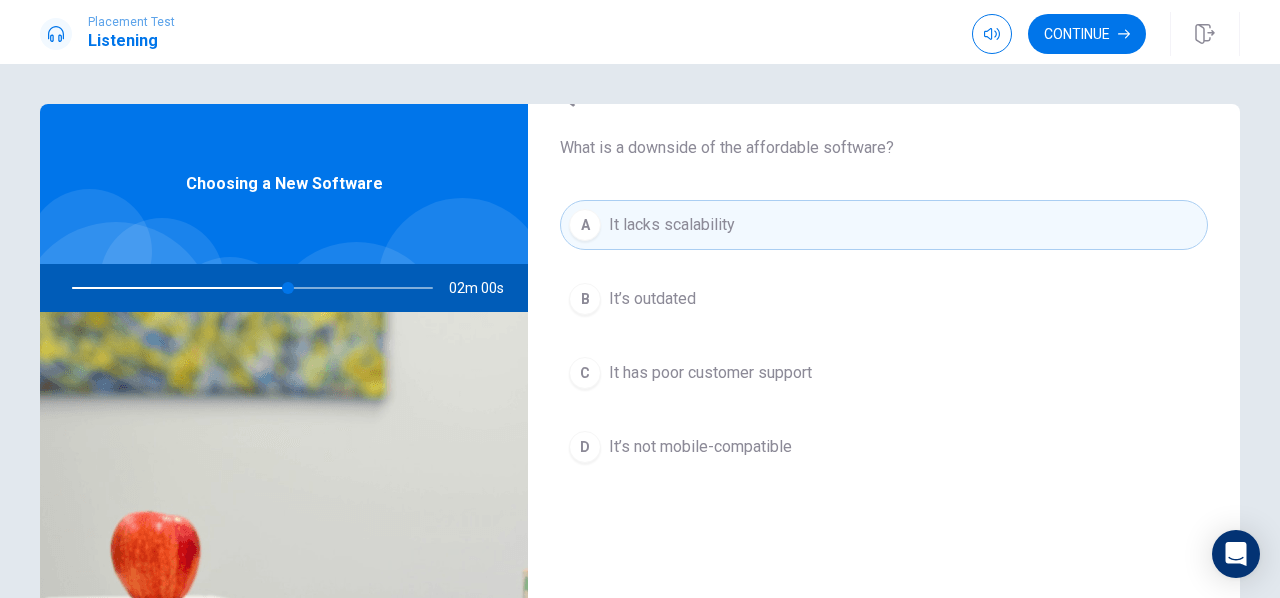 click on "It’s outdated" at bounding box center [652, 299] 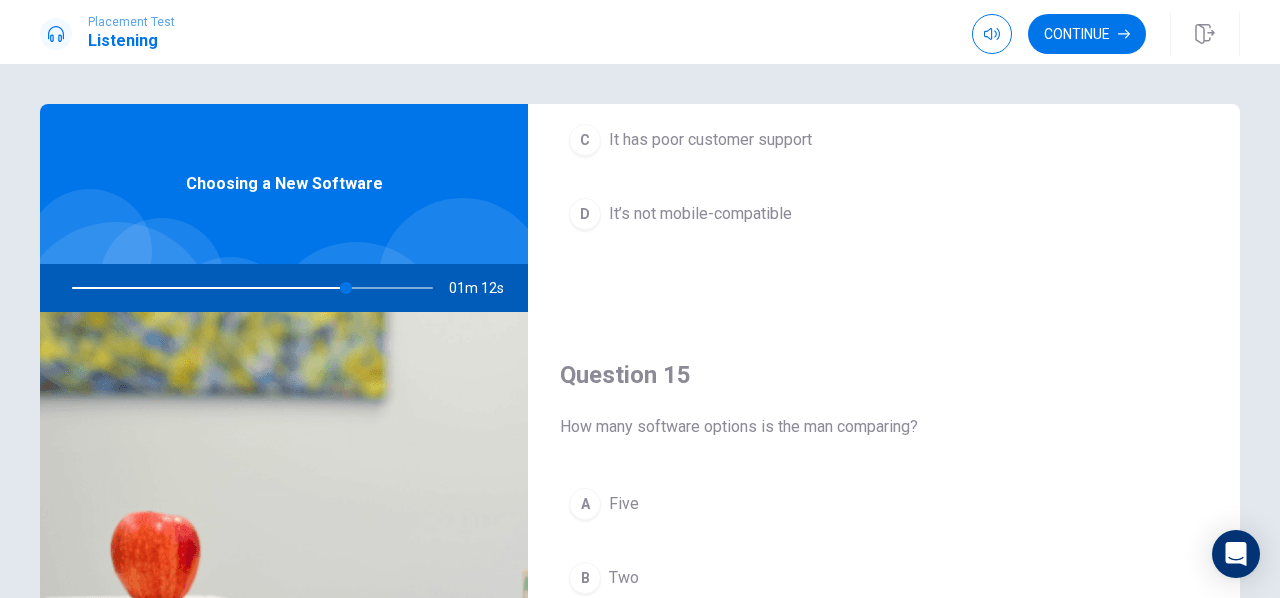 scroll, scrollTop: 1851, scrollLeft: 0, axis: vertical 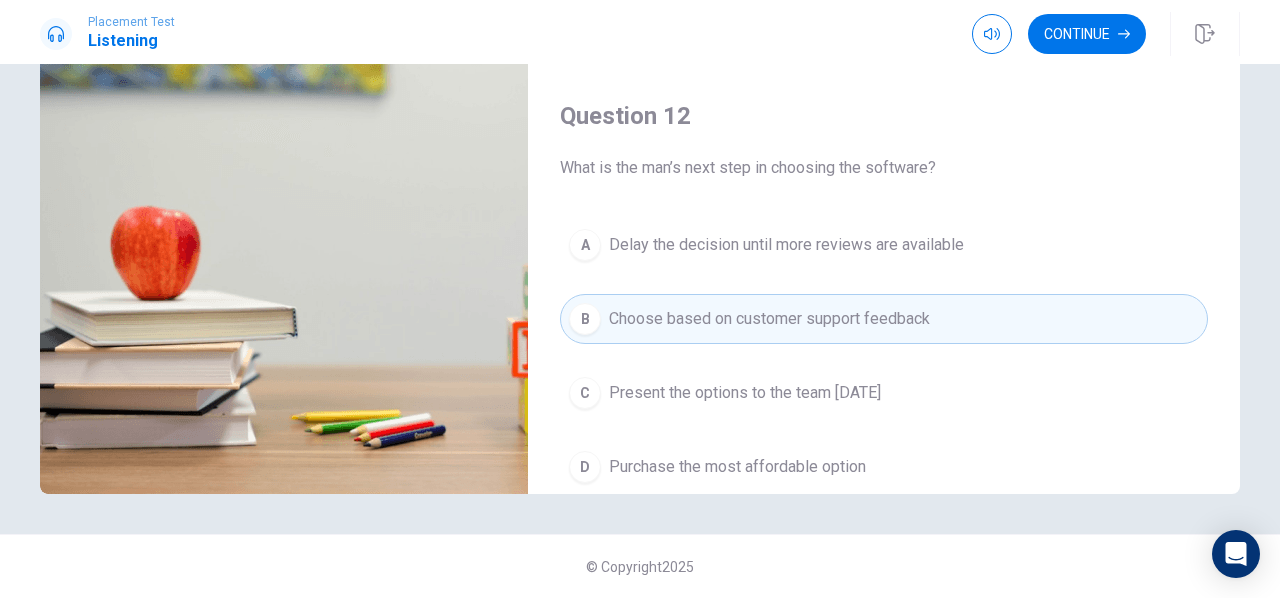 click on "C" at bounding box center [585, 393] 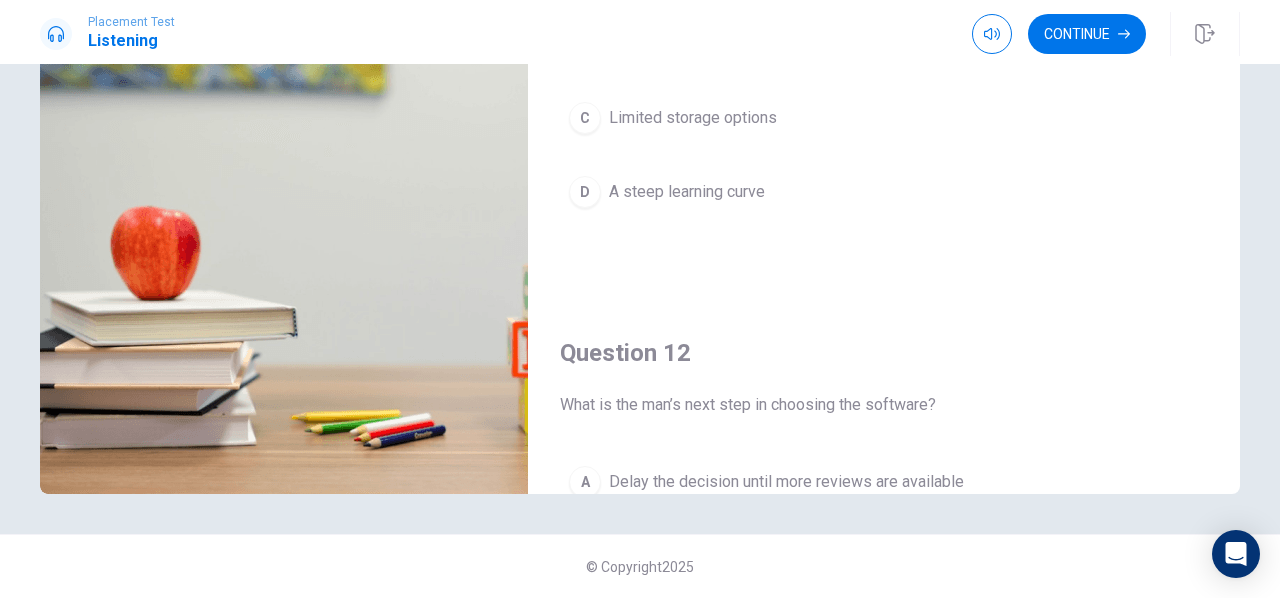 scroll, scrollTop: 0, scrollLeft: 0, axis: both 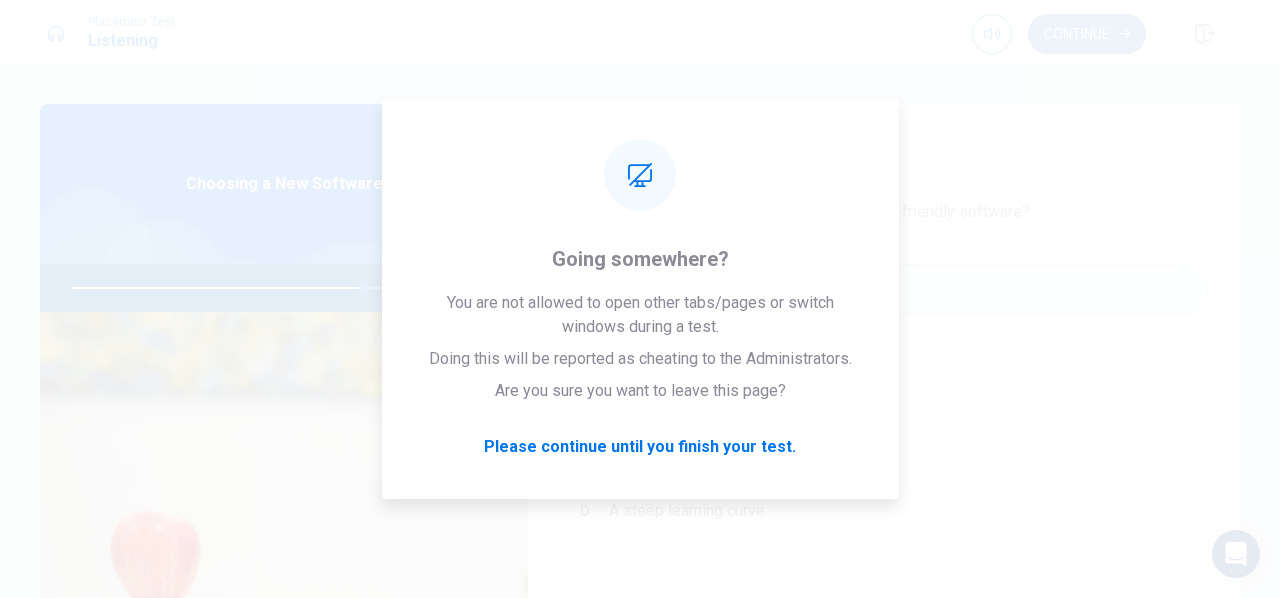 click on "Continue" at bounding box center [1087, 34] 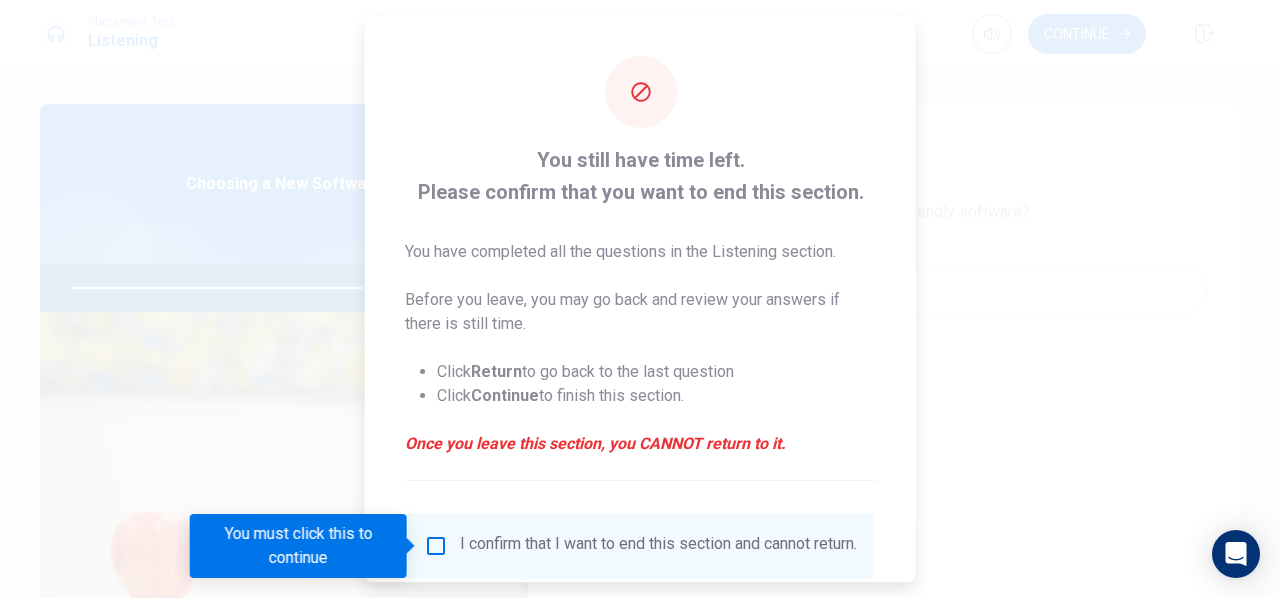 click at bounding box center (436, 546) 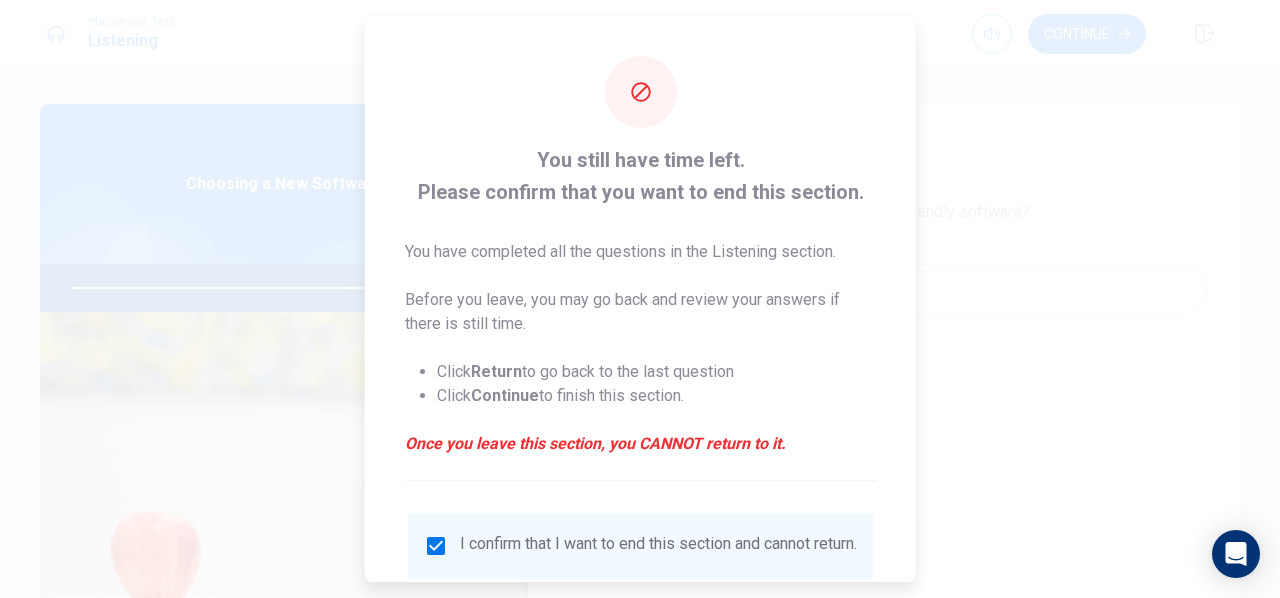 scroll, scrollTop: 148, scrollLeft: 0, axis: vertical 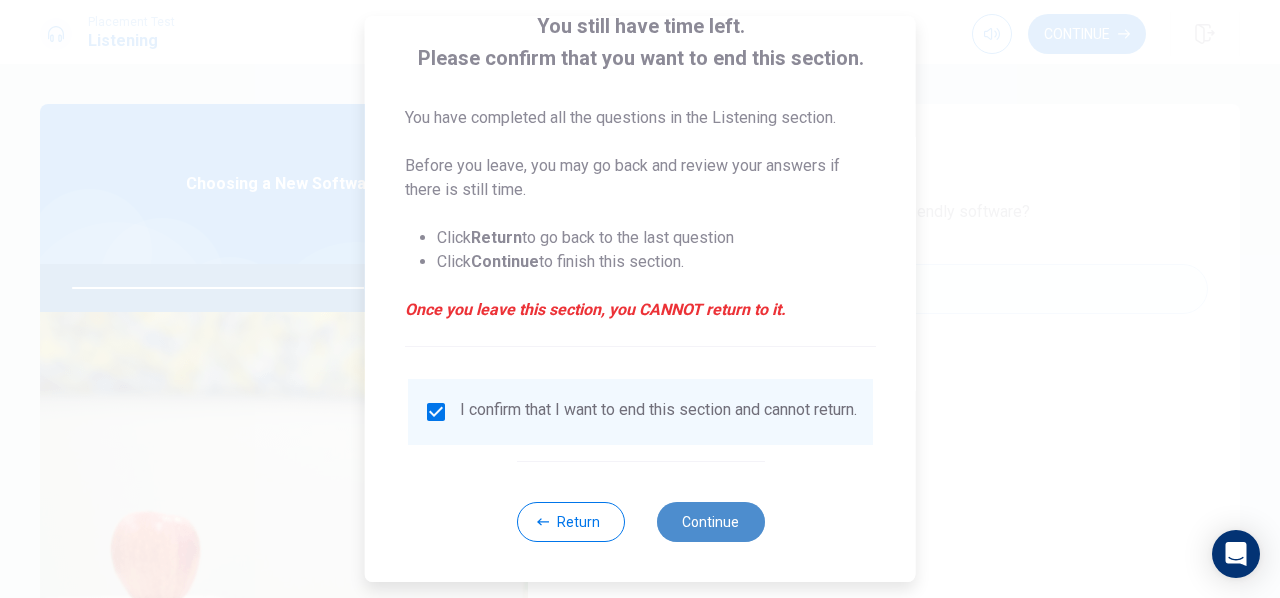 click on "Continue" at bounding box center [710, 522] 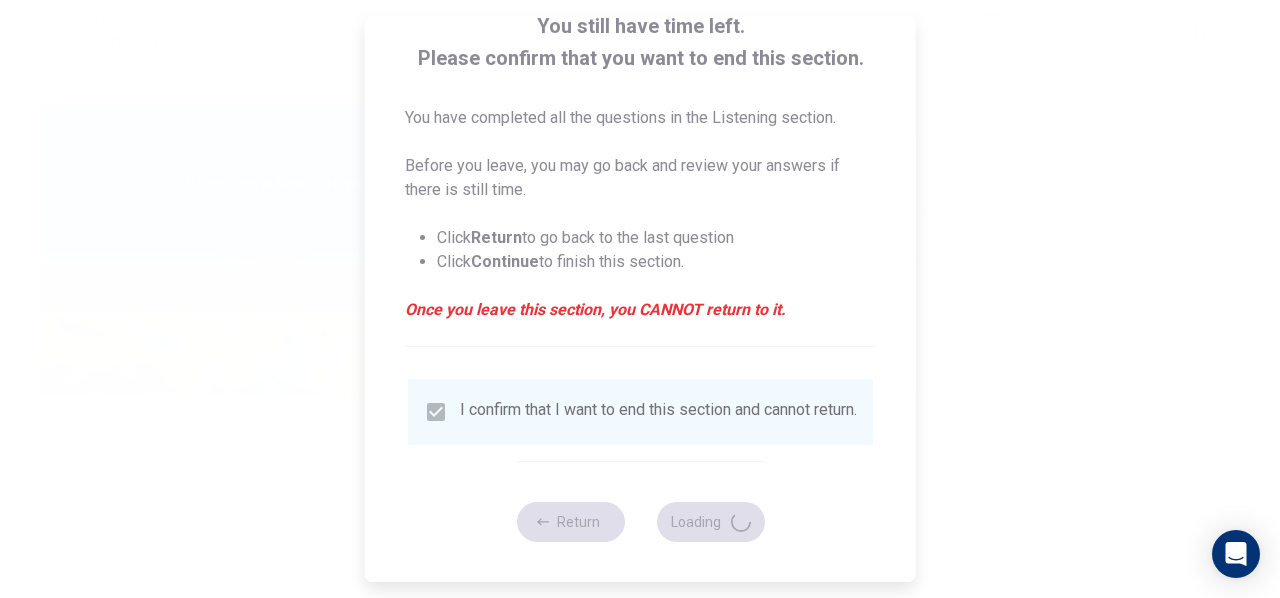 type on "83" 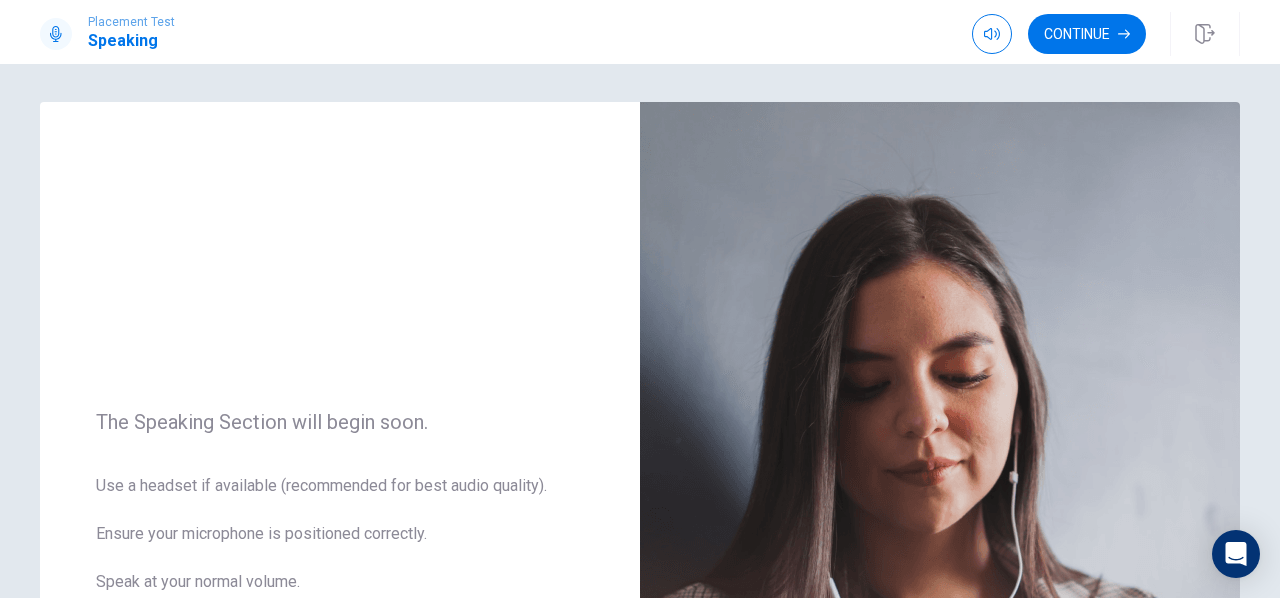 scroll, scrollTop: 0, scrollLeft: 0, axis: both 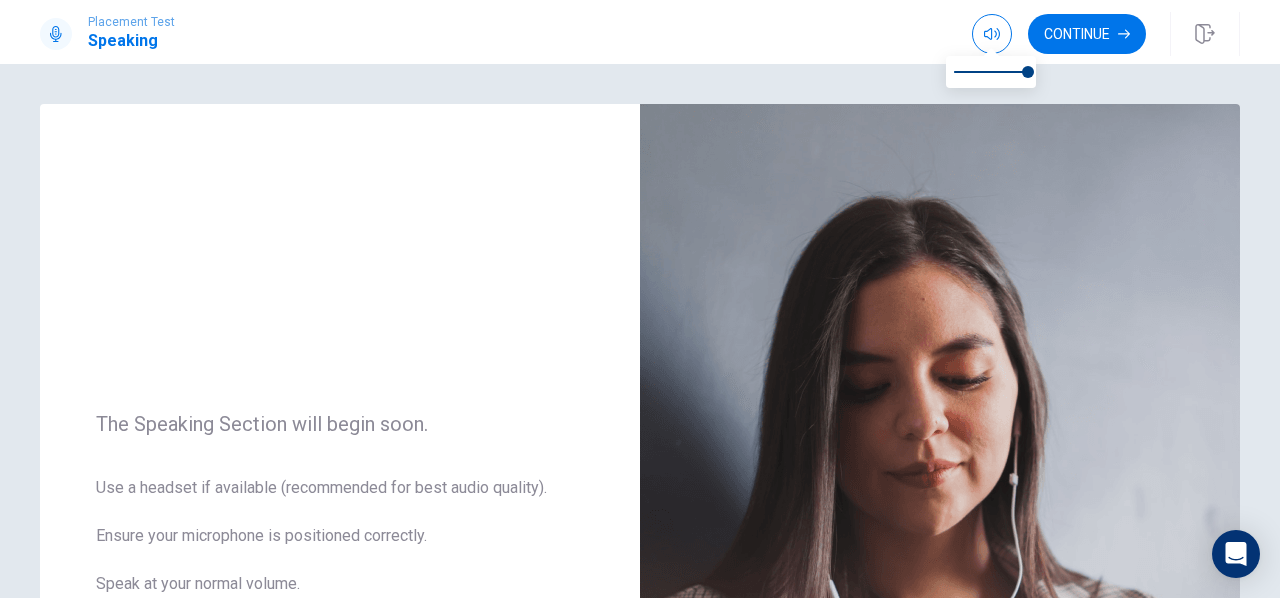 click on "Continue" at bounding box center [1106, 34] 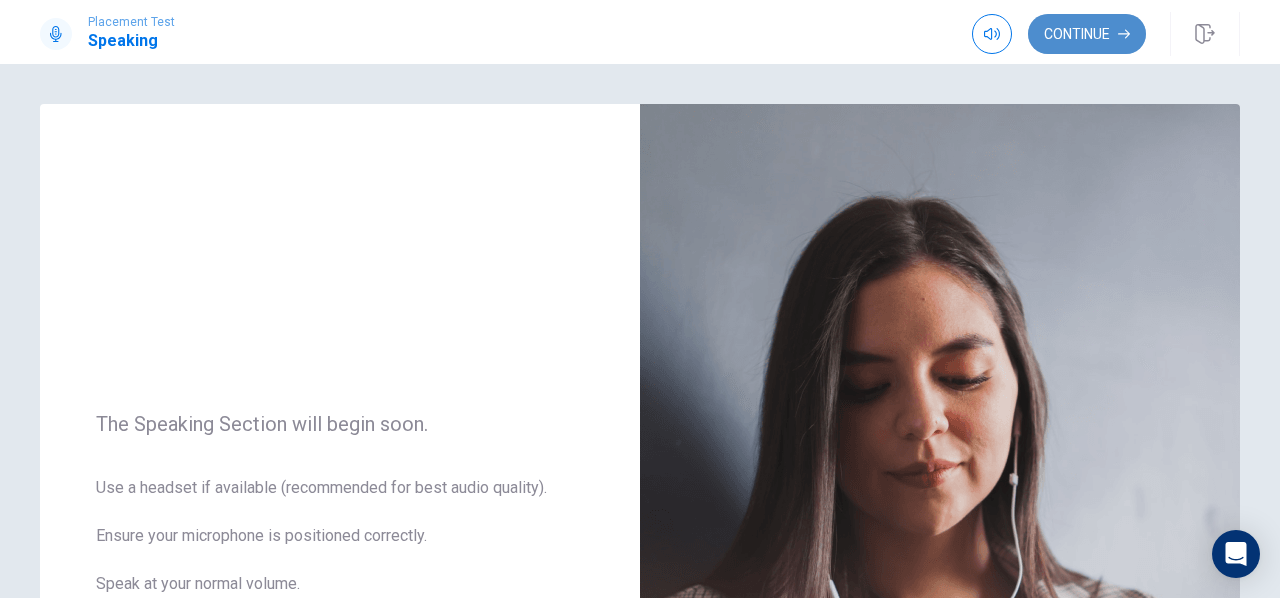 click on "Continue" at bounding box center [1087, 34] 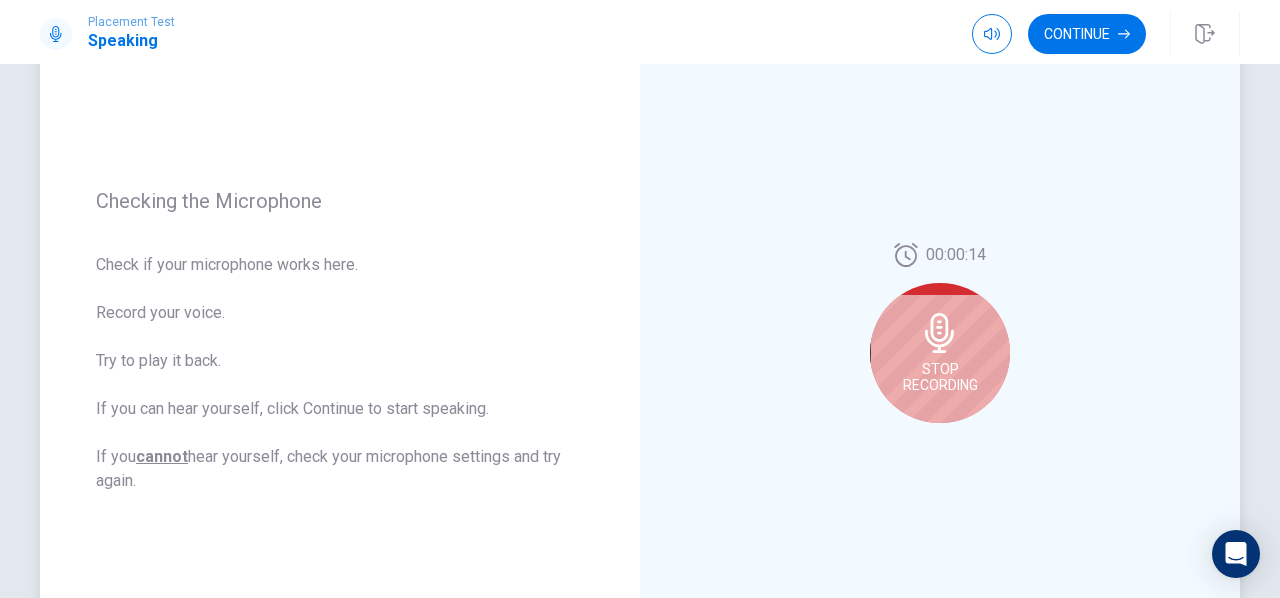 scroll, scrollTop: 200, scrollLeft: 0, axis: vertical 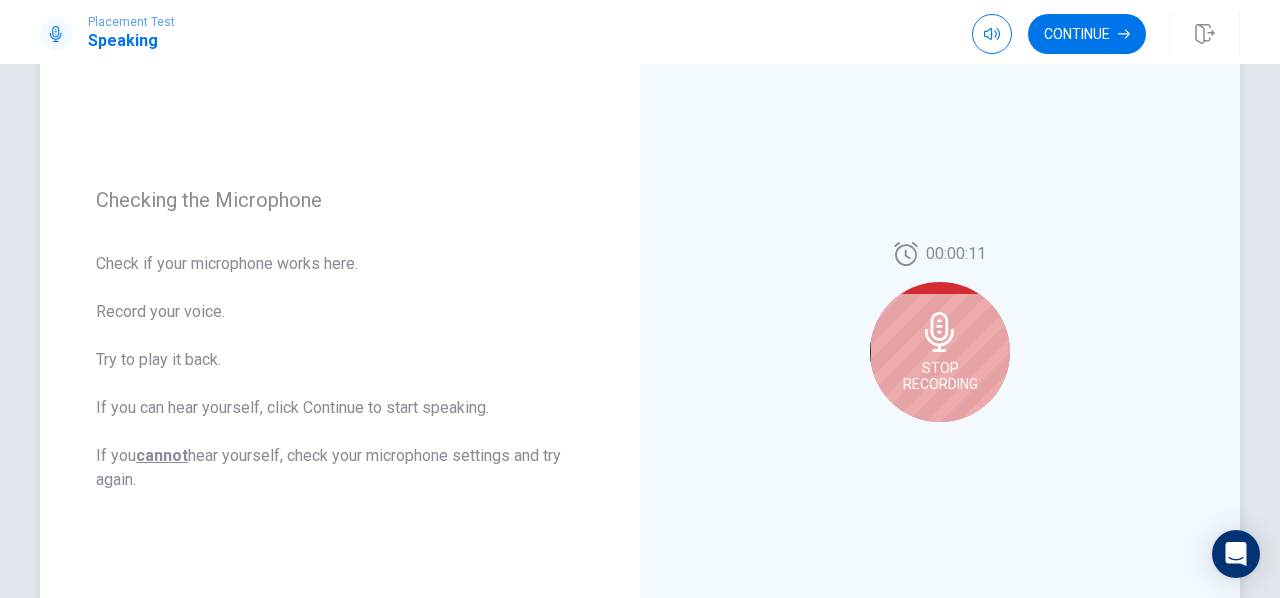 click on "Stop   Recording" at bounding box center [940, 352] 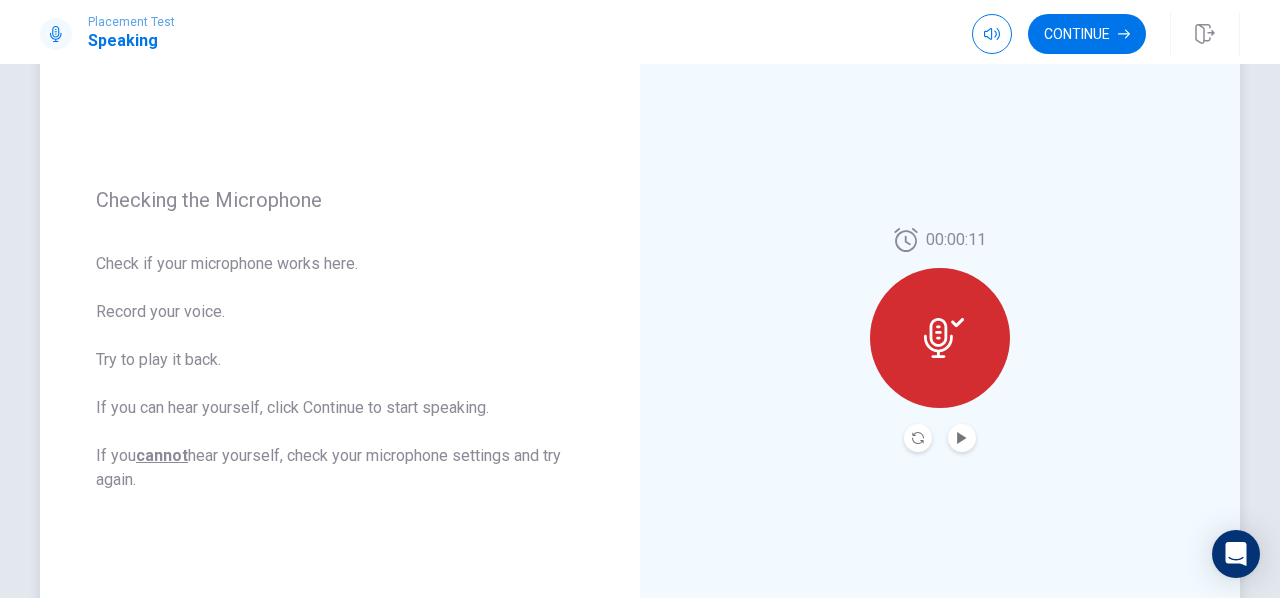 click 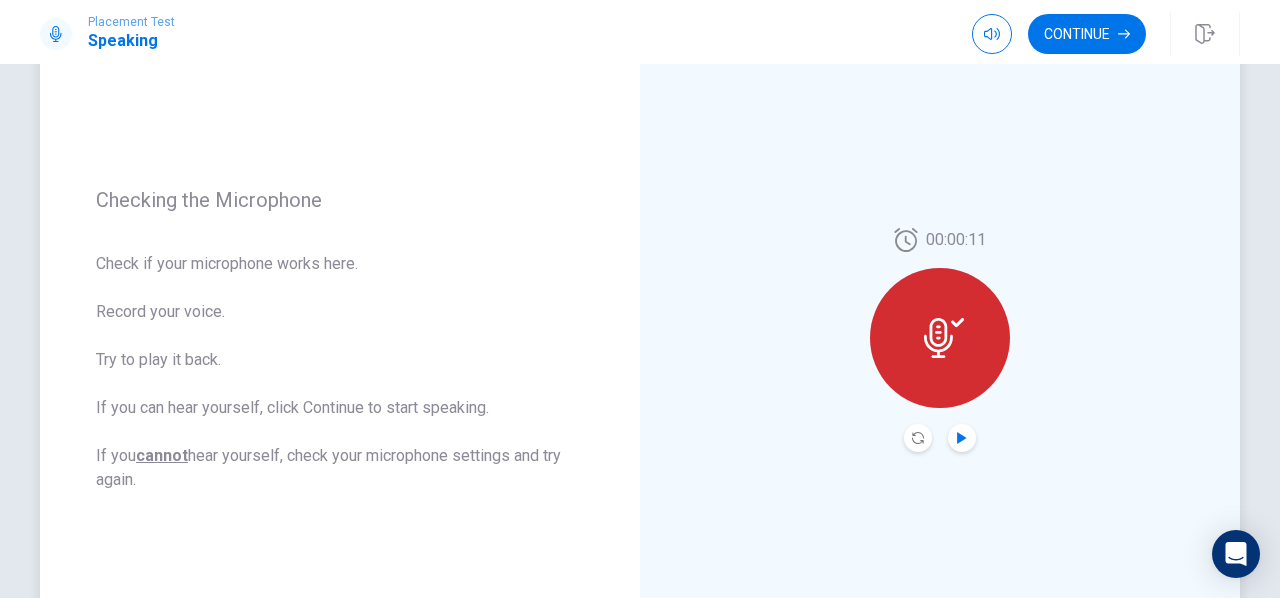click 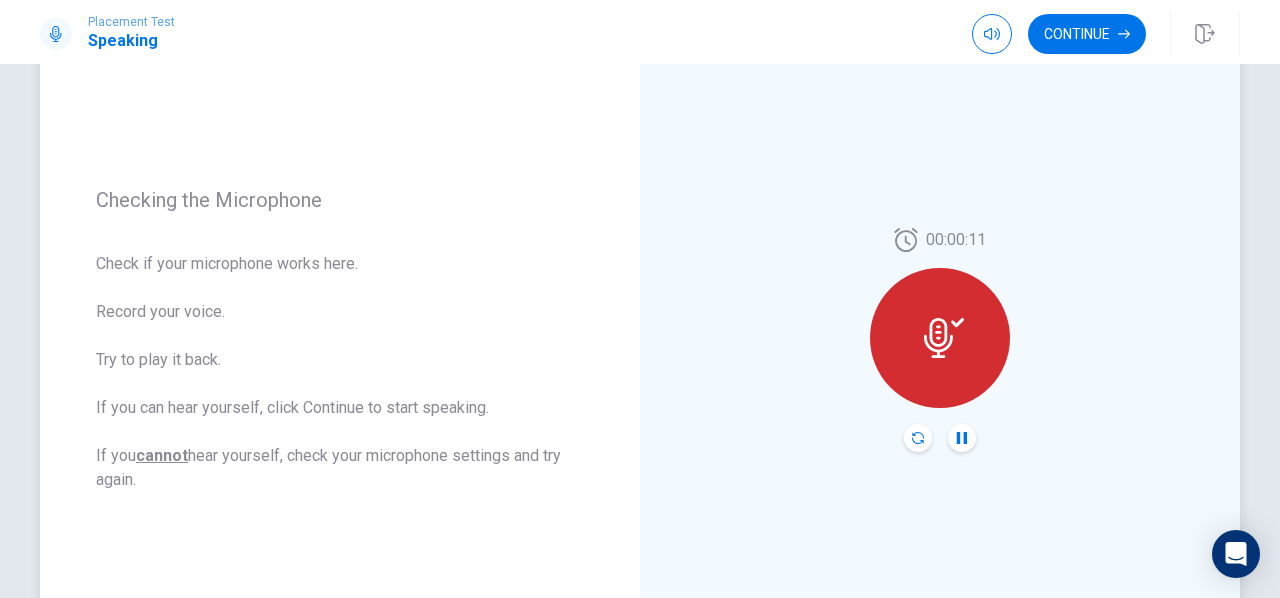 click 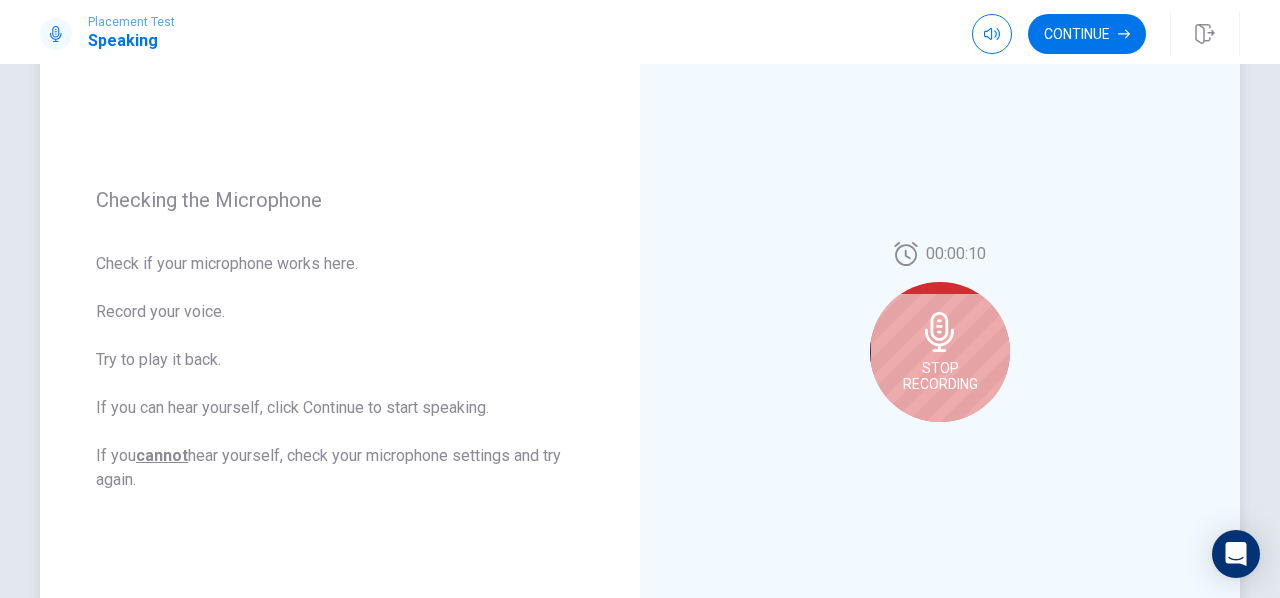 click 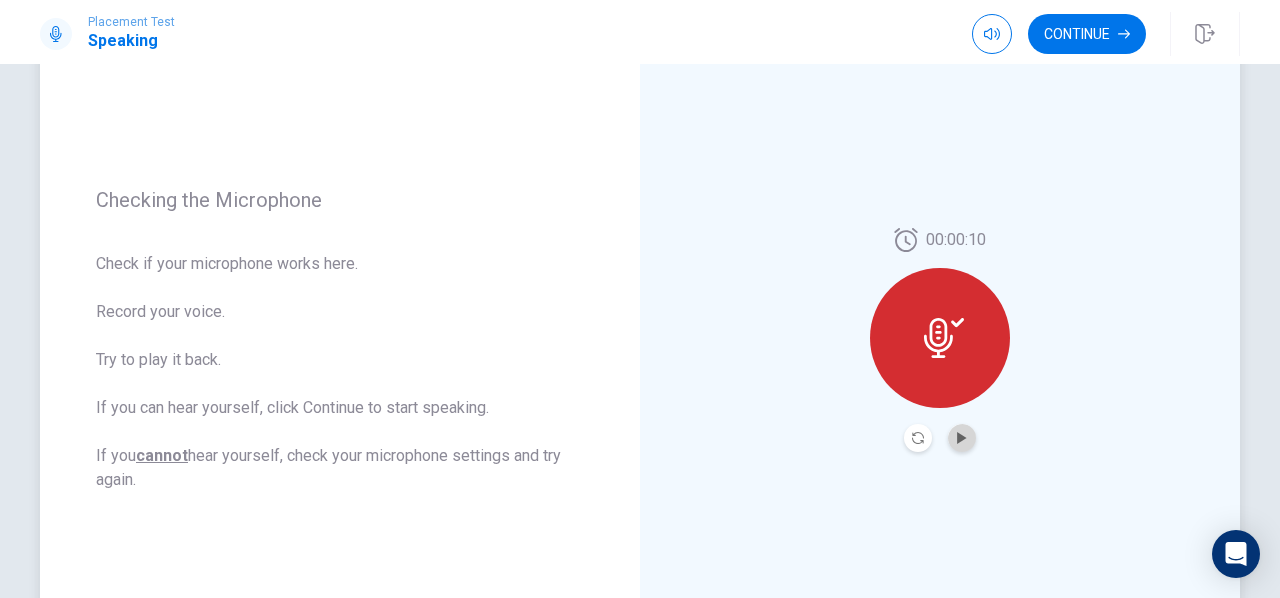 click at bounding box center [962, 438] 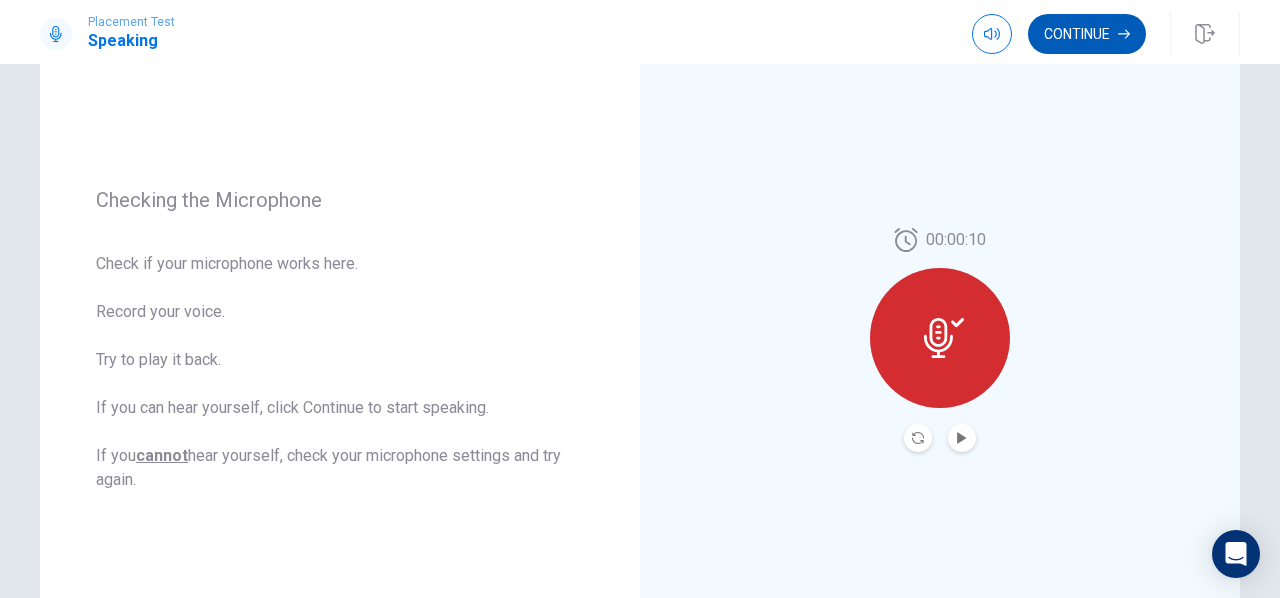 click on "Continue" at bounding box center [1087, 34] 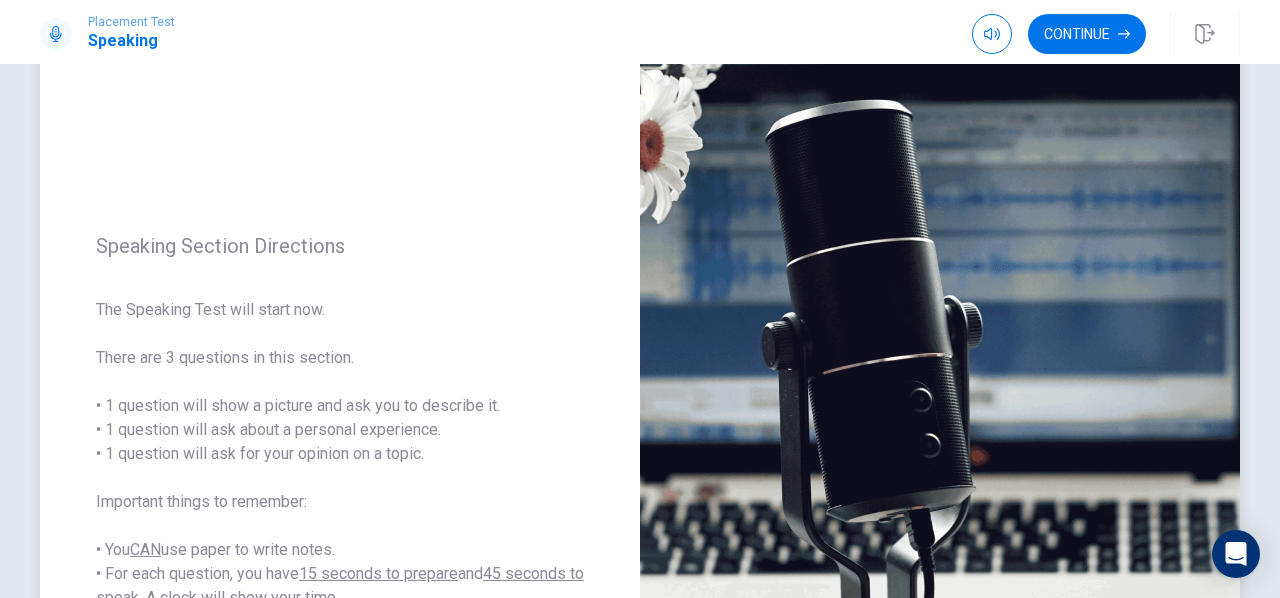 scroll, scrollTop: 100, scrollLeft: 0, axis: vertical 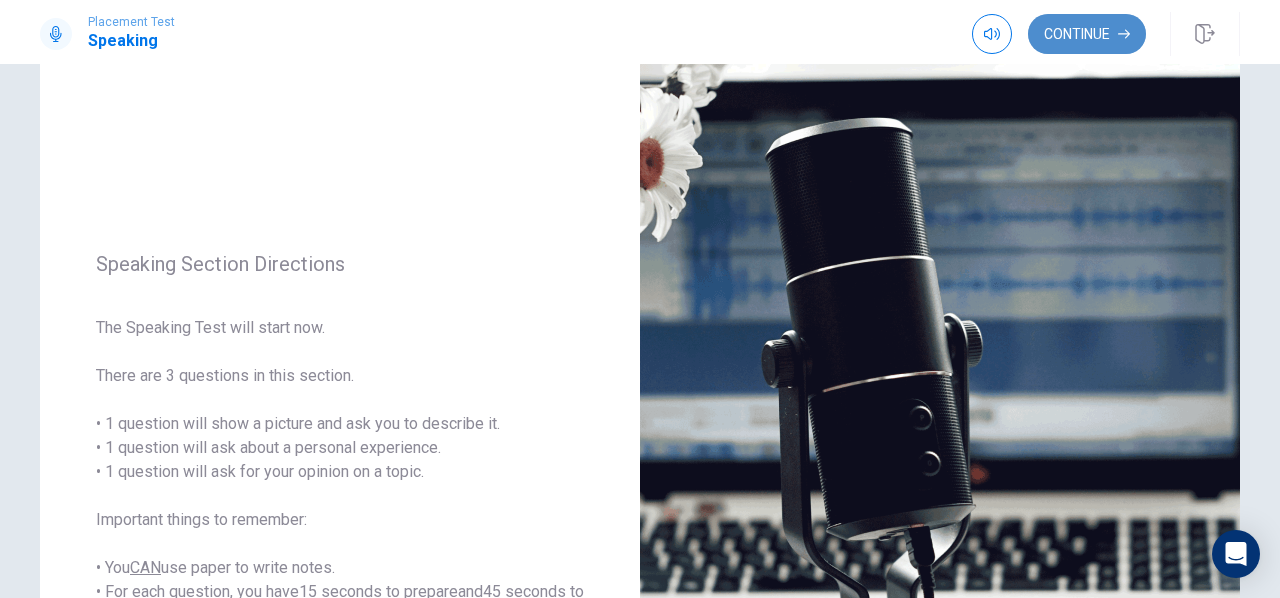 click on "Continue" at bounding box center (1087, 34) 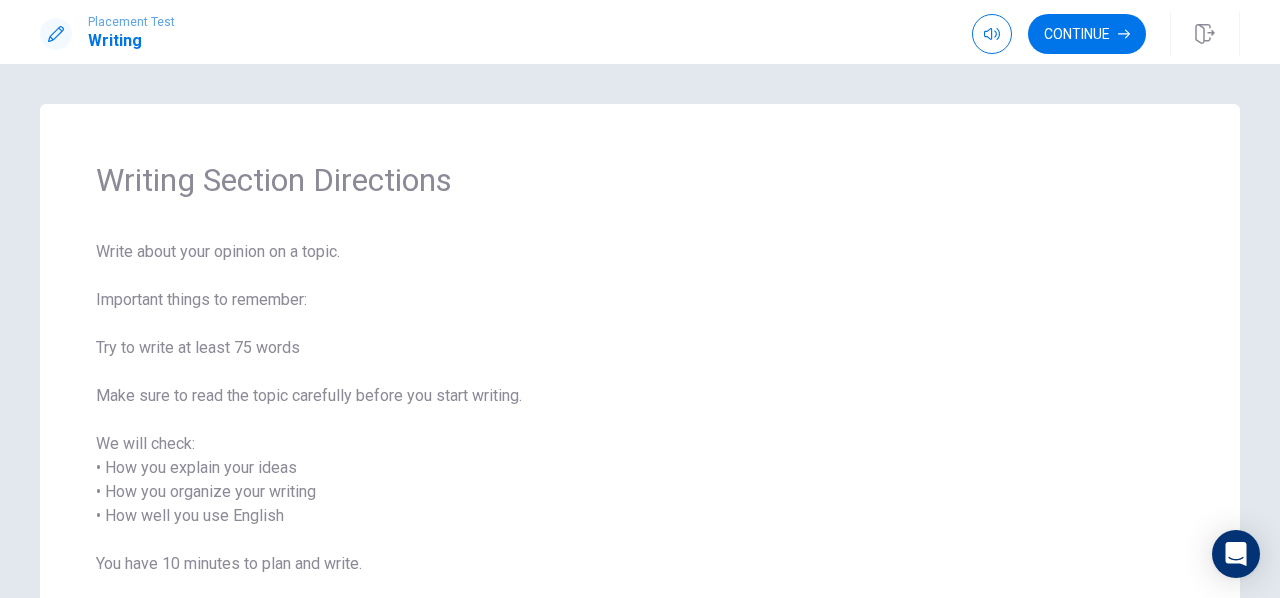 scroll, scrollTop: 100, scrollLeft: 0, axis: vertical 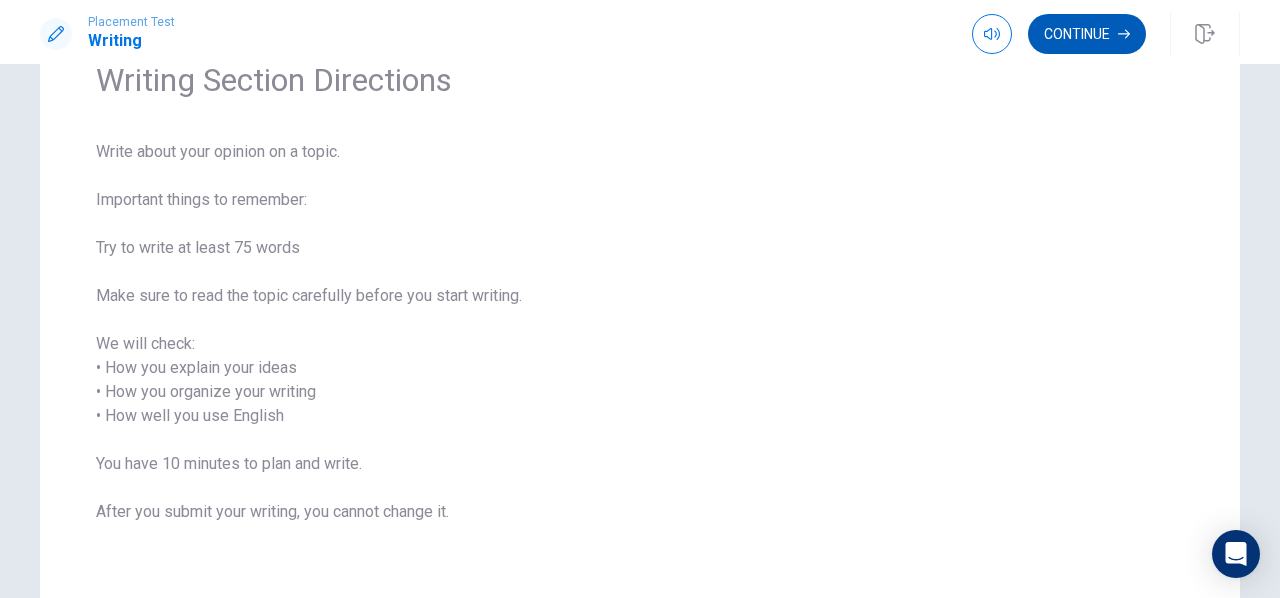 click on "Continue" at bounding box center (1087, 34) 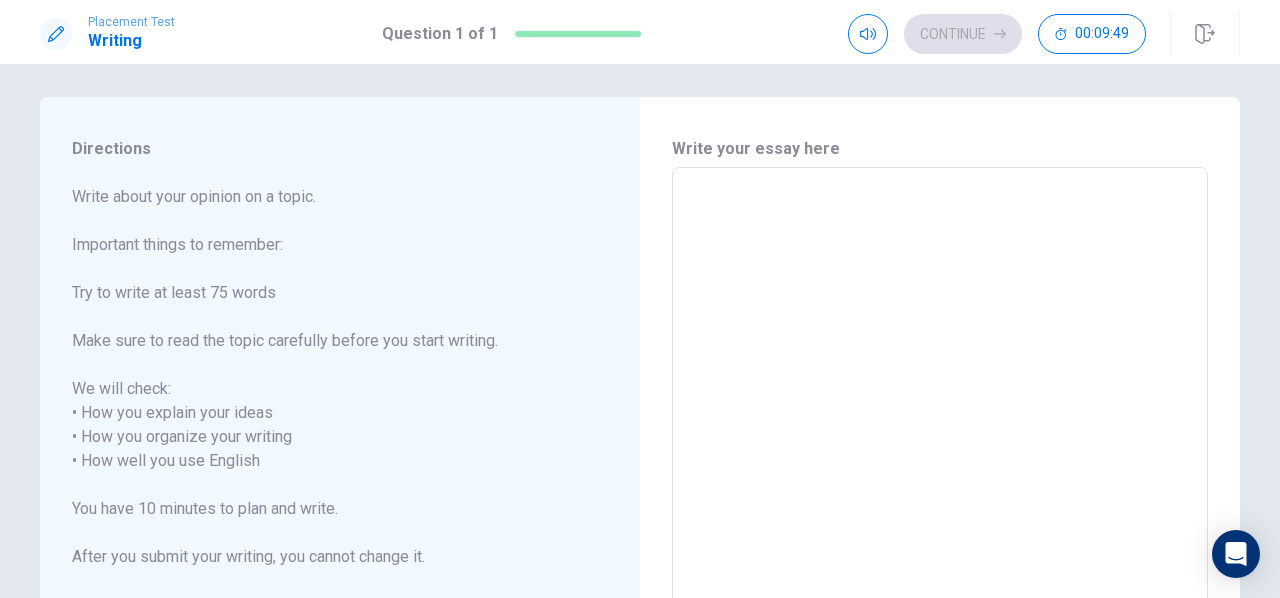 scroll, scrollTop: 0, scrollLeft: 0, axis: both 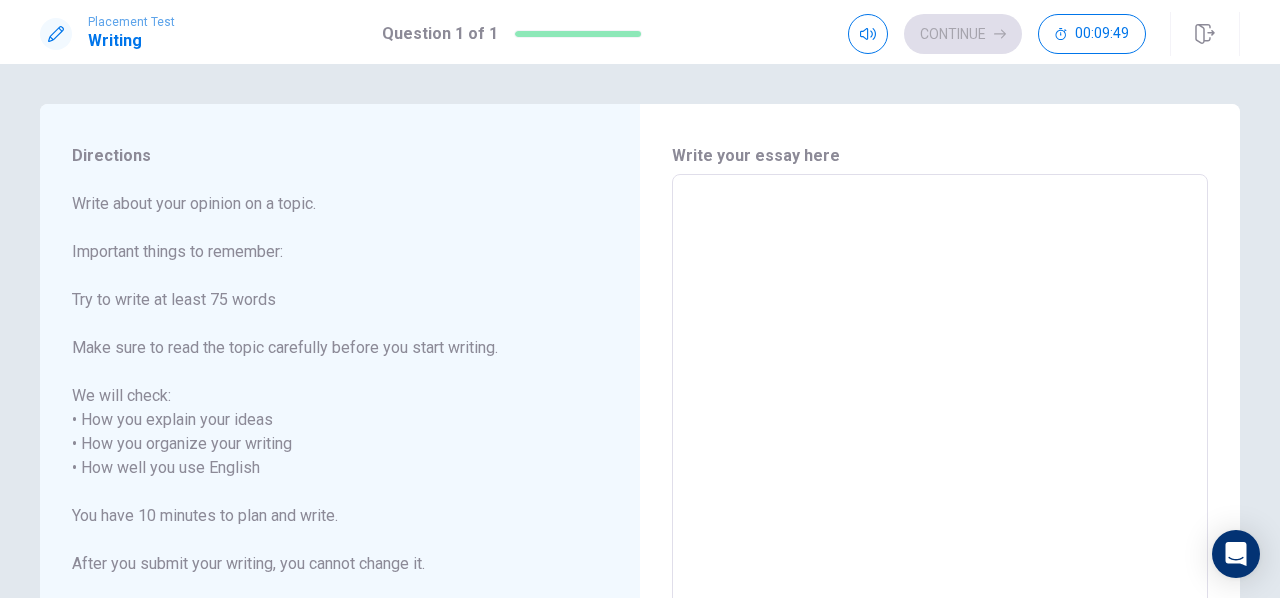 click at bounding box center (940, 456) 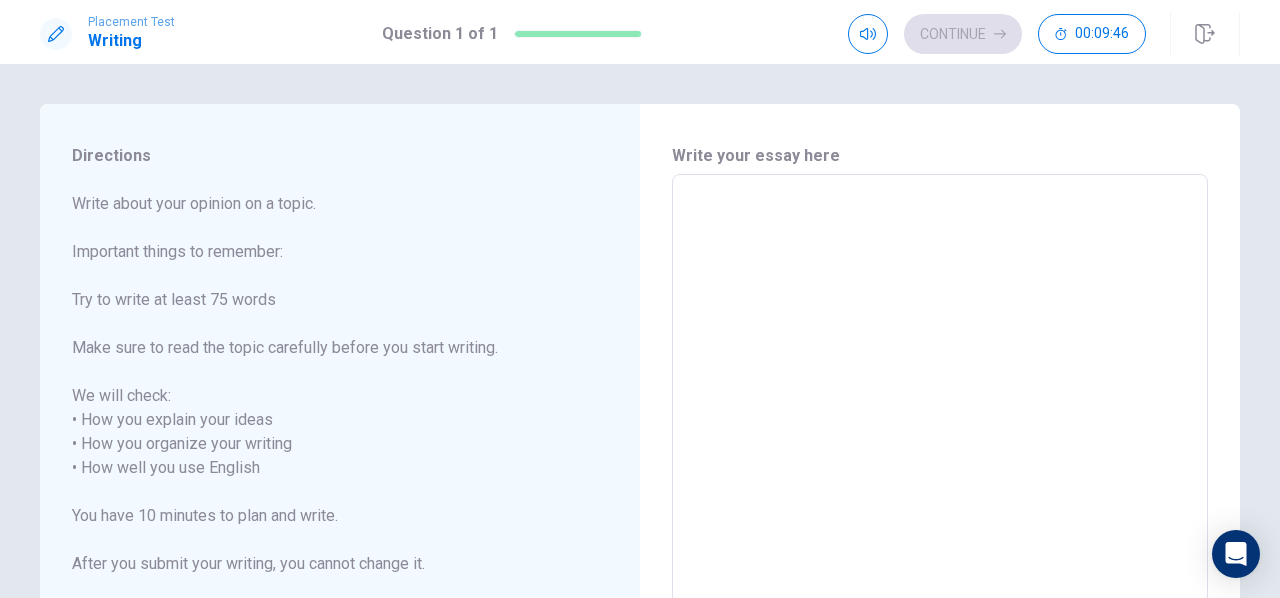 type on "A" 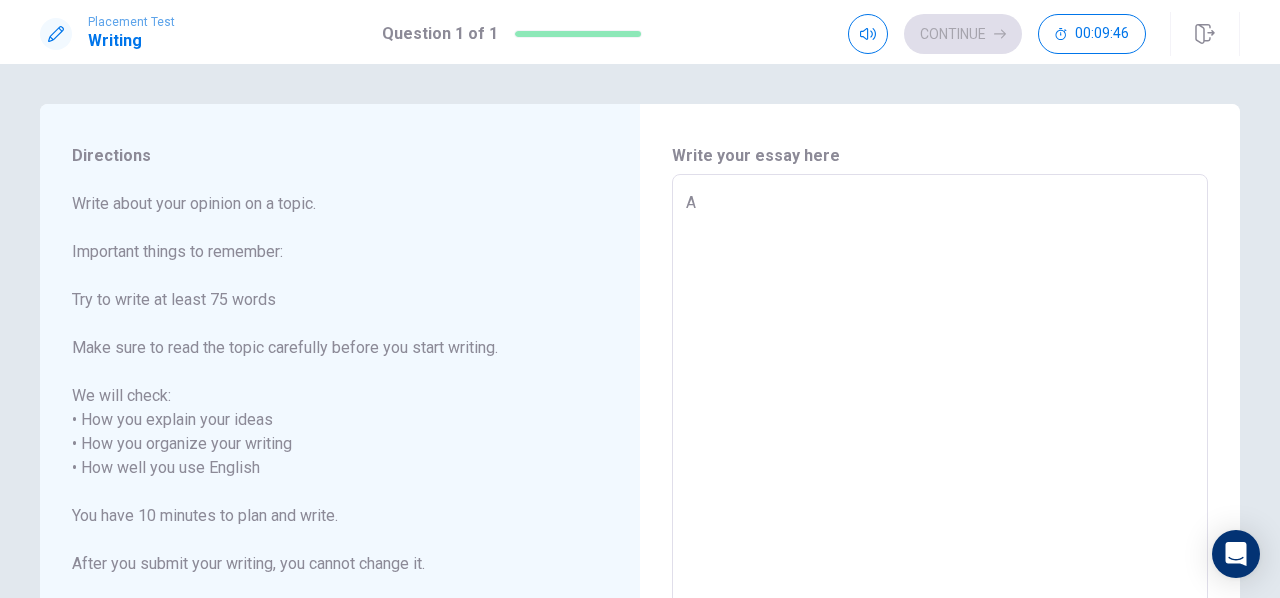type on "x" 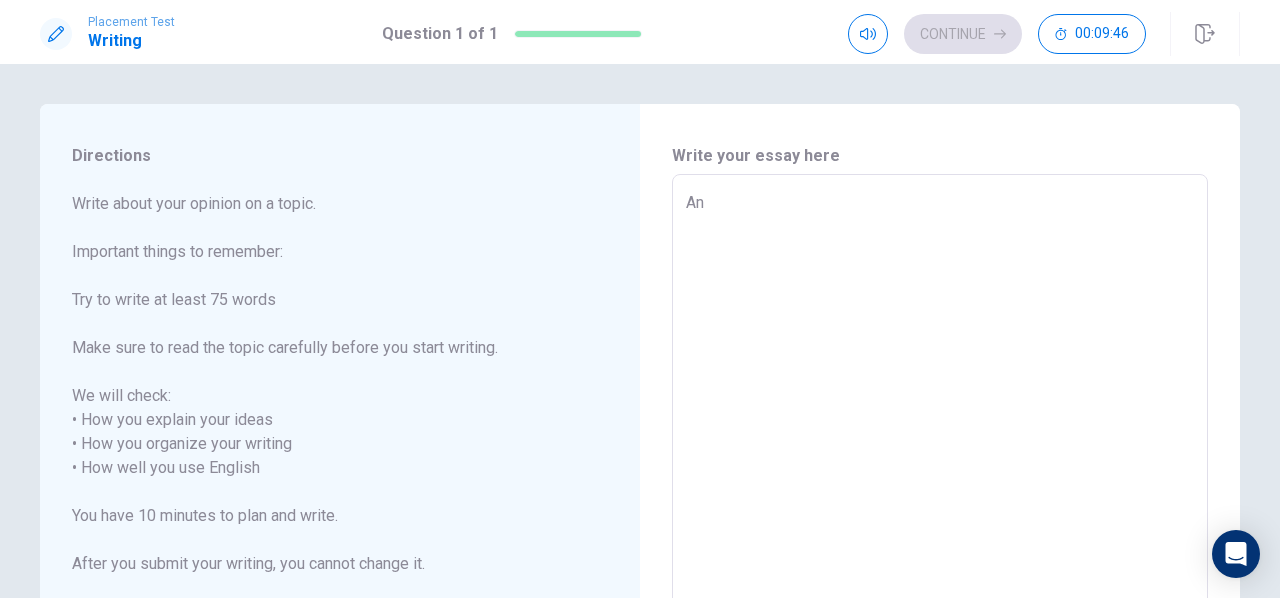 type on "x" 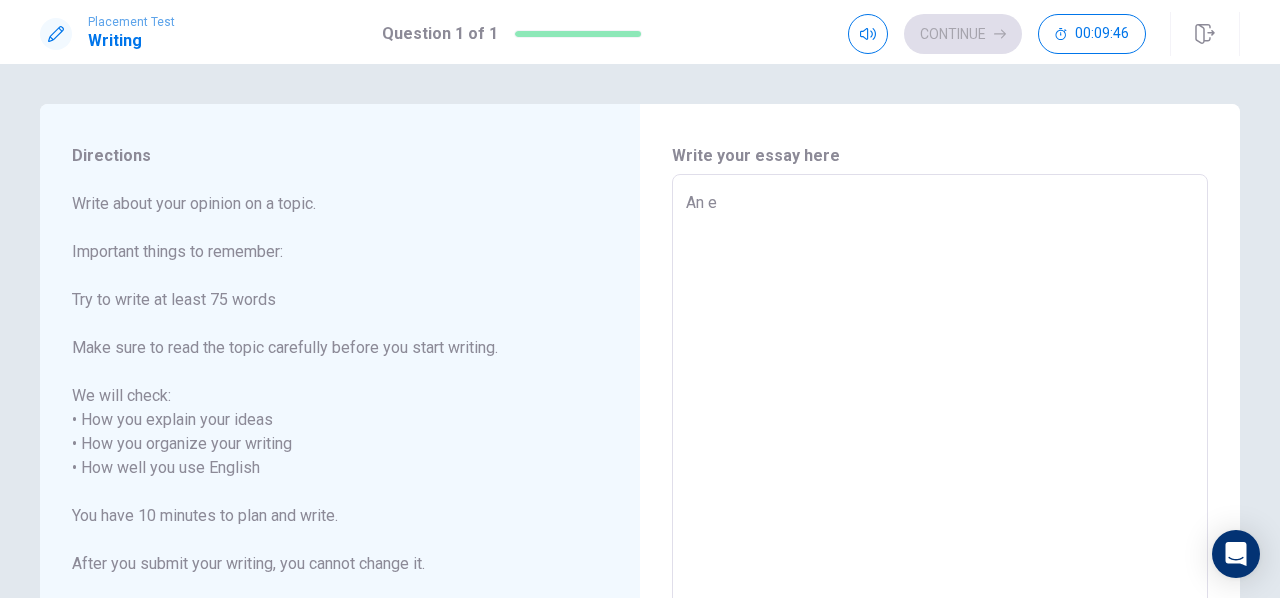 type on "x" 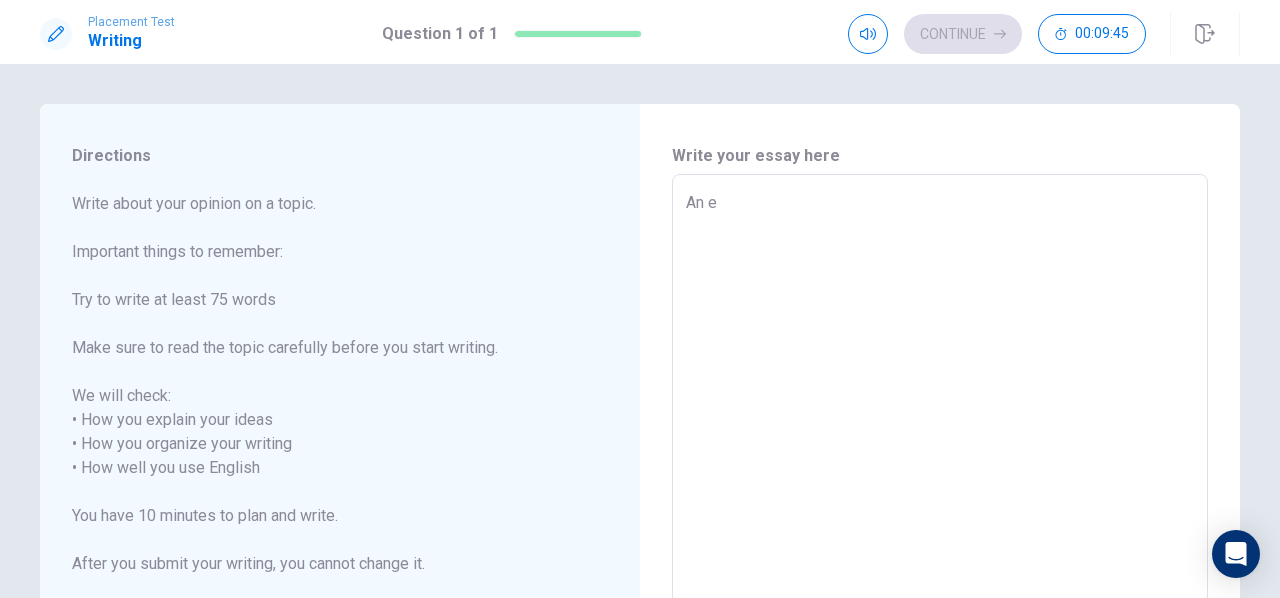 type on "An ex" 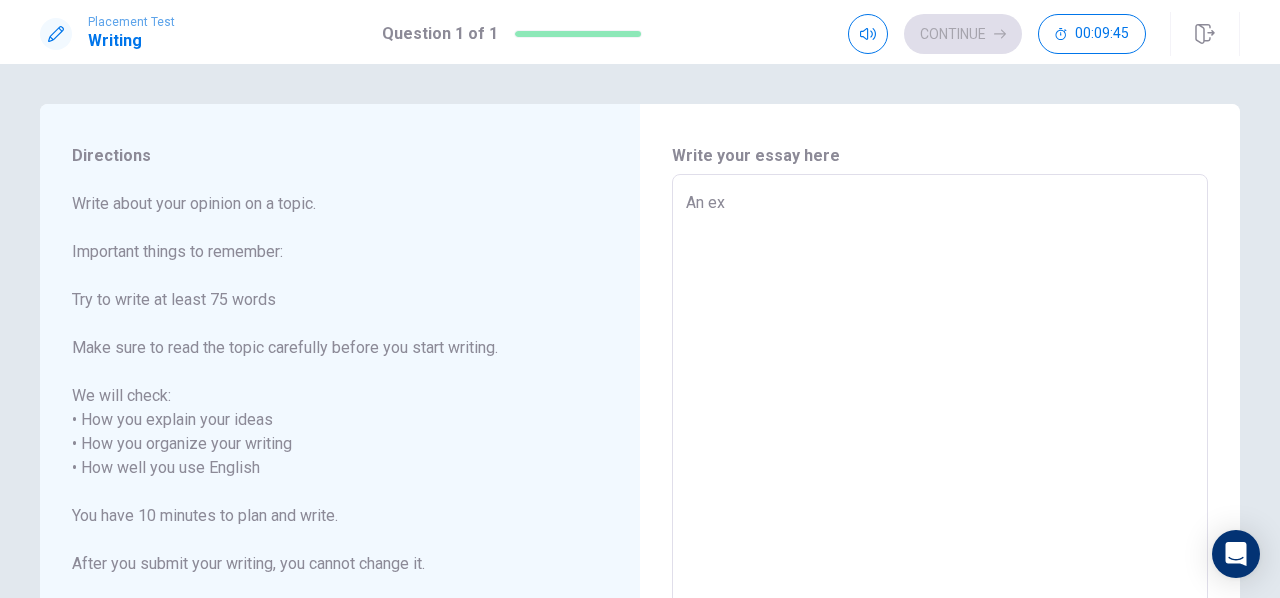 type on "An exe" 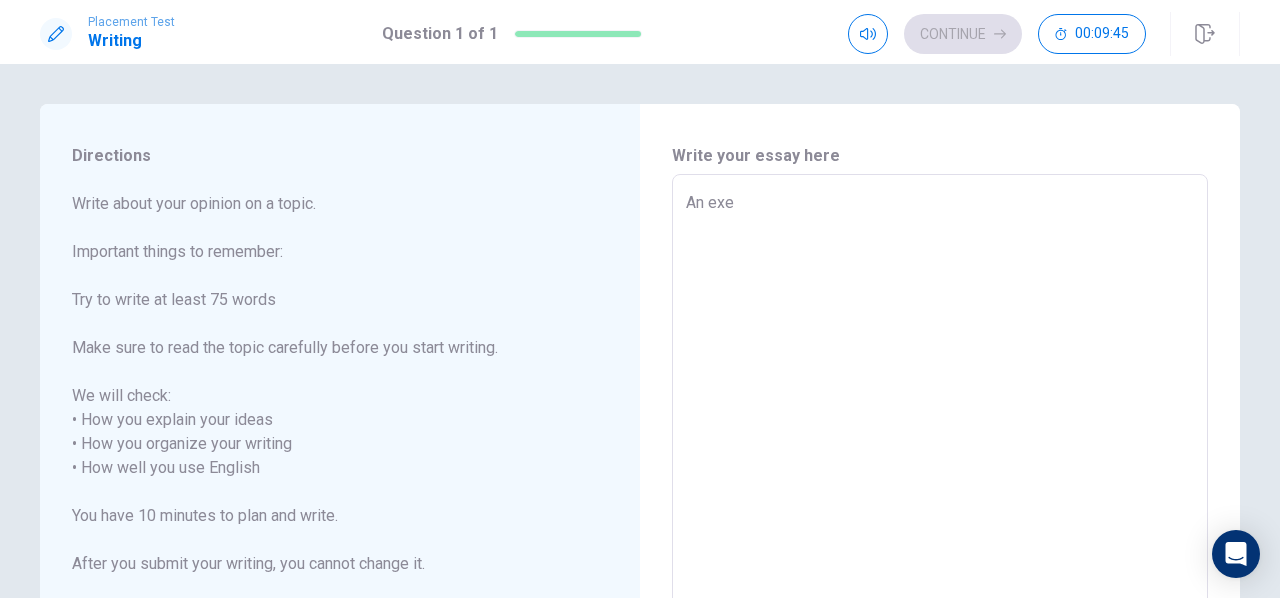 type on "x" 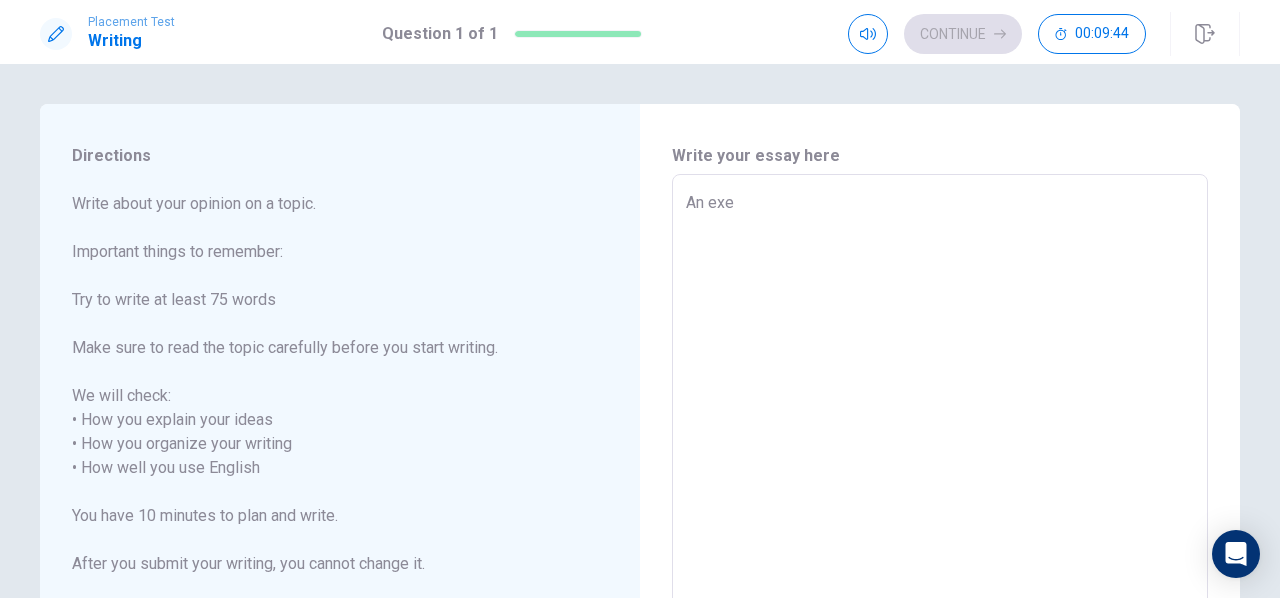 type on "An ex" 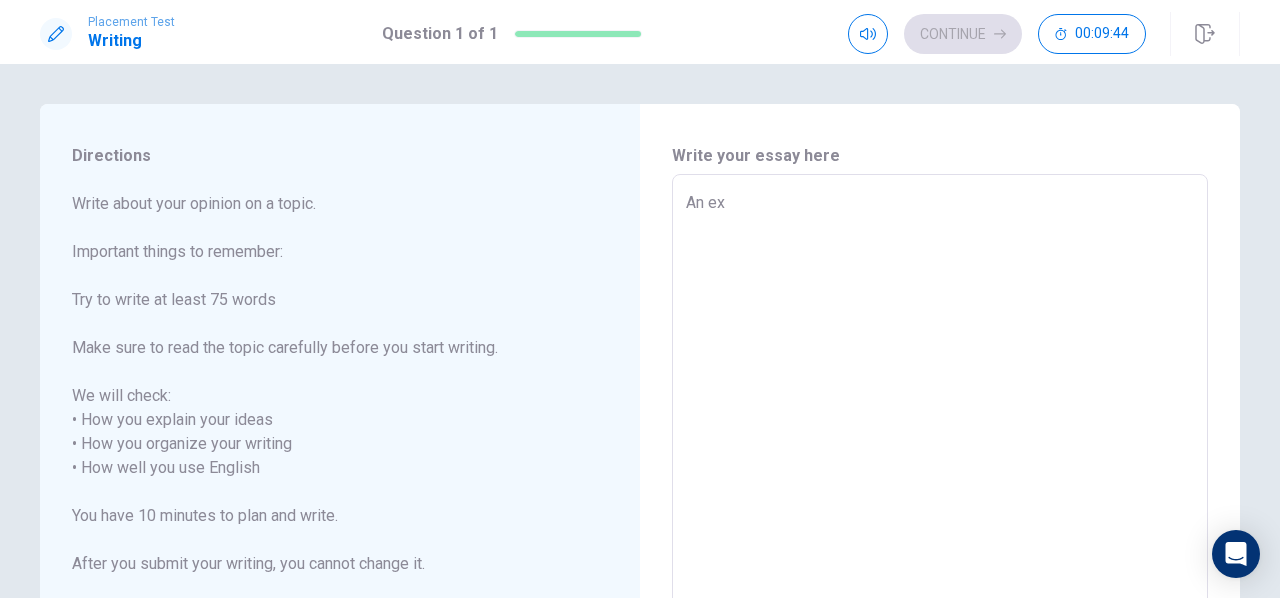 type on "x" 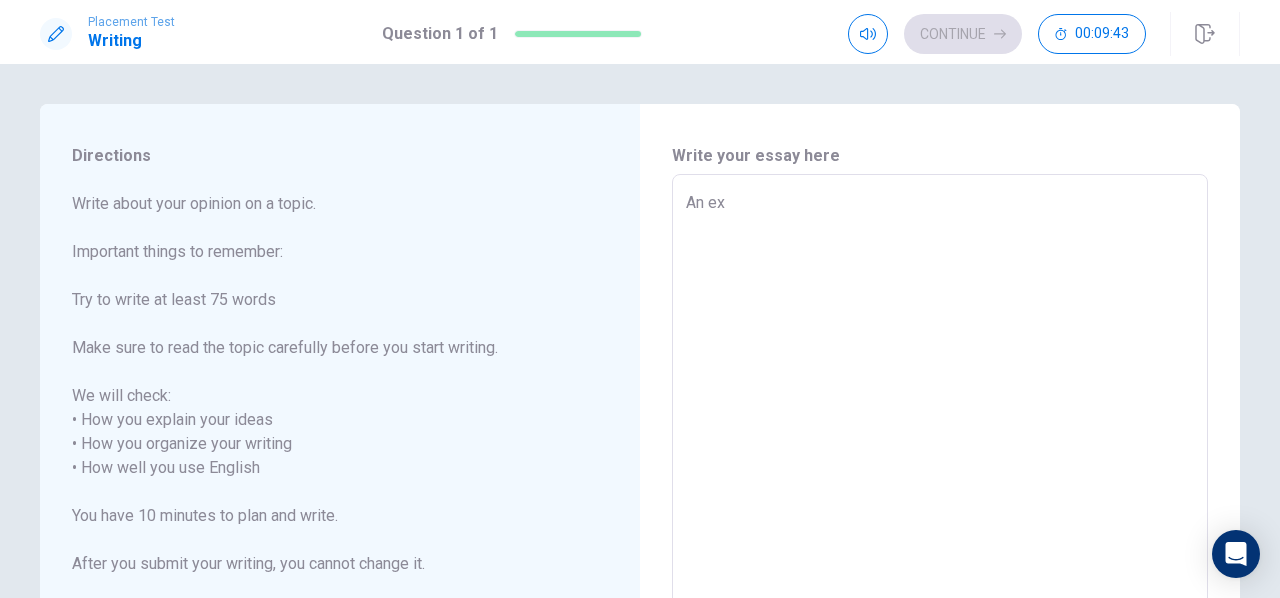 type on "An exp" 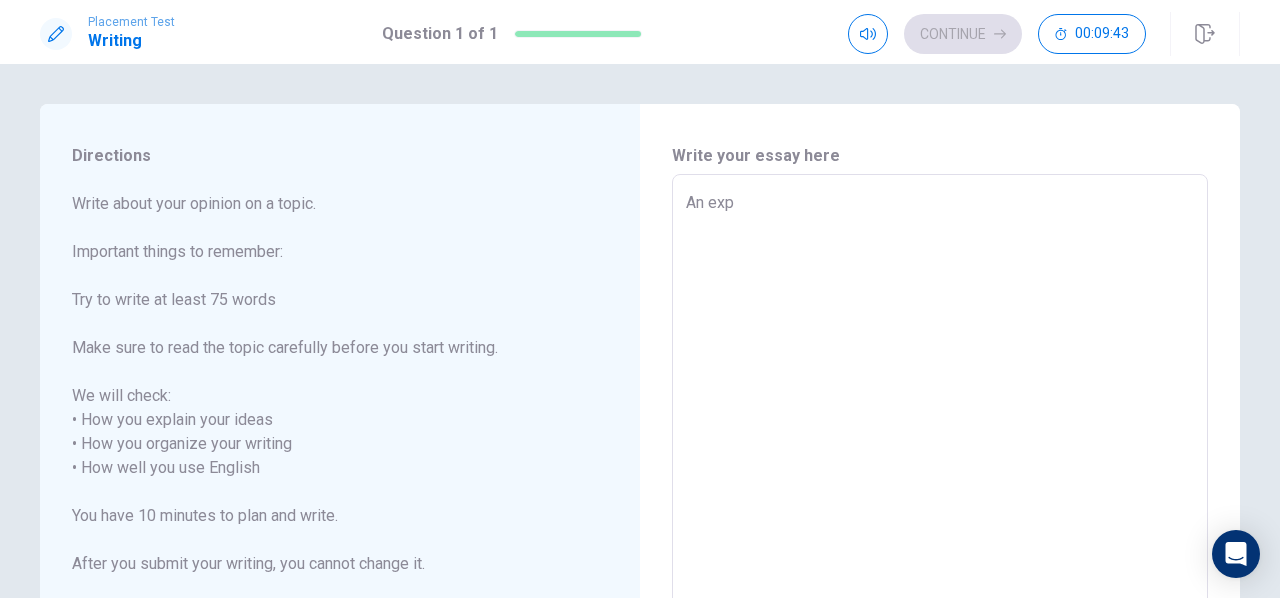 type on "An expe" 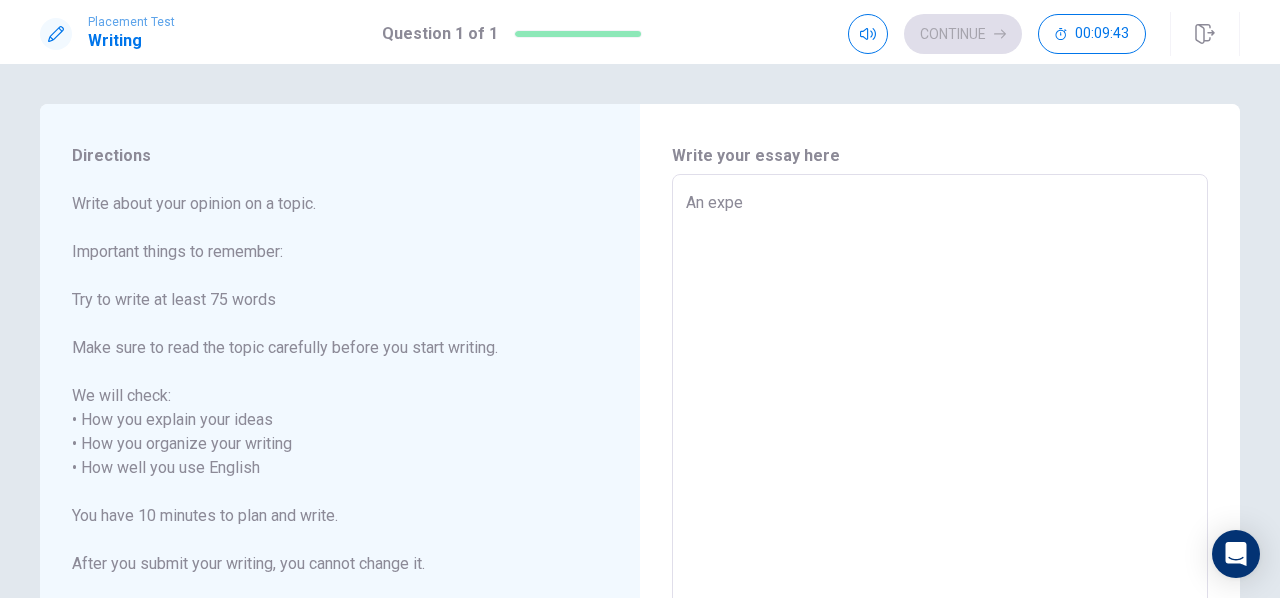 type on "x" 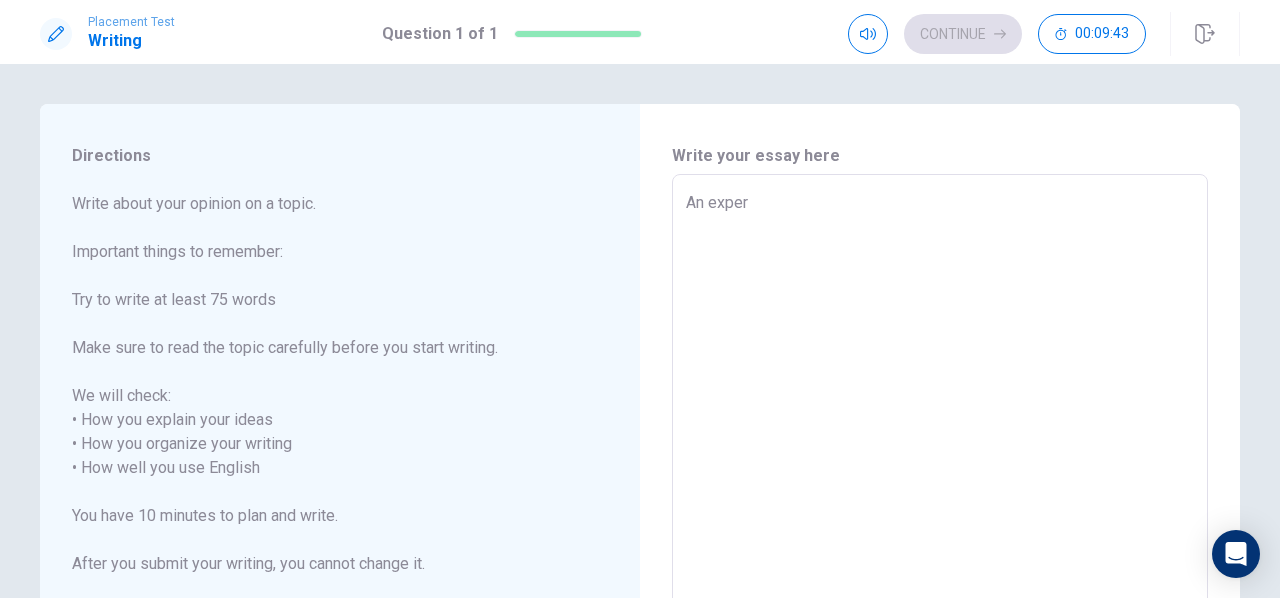 type on "An experi" 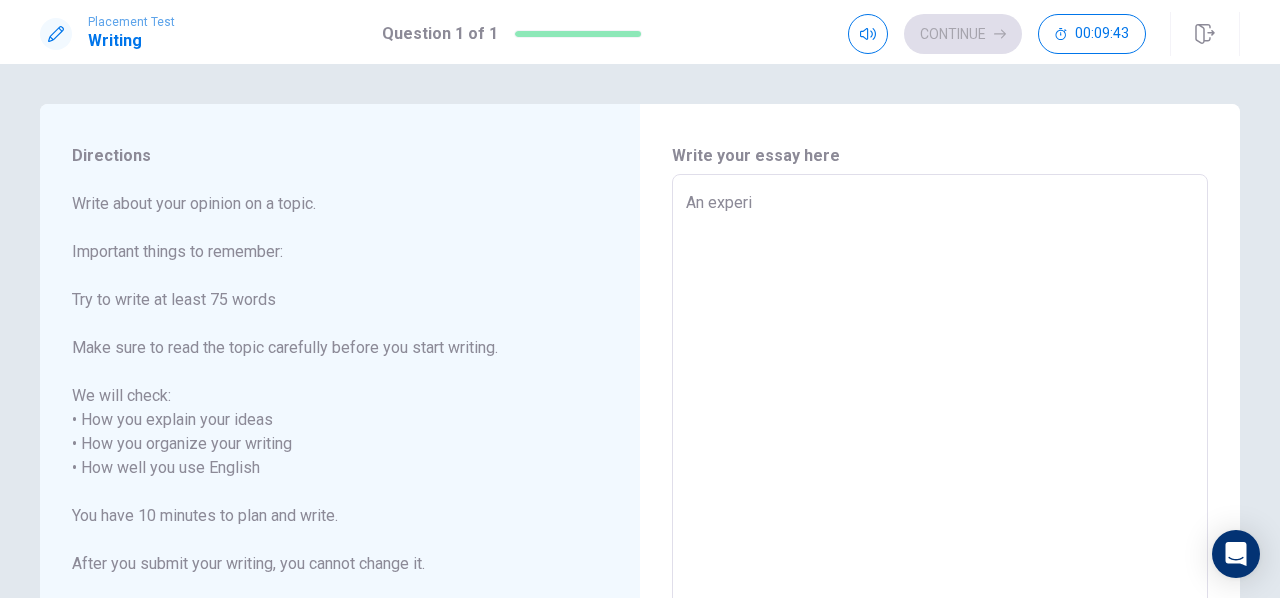 type on "An experie" 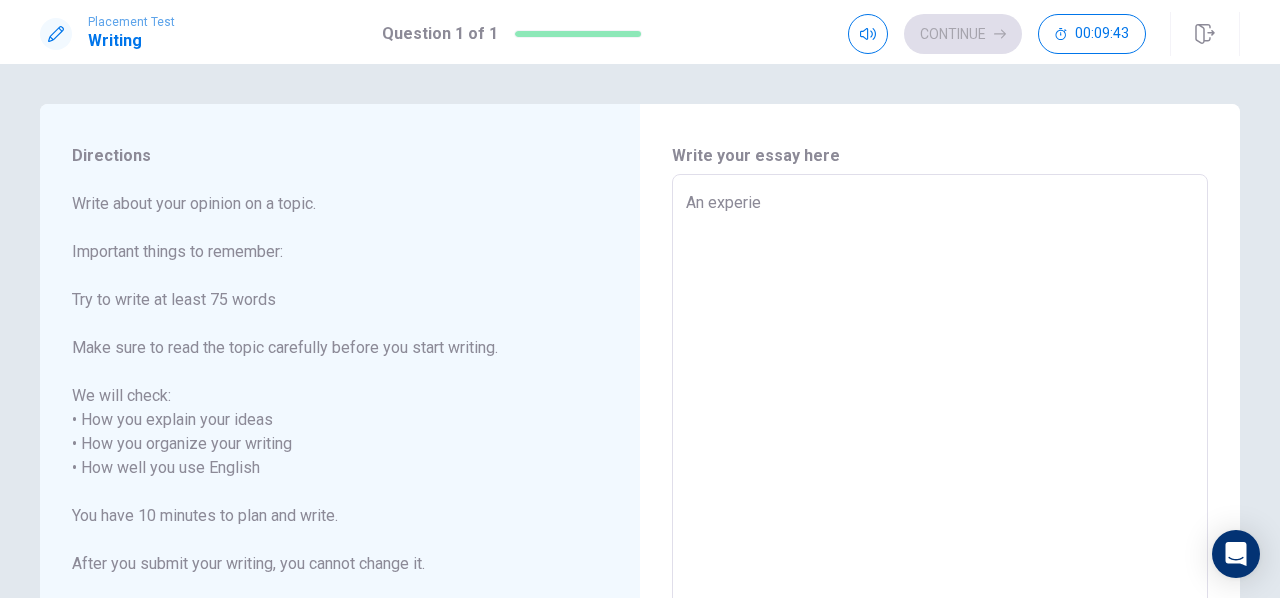 type on "x" 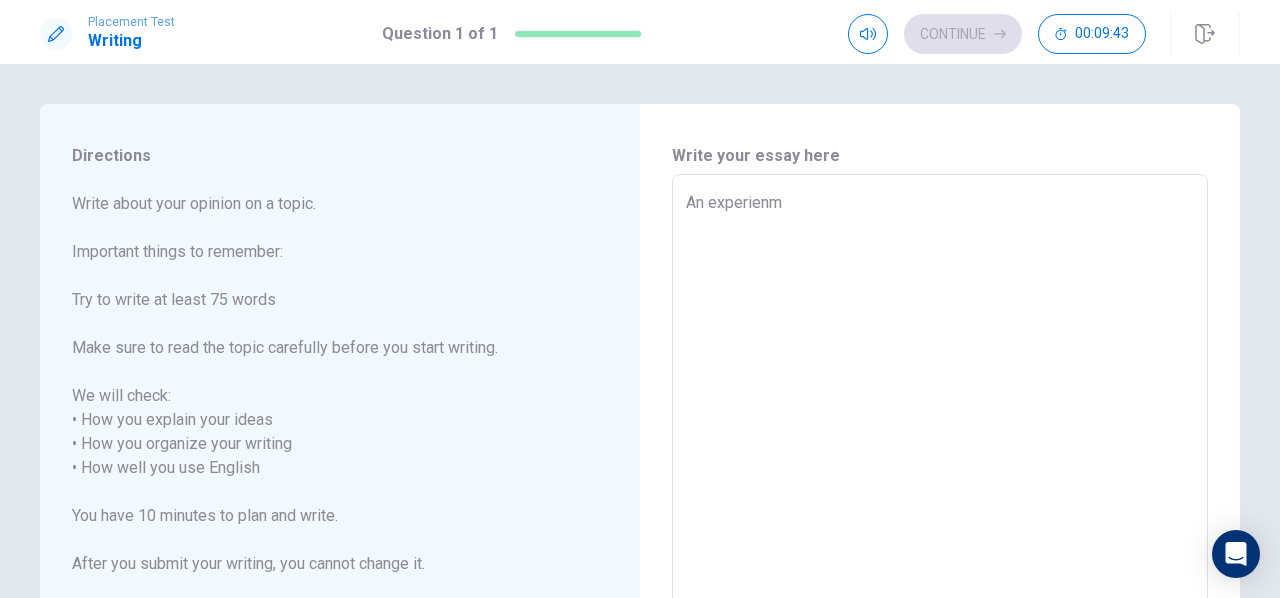 type on "An experienmc" 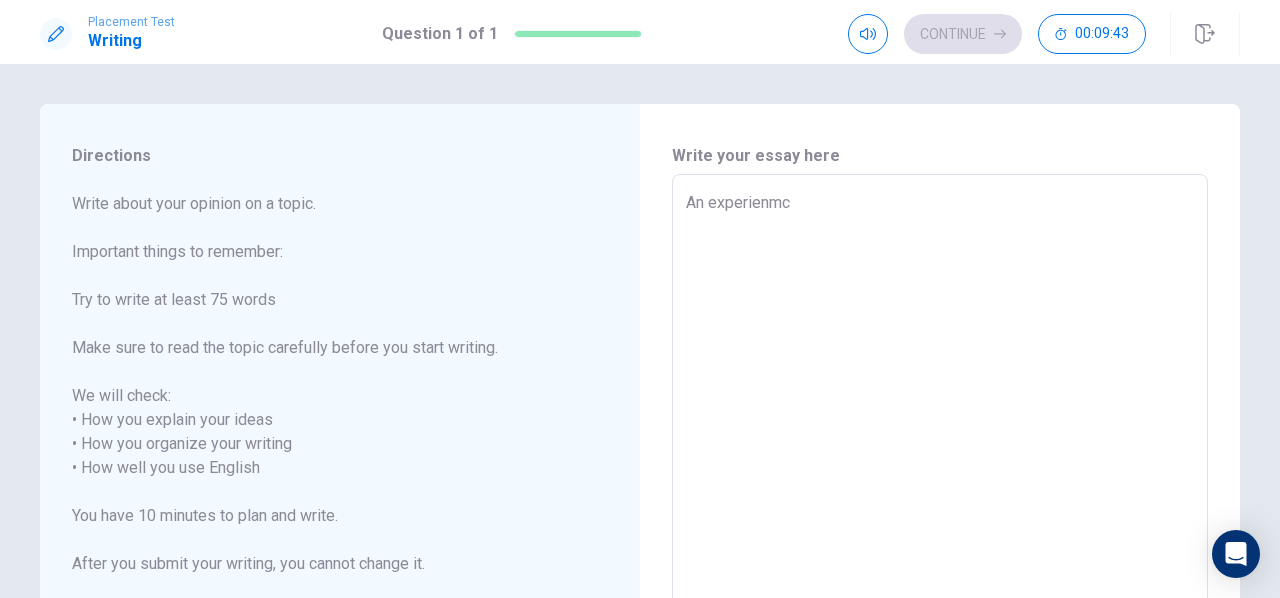 type on "x" 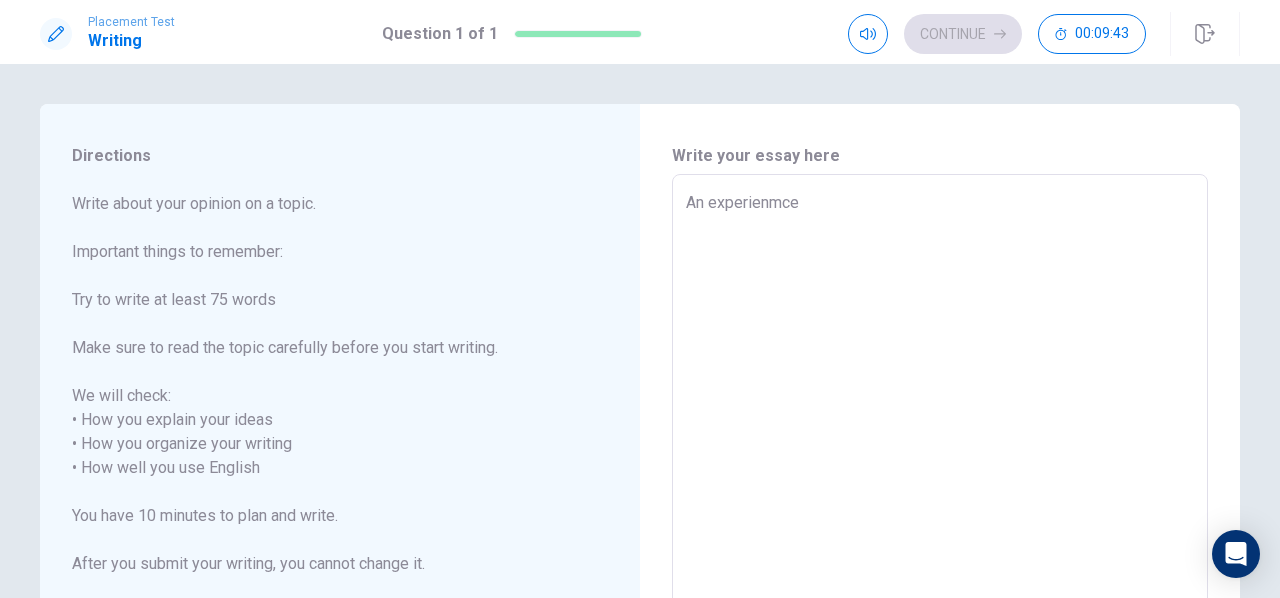 type on "x" 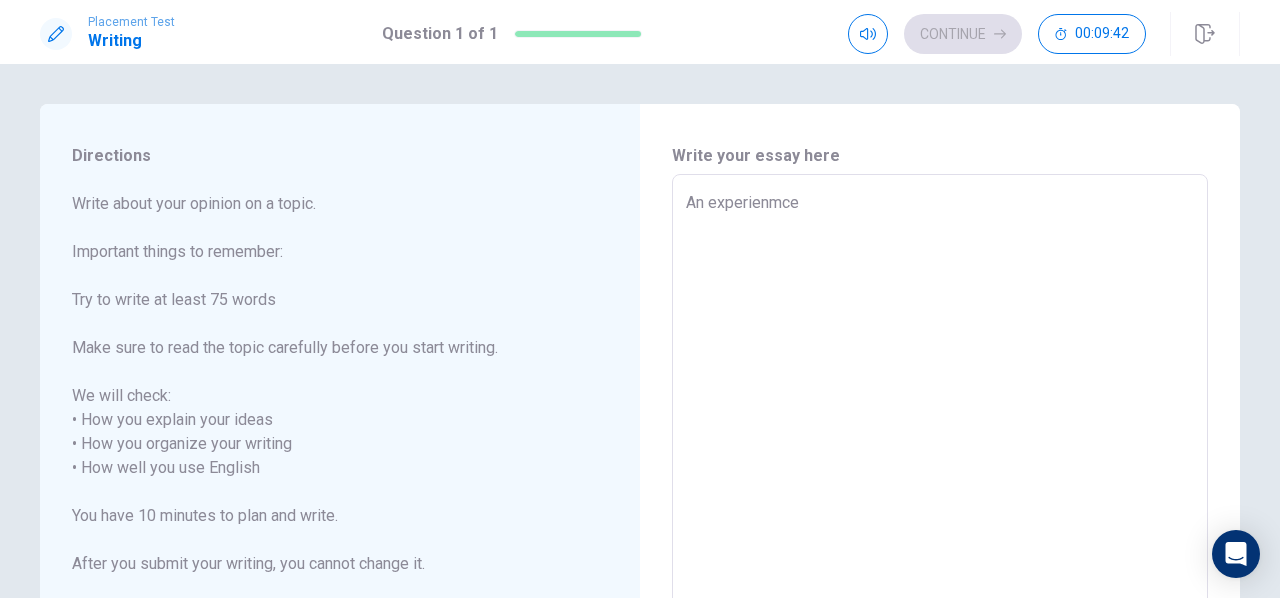 type on "An experienmc" 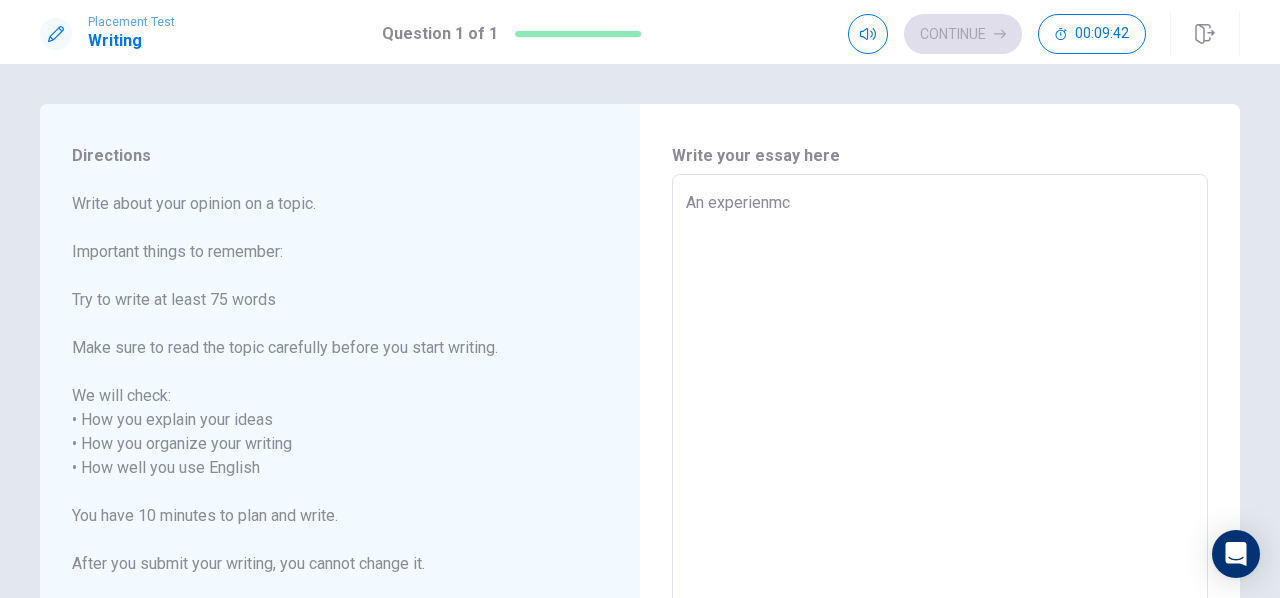 type on "x" 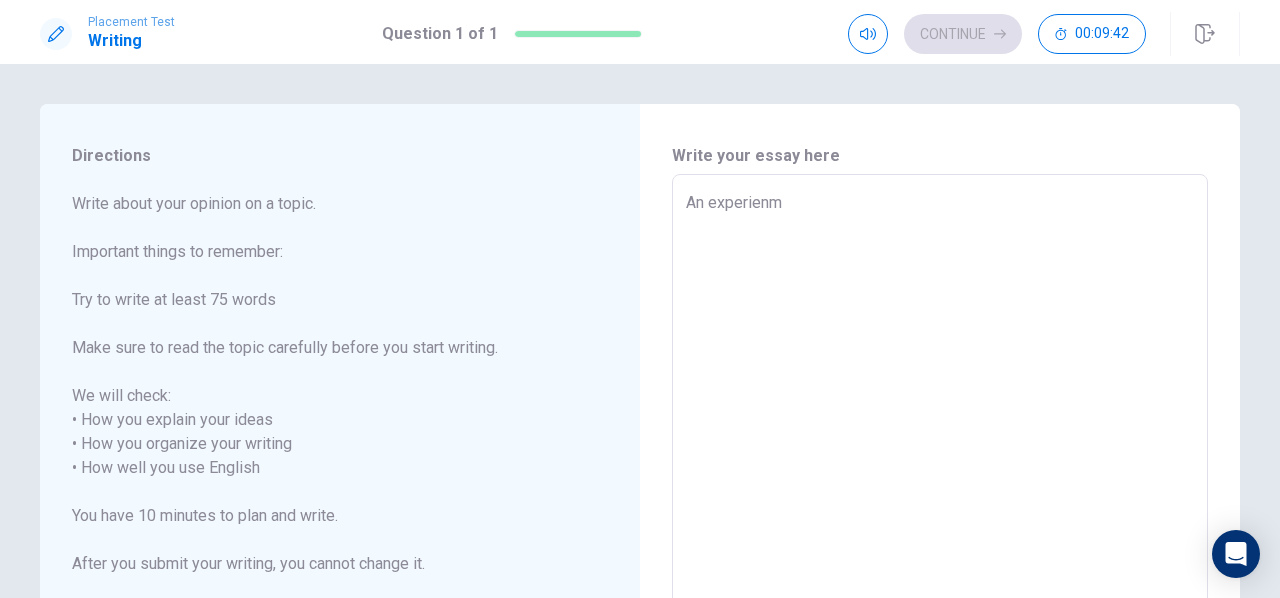 type on "x" 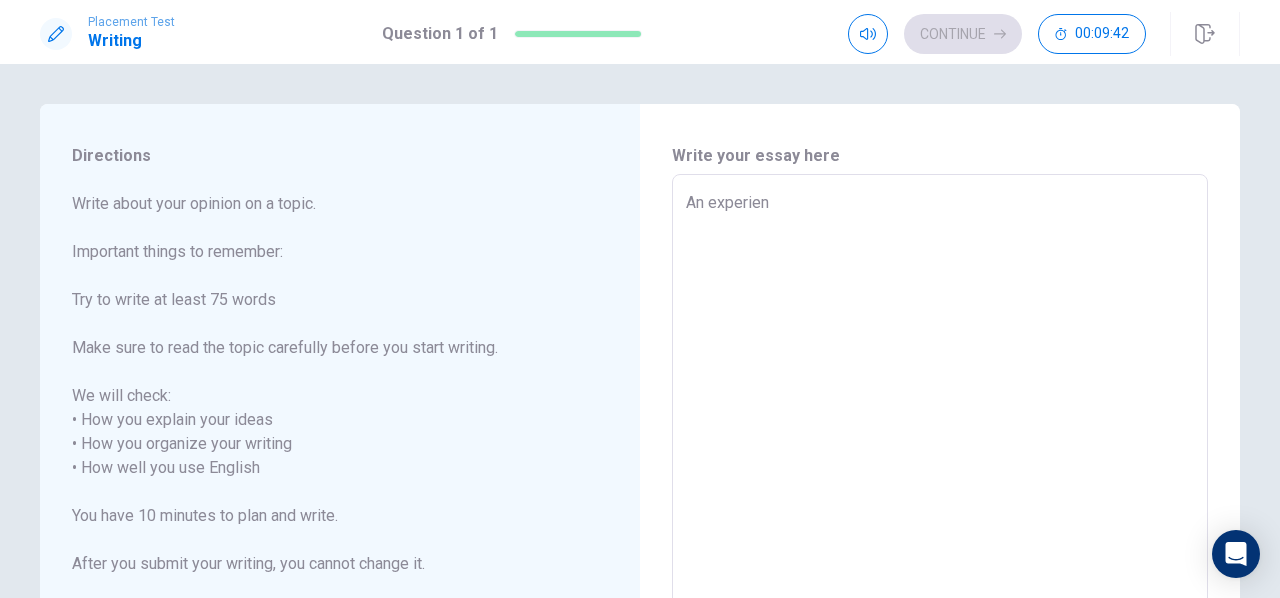 type on "x" 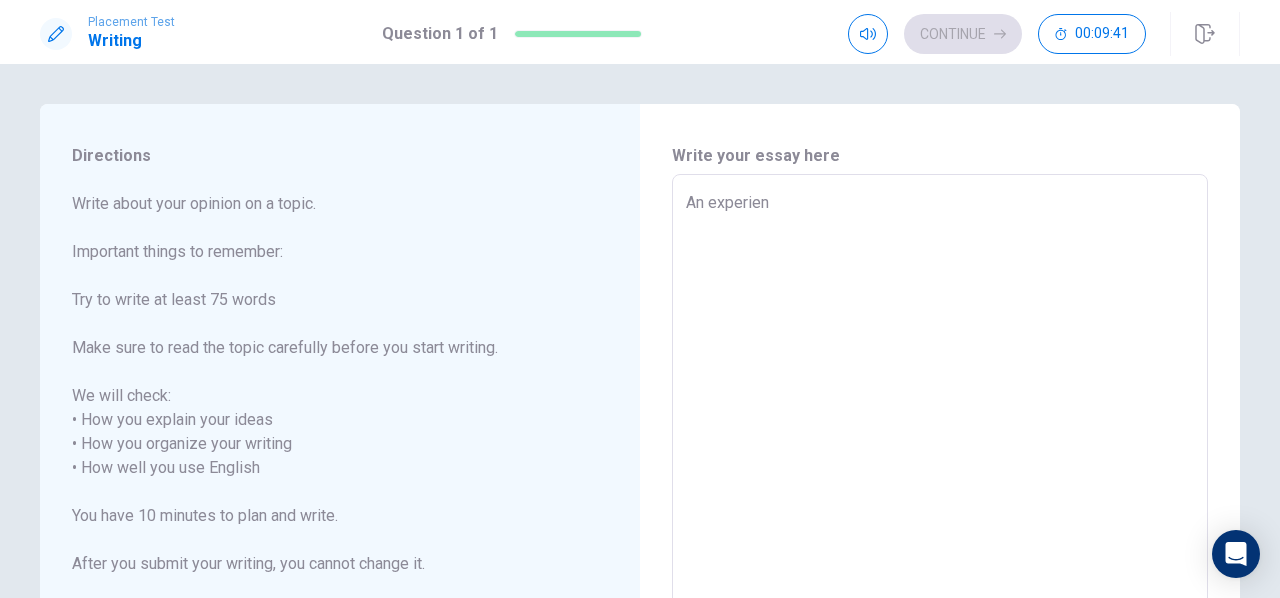 type on "An experienc" 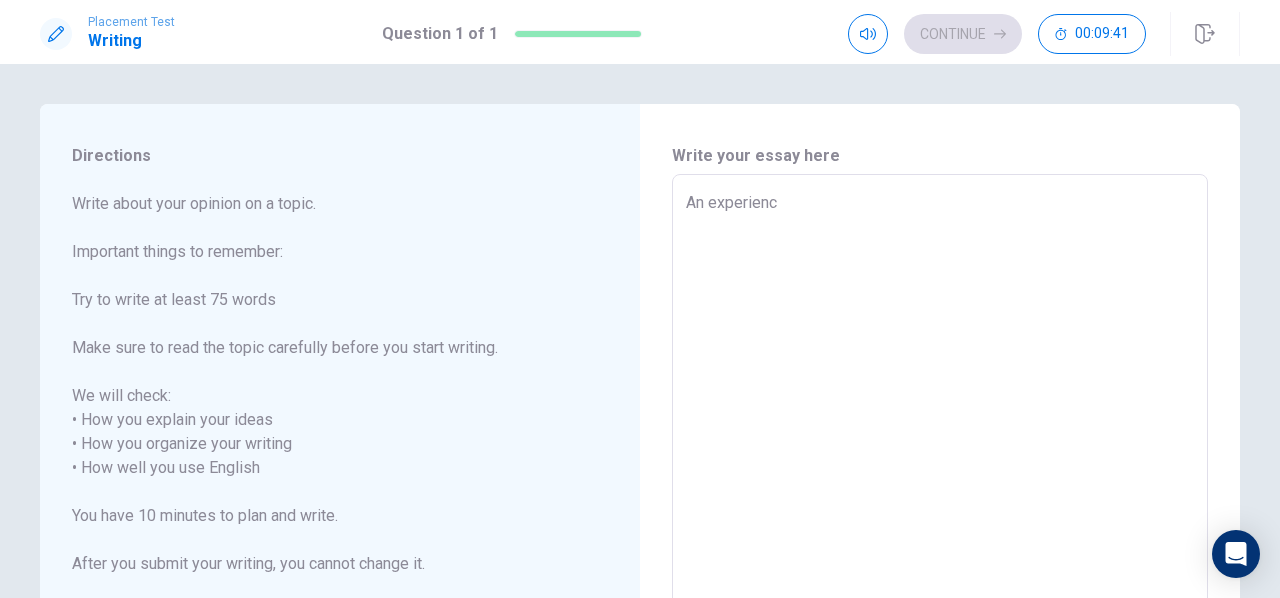 type on "x" 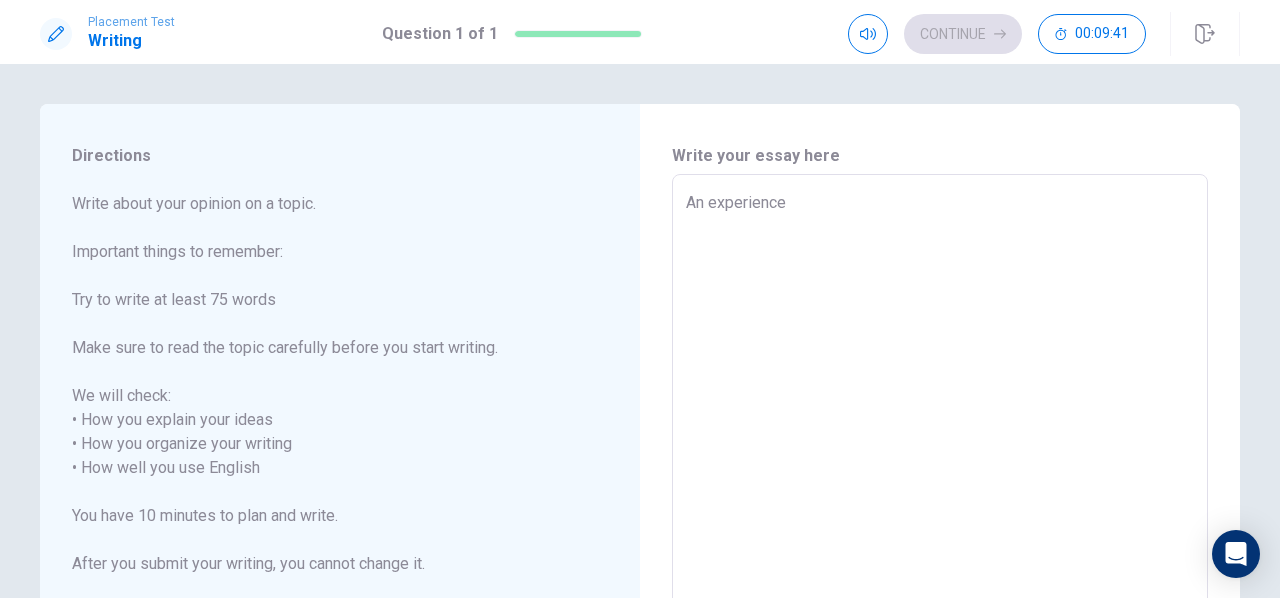 type on "x" 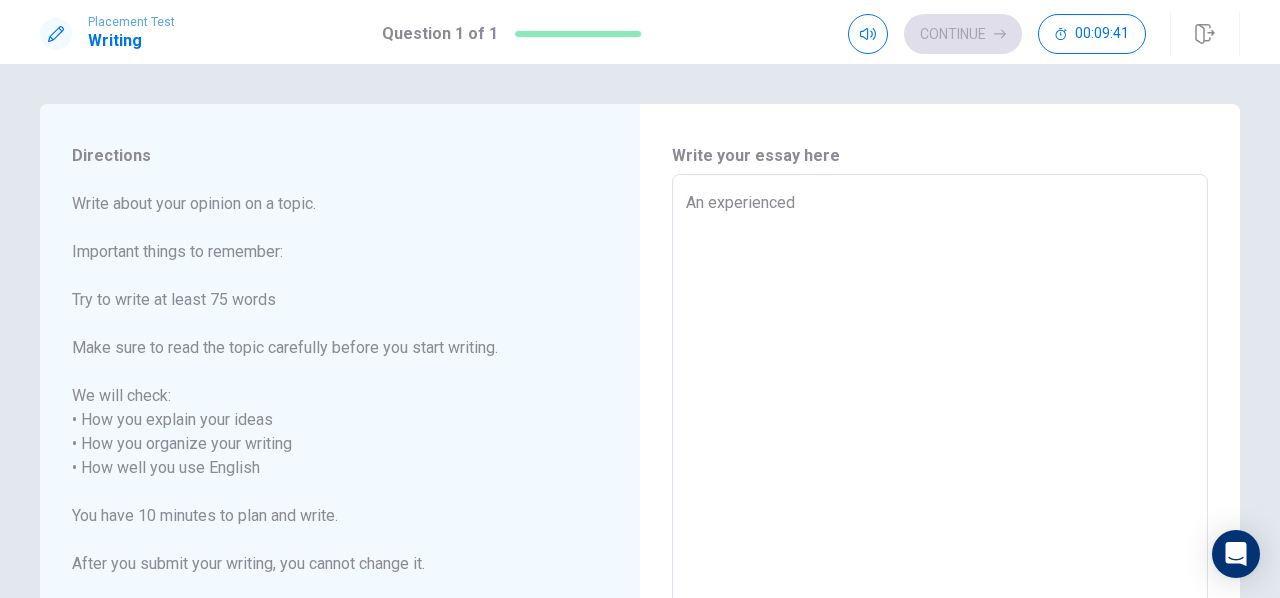 type on "An experienced" 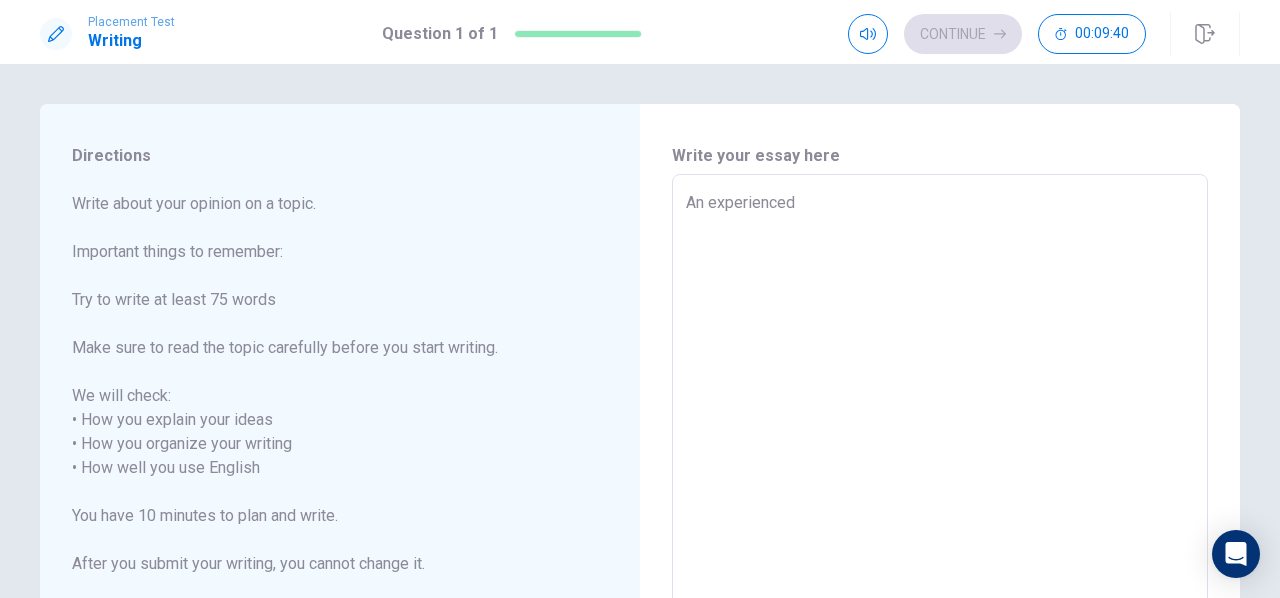 type on "x" 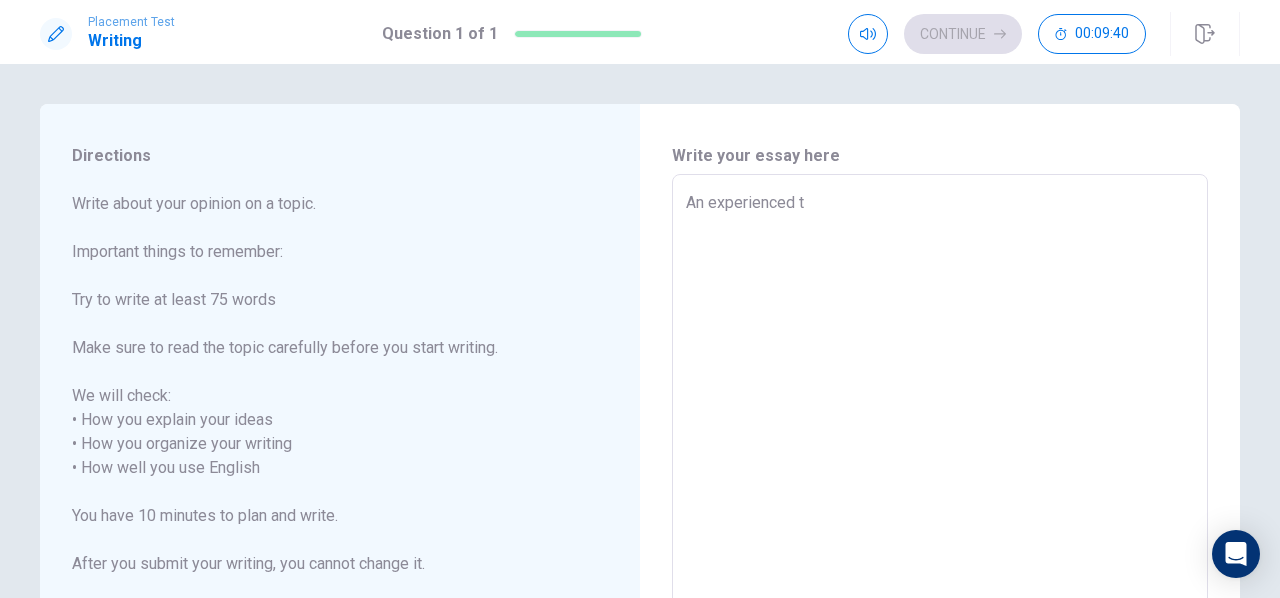 type on "x" 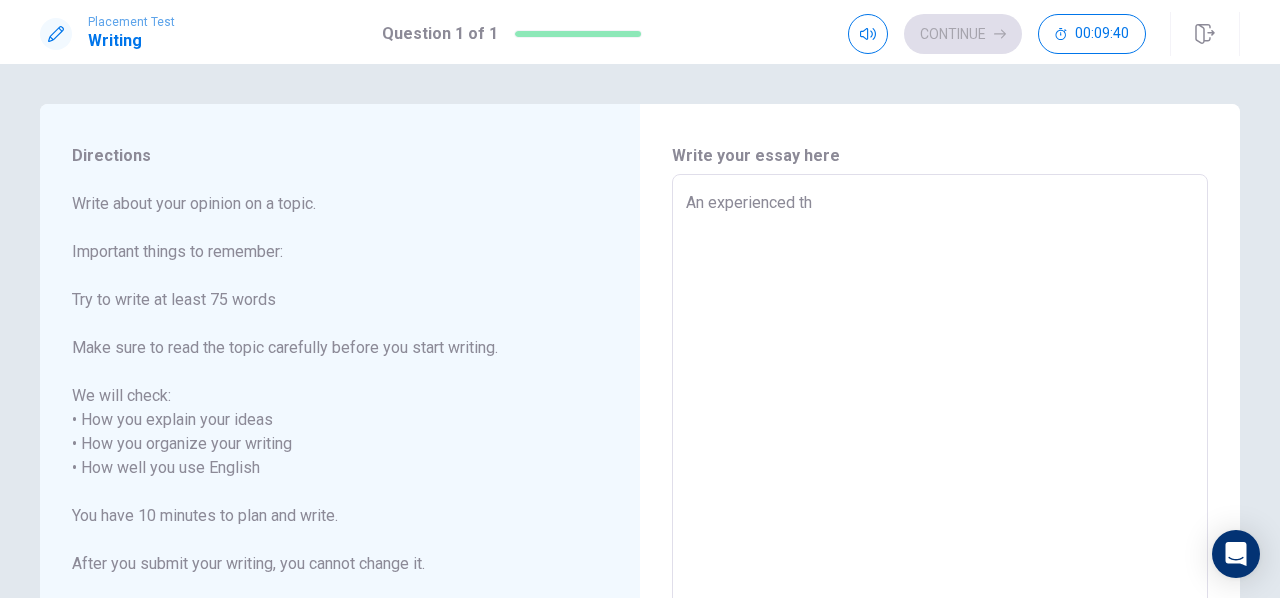 type on "An experienced tha" 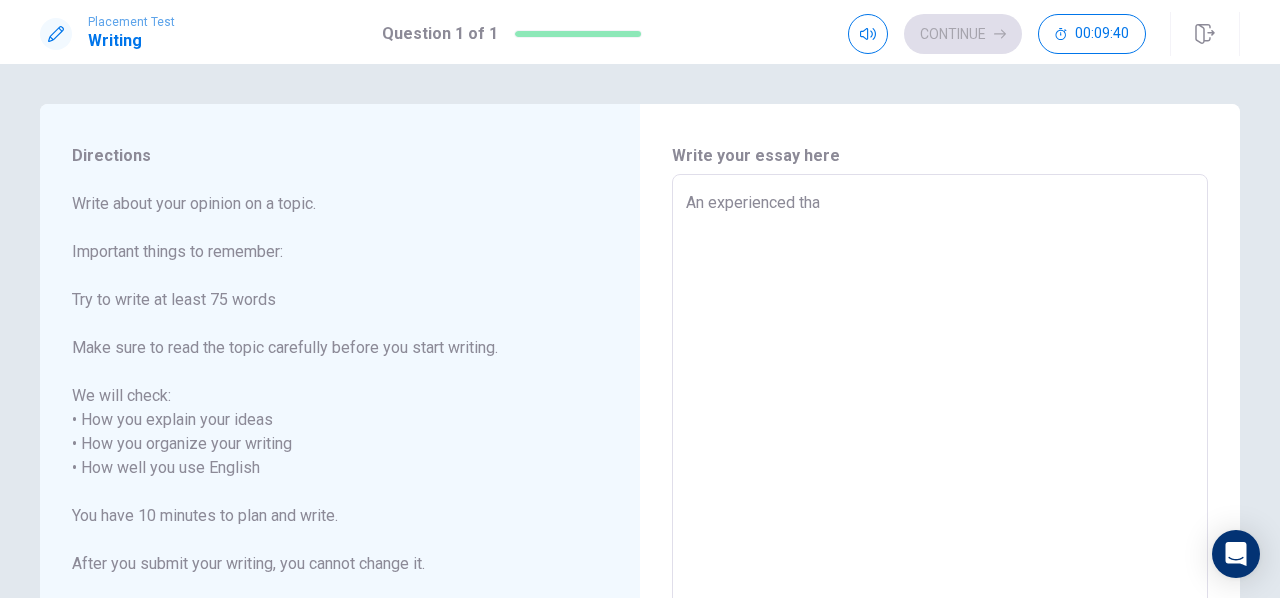 type on "x" 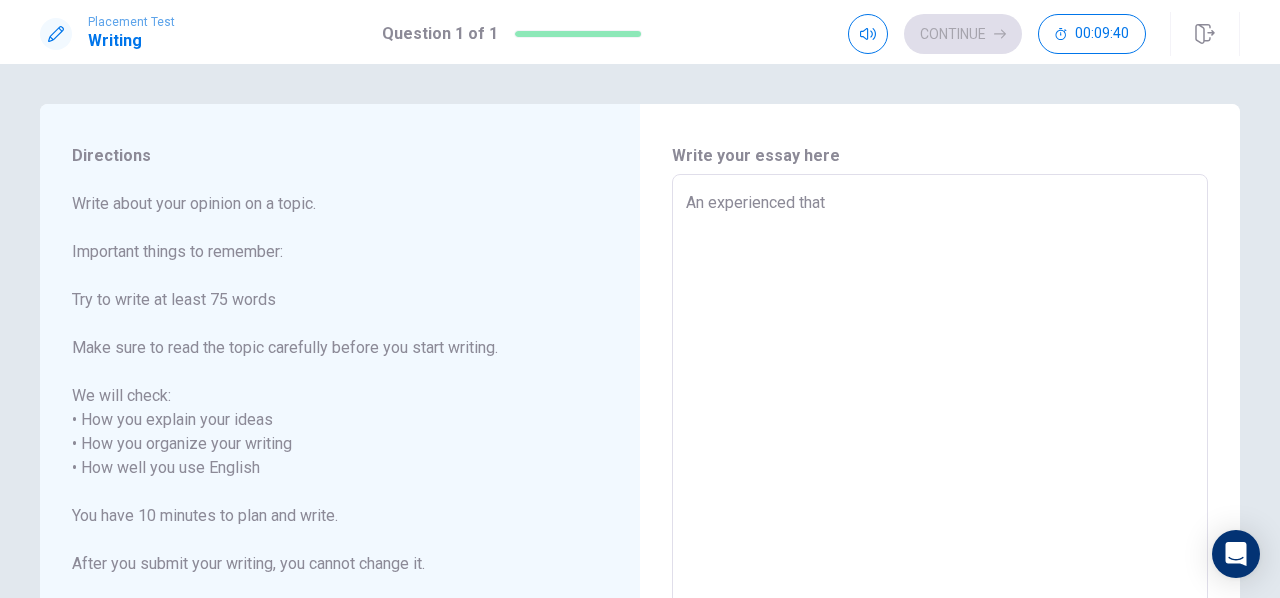 type on "x" 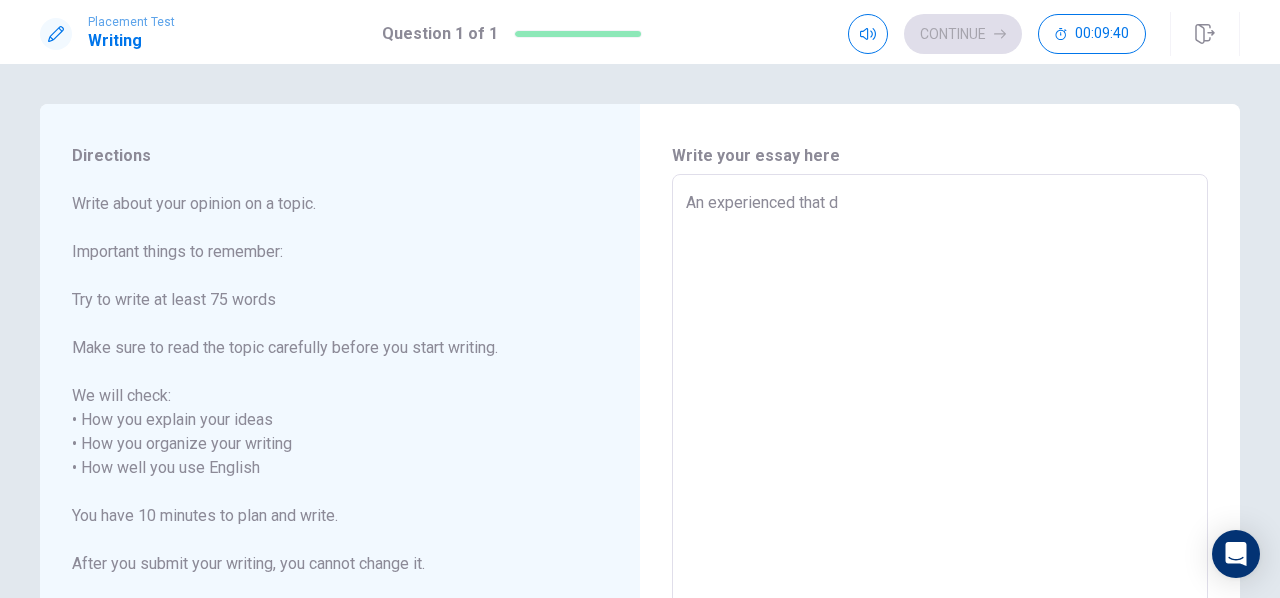 type on "x" 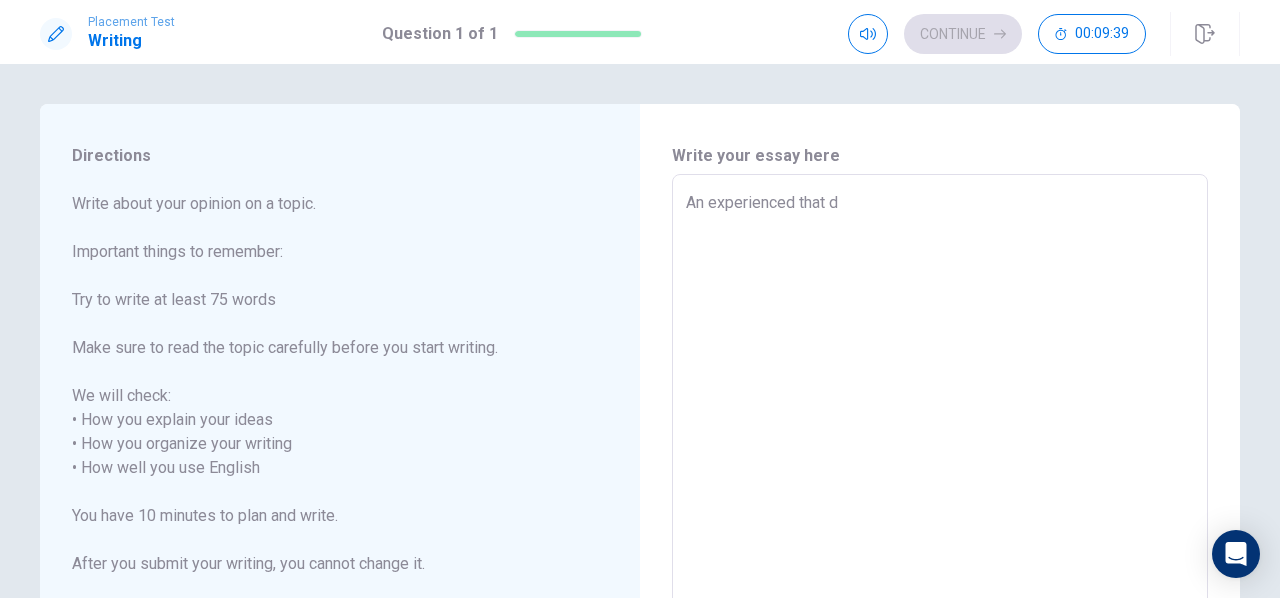 type on "An experienced that de" 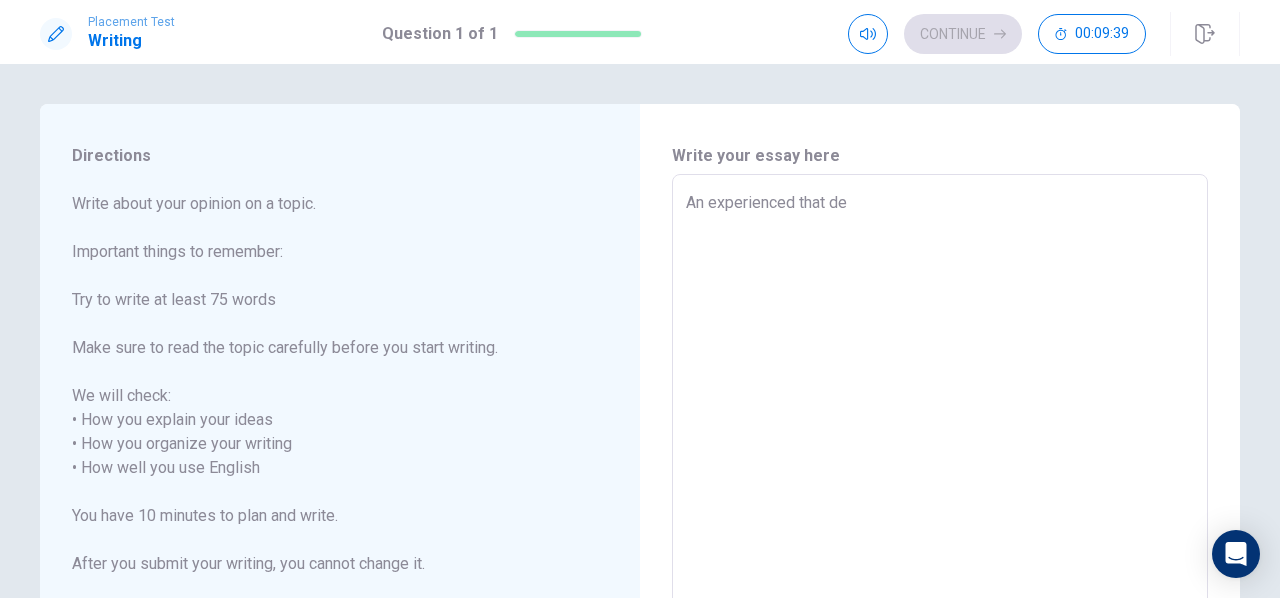 type on "x" 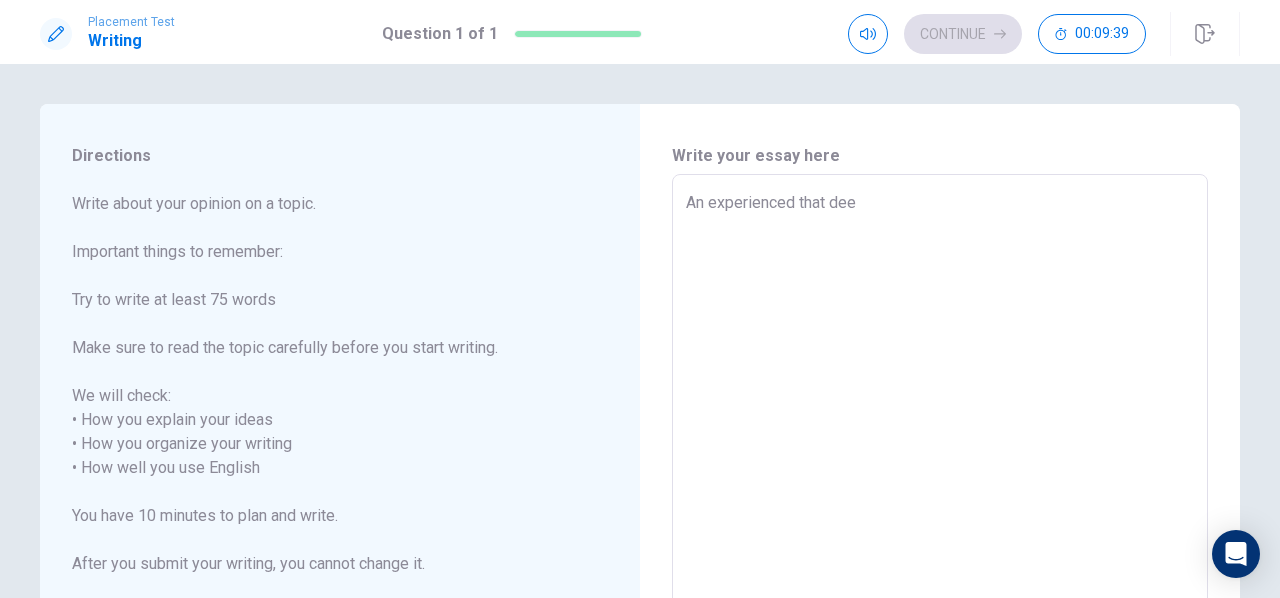 type on "x" 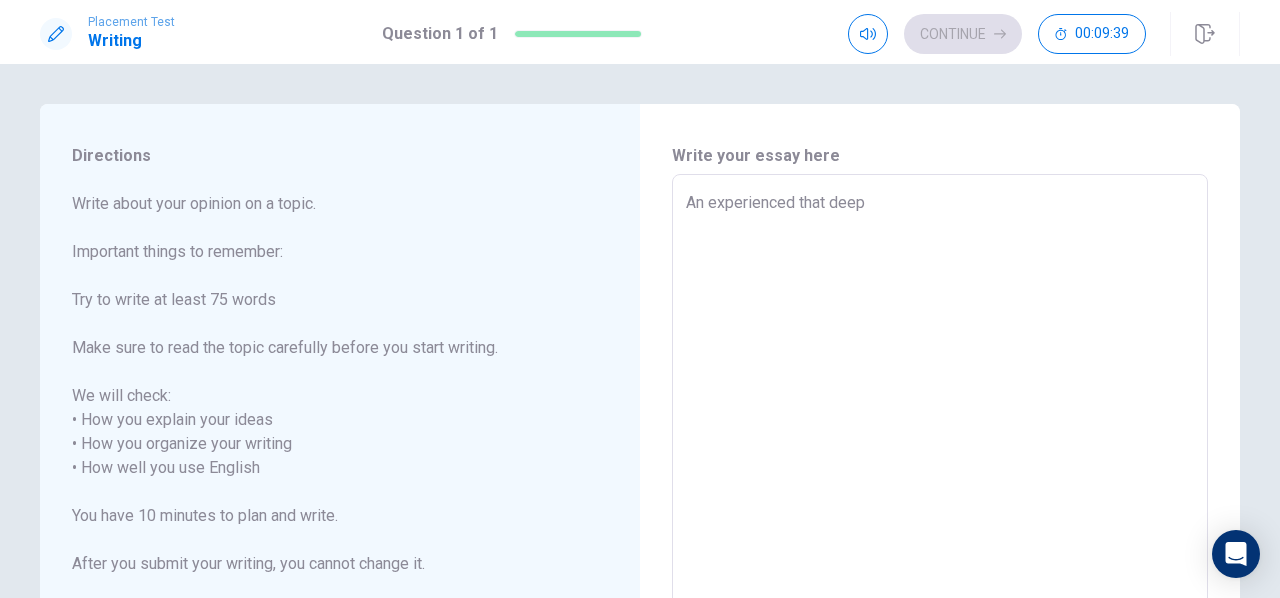 type on "x" 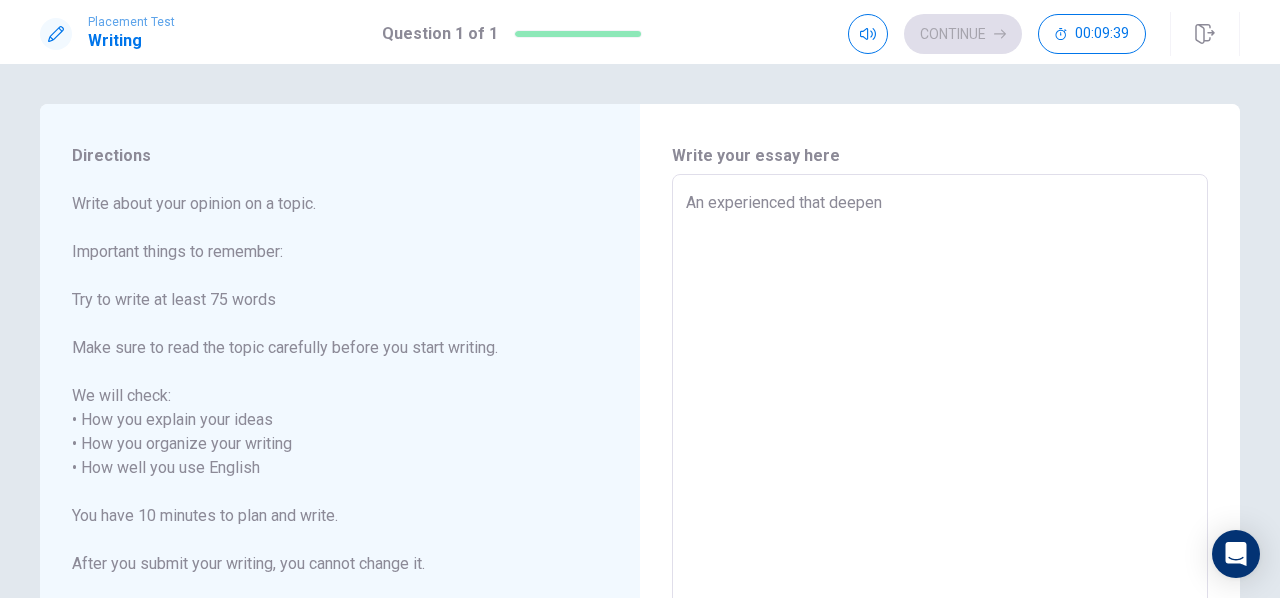 type on "An experienced that deepene" 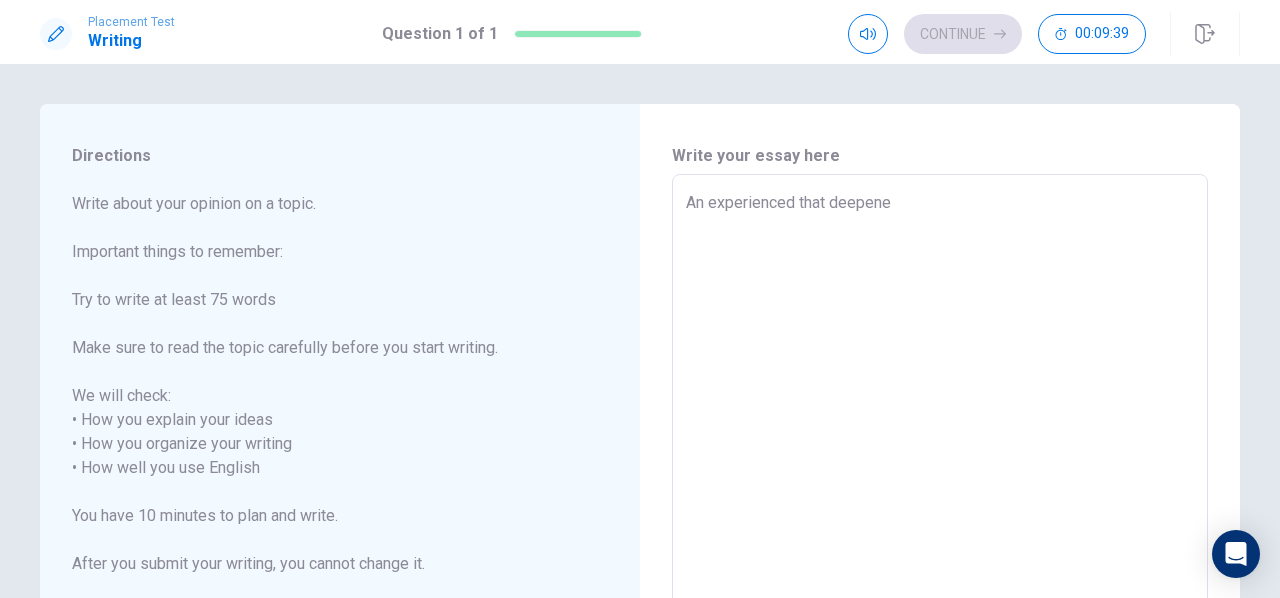 type on "x" 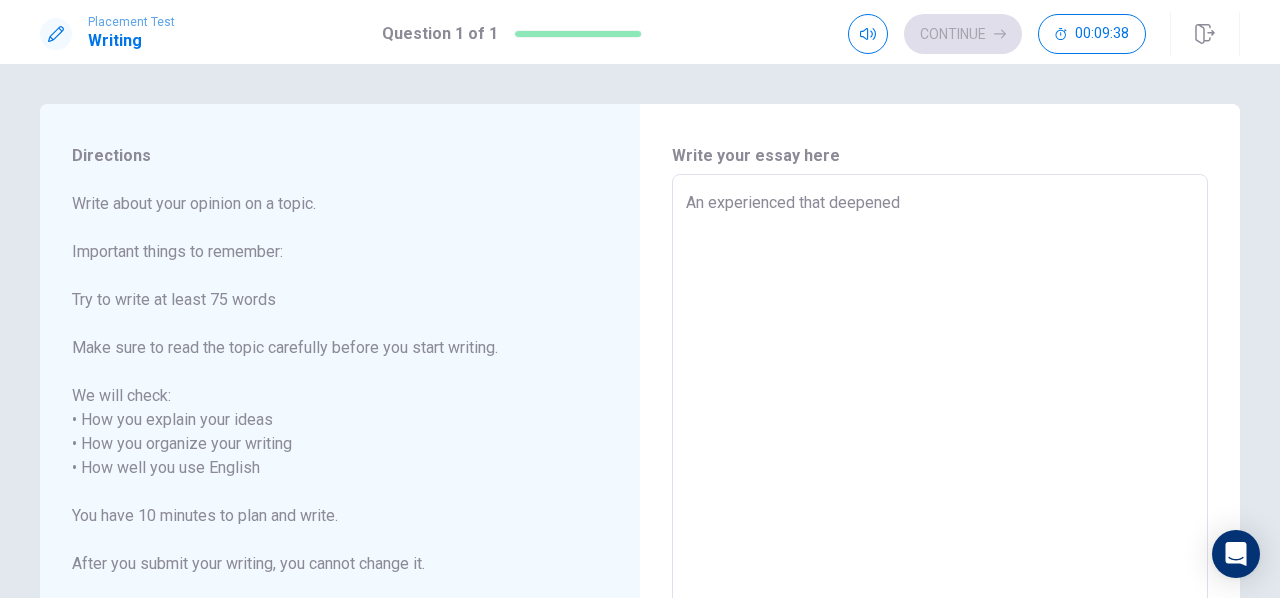 type on "An experienced that deepened" 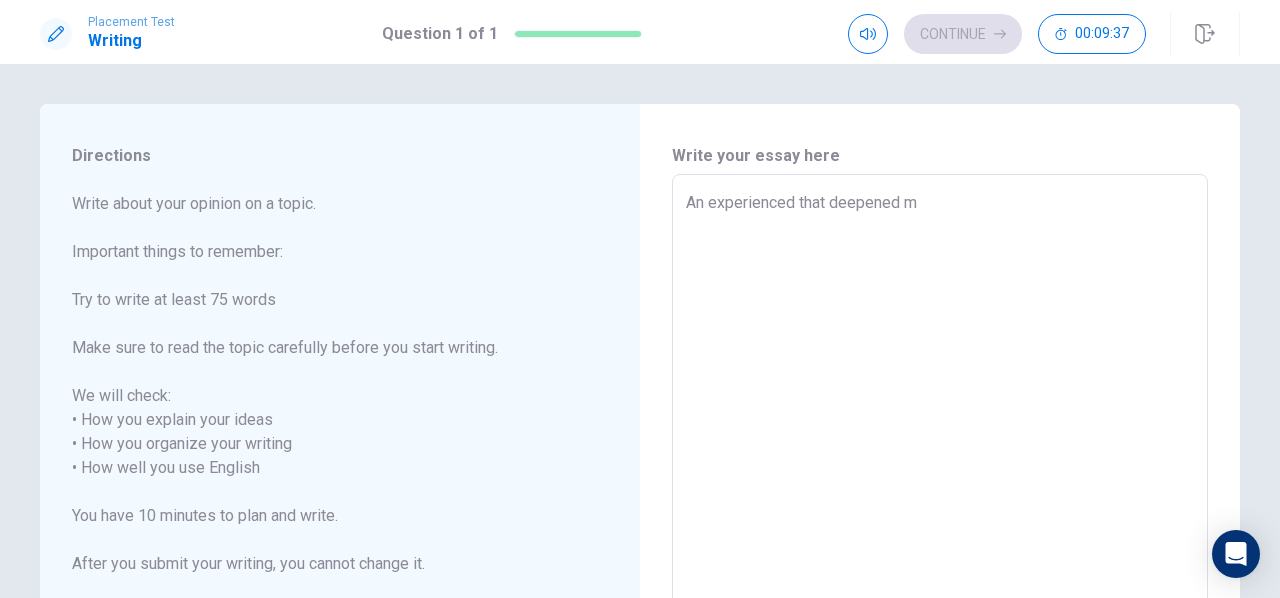 type on "x" 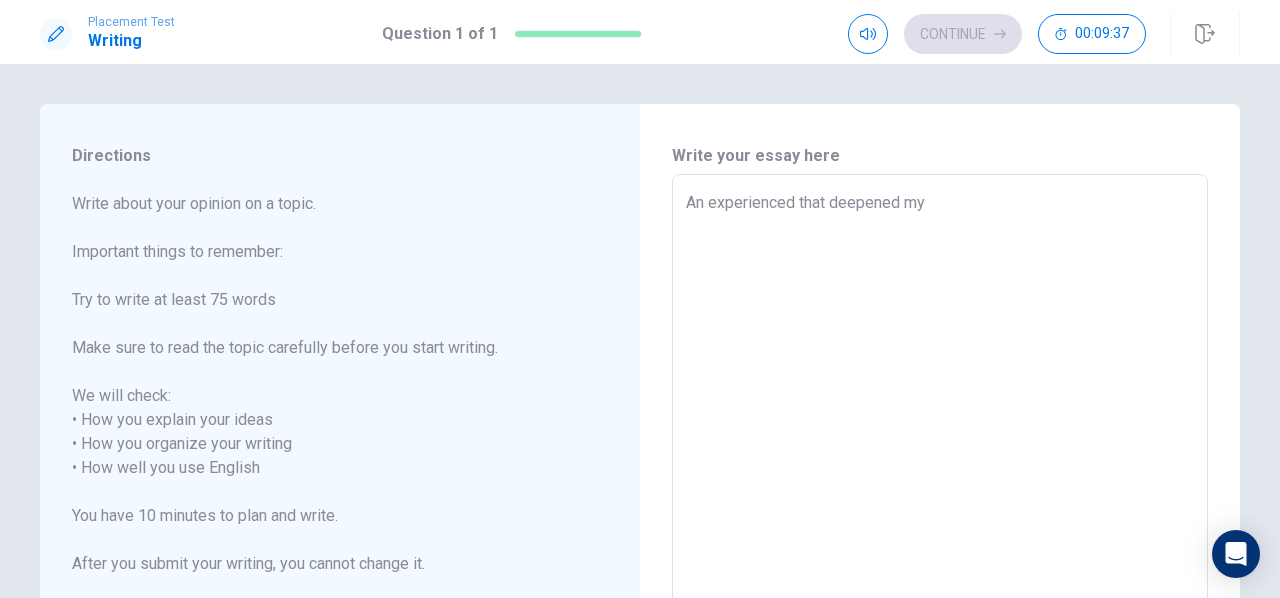 type on "x" 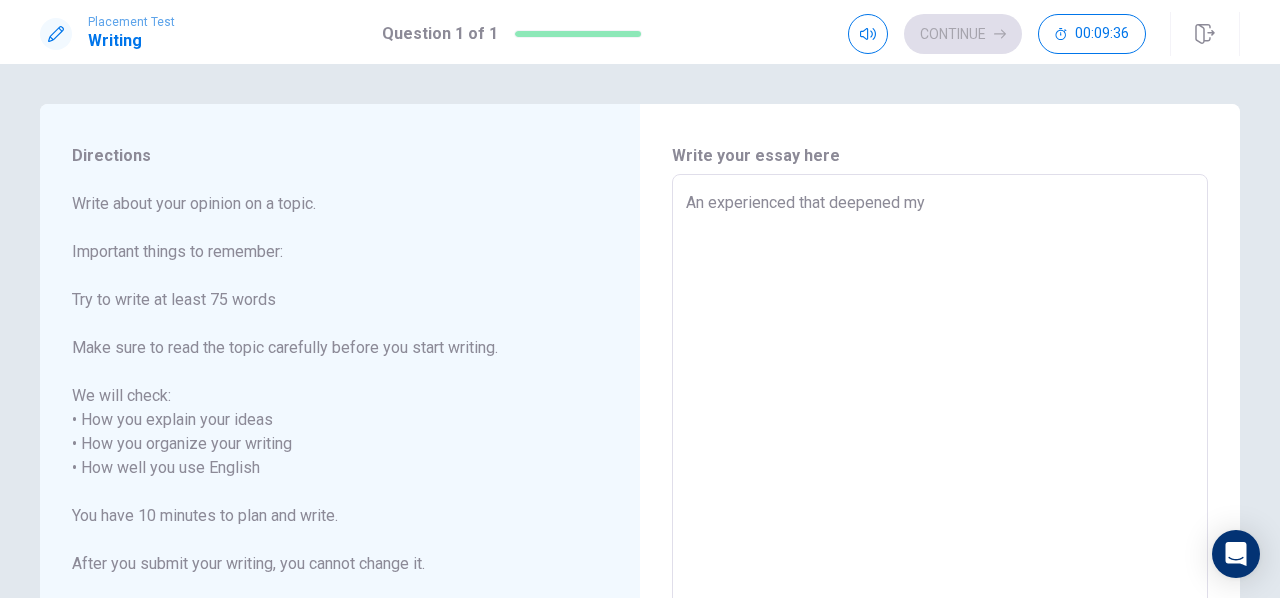 type on "An experienced that deepened my e" 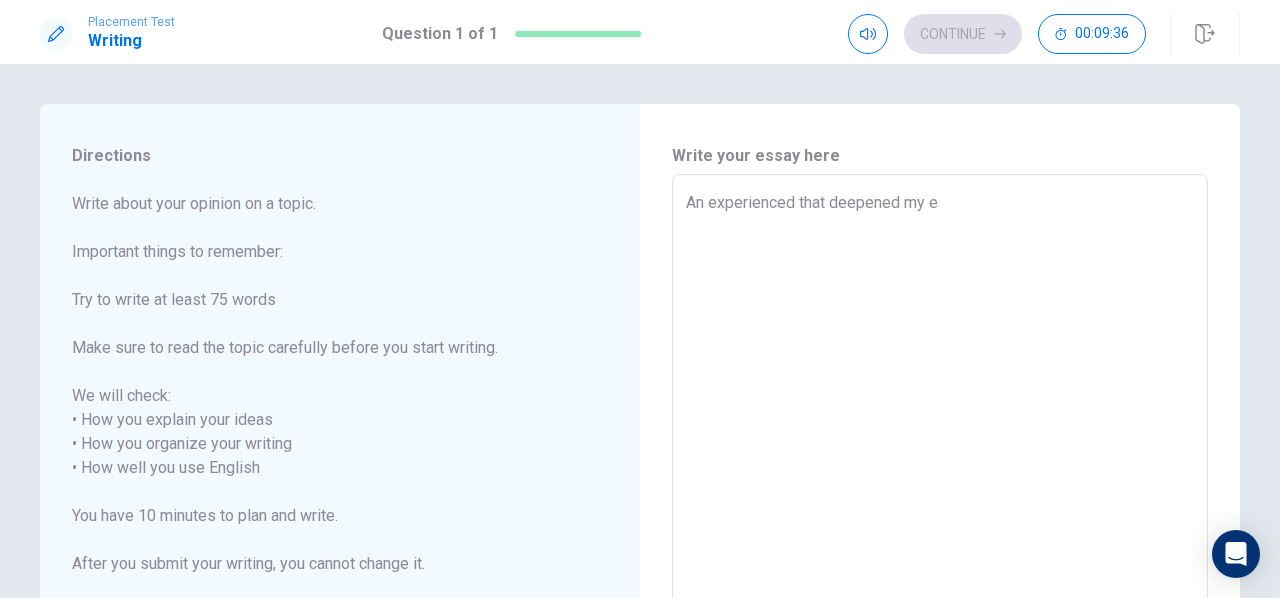 type on "x" 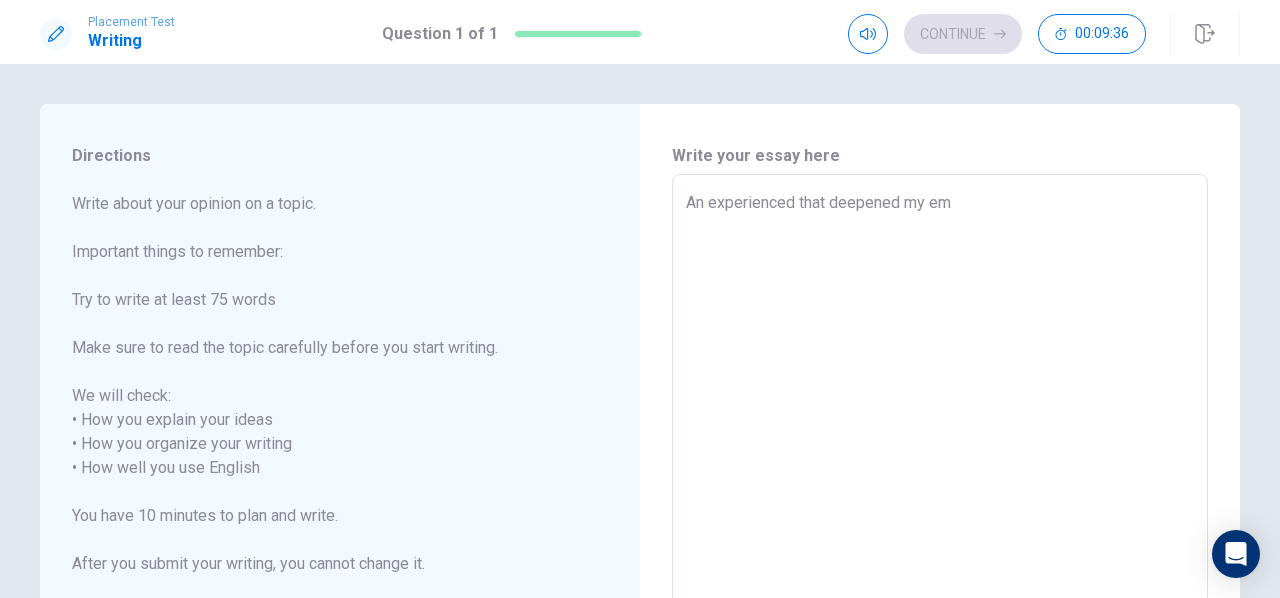 type on "x" 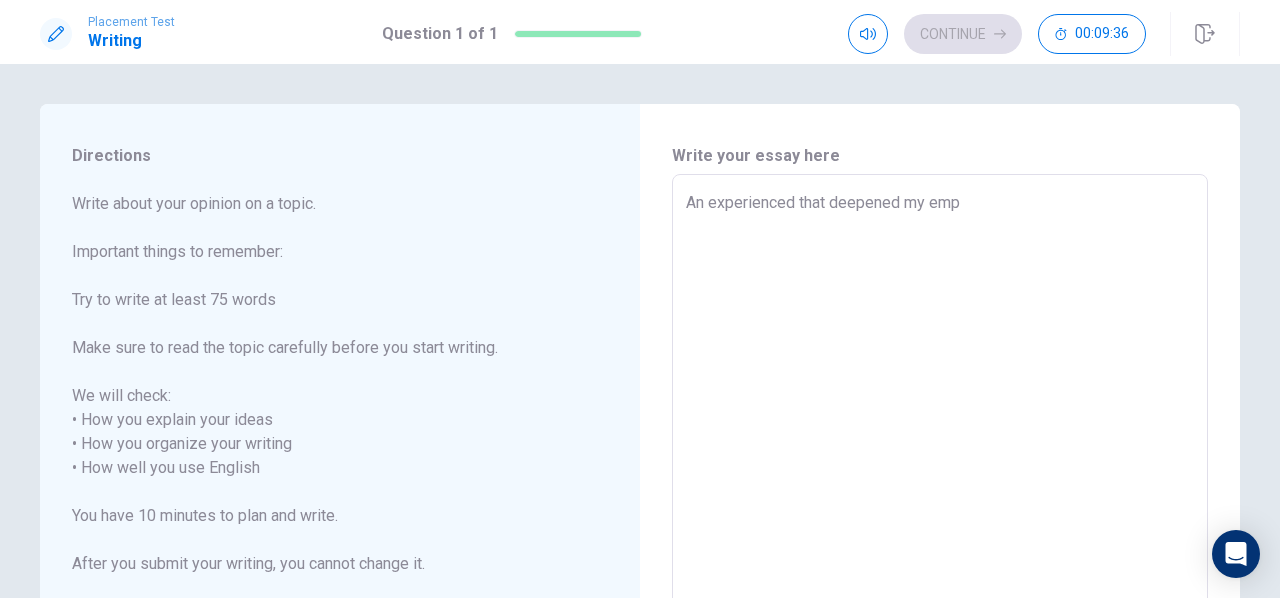 type on "An experienced that deepened my empa" 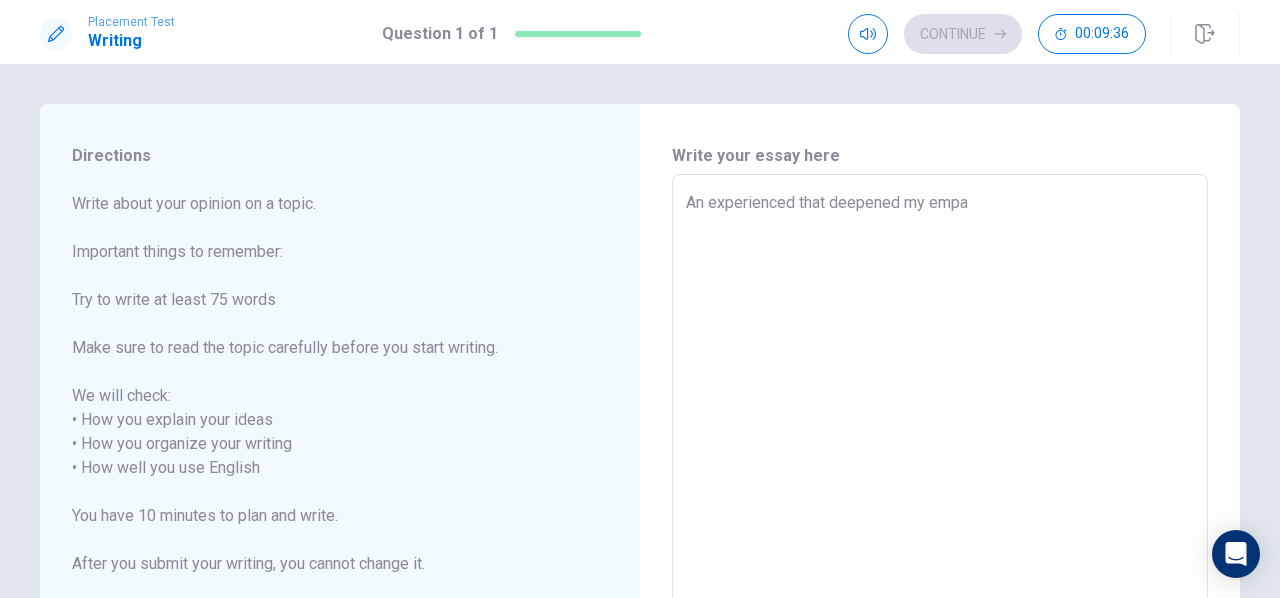 type on "x" 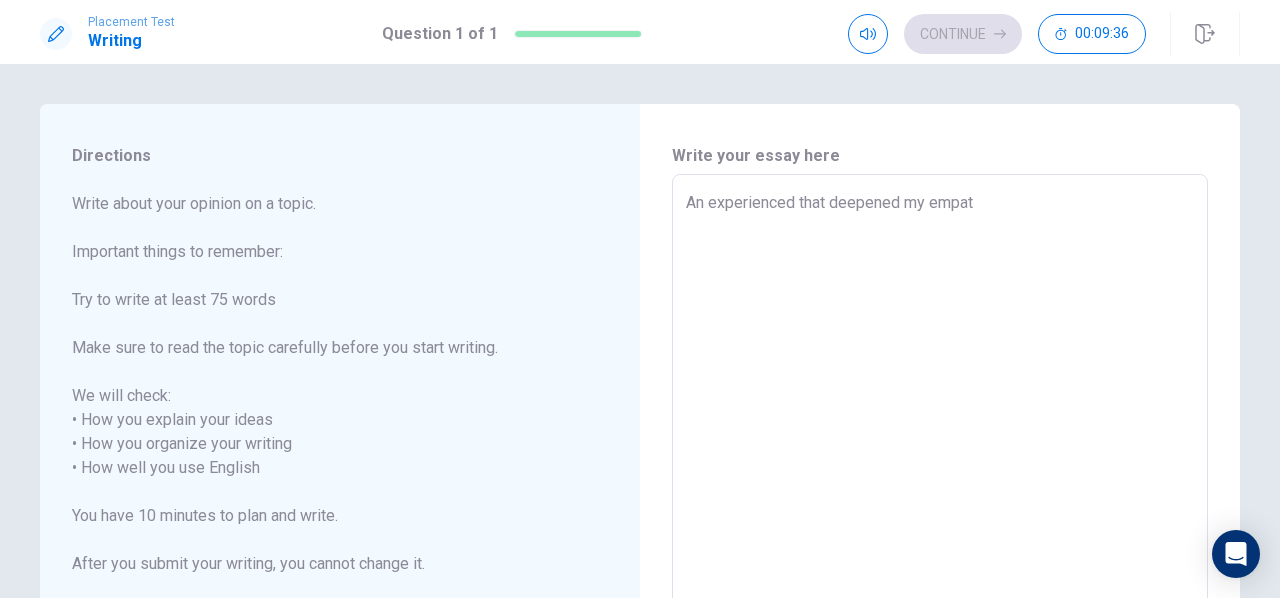 type on "x" 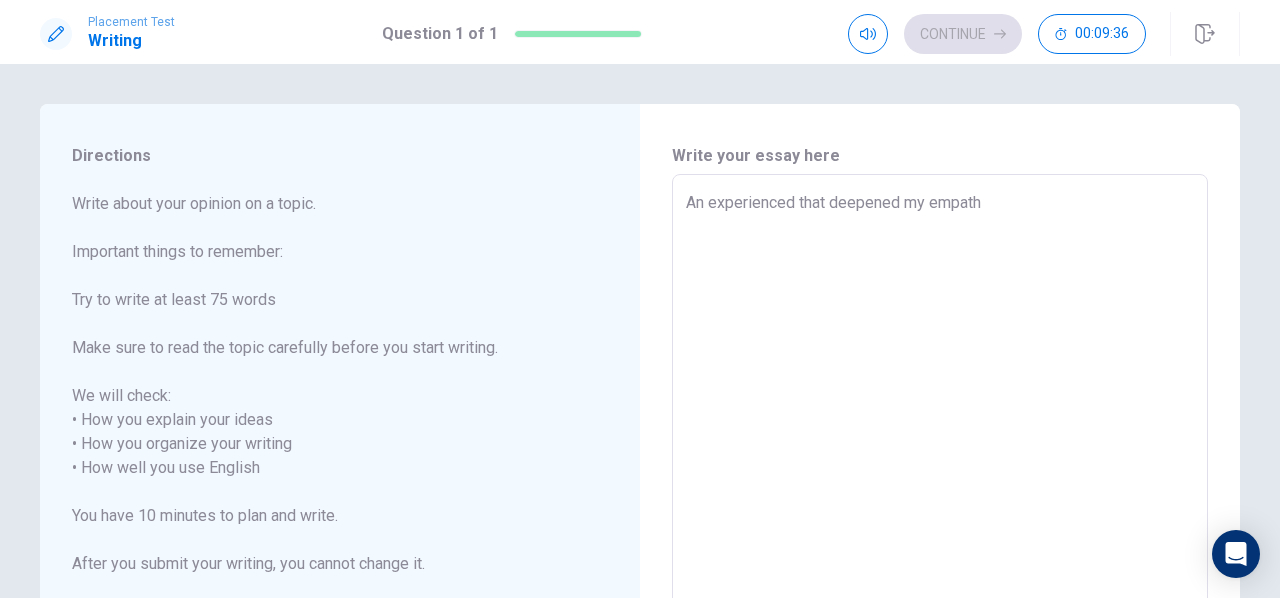 type on "x" 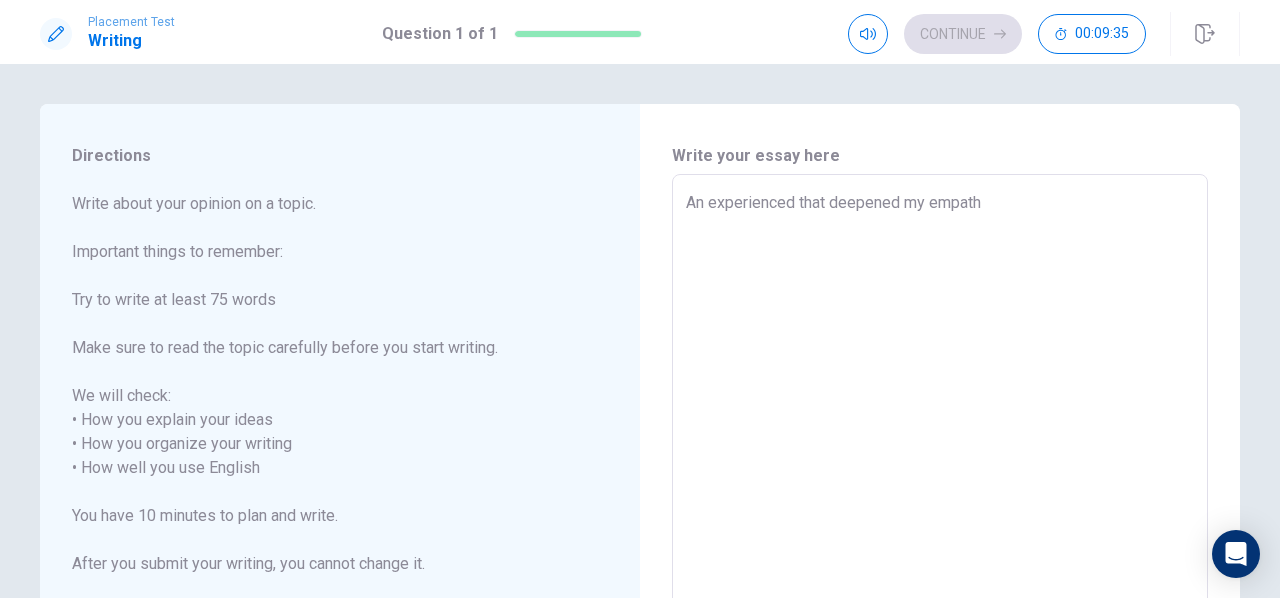 type on "An experienced that deepened my empathy" 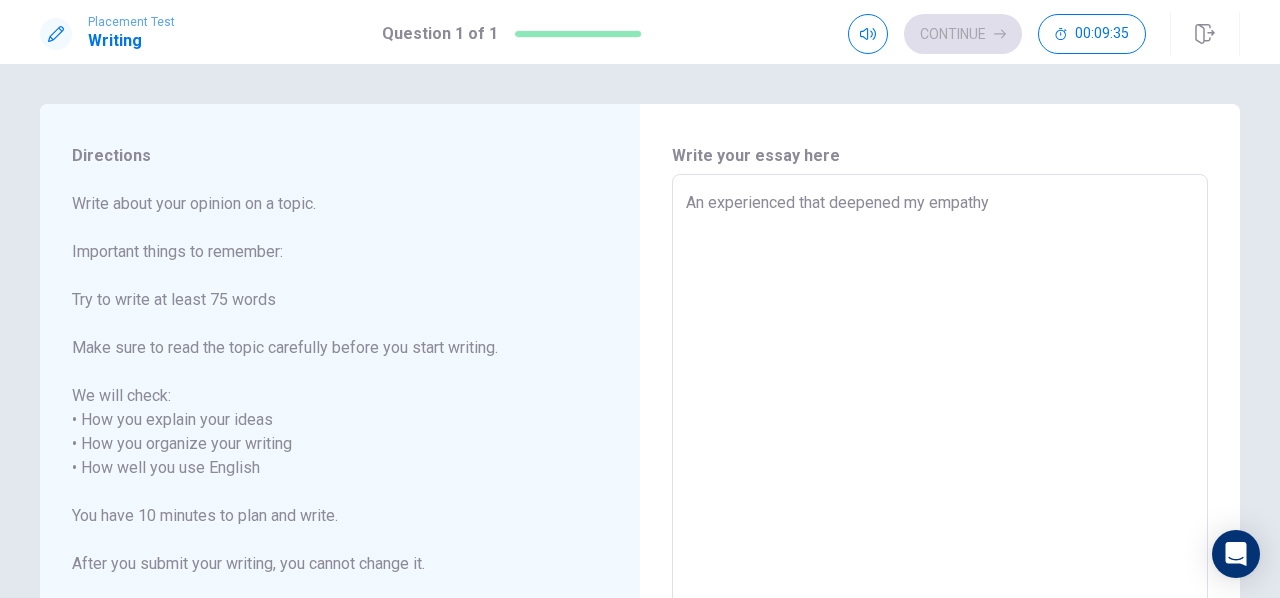 type on "x" 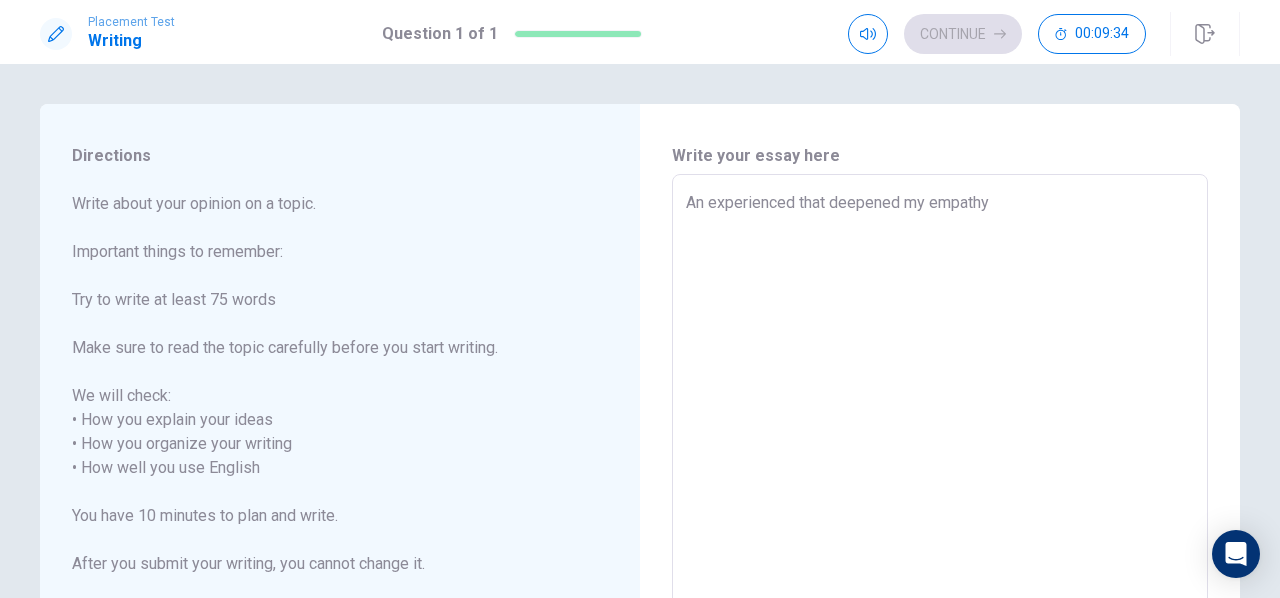 type on "An experienced that deepened my empathy" 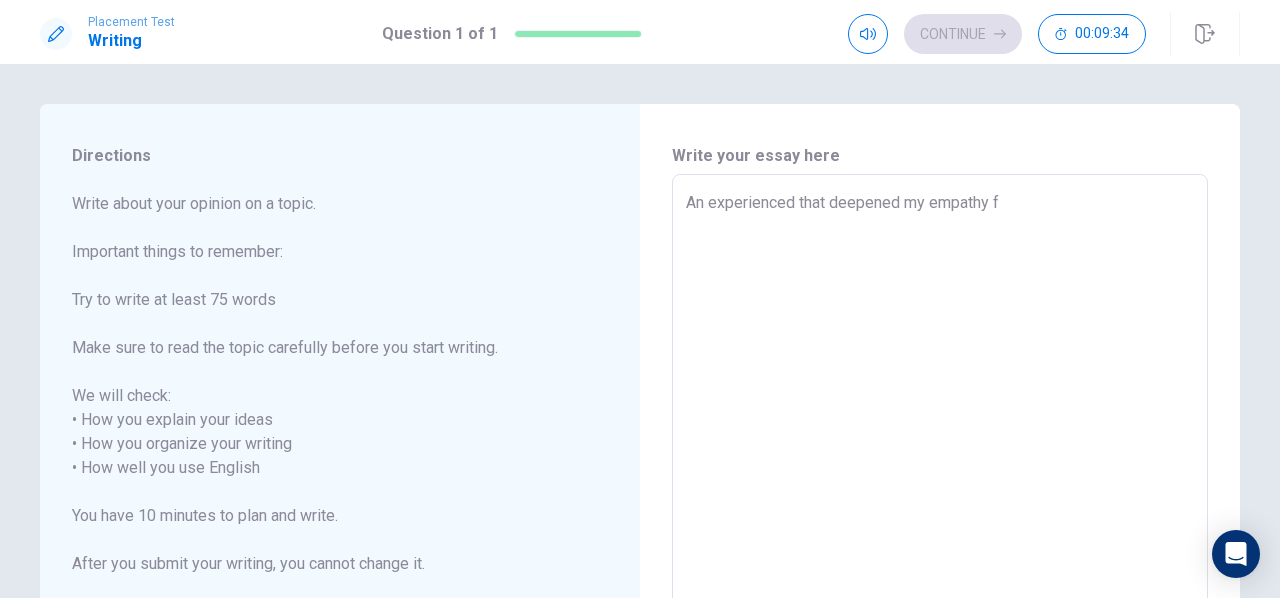 type on "An experienced that deepened my empathy fo" 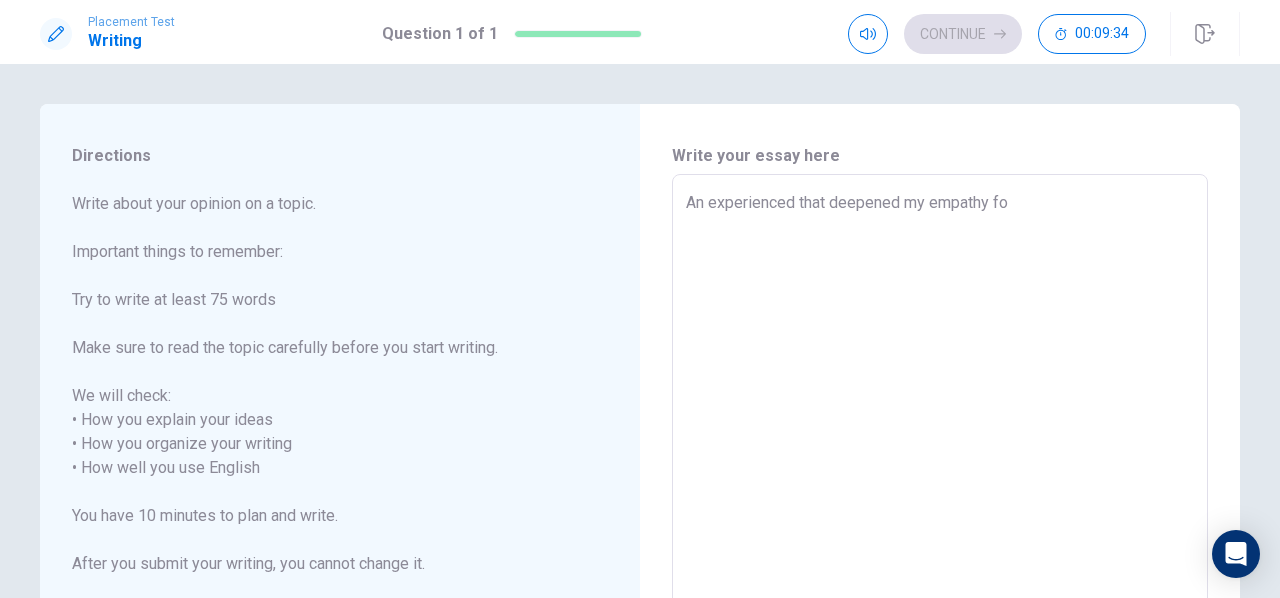 type on "x" 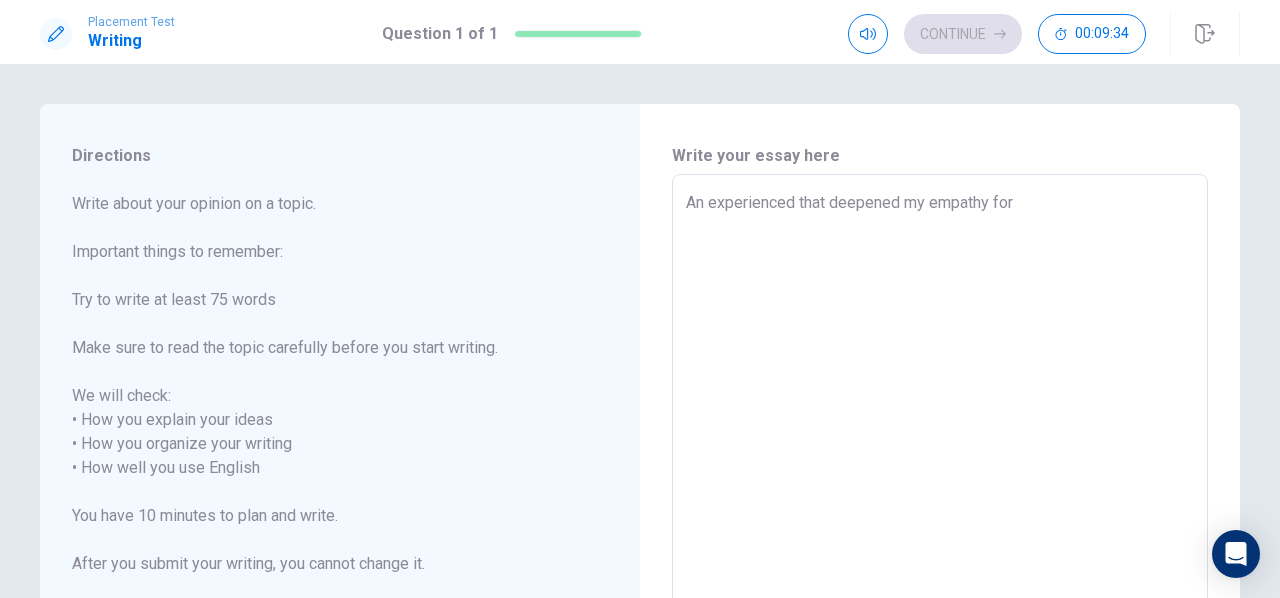 type on "x" 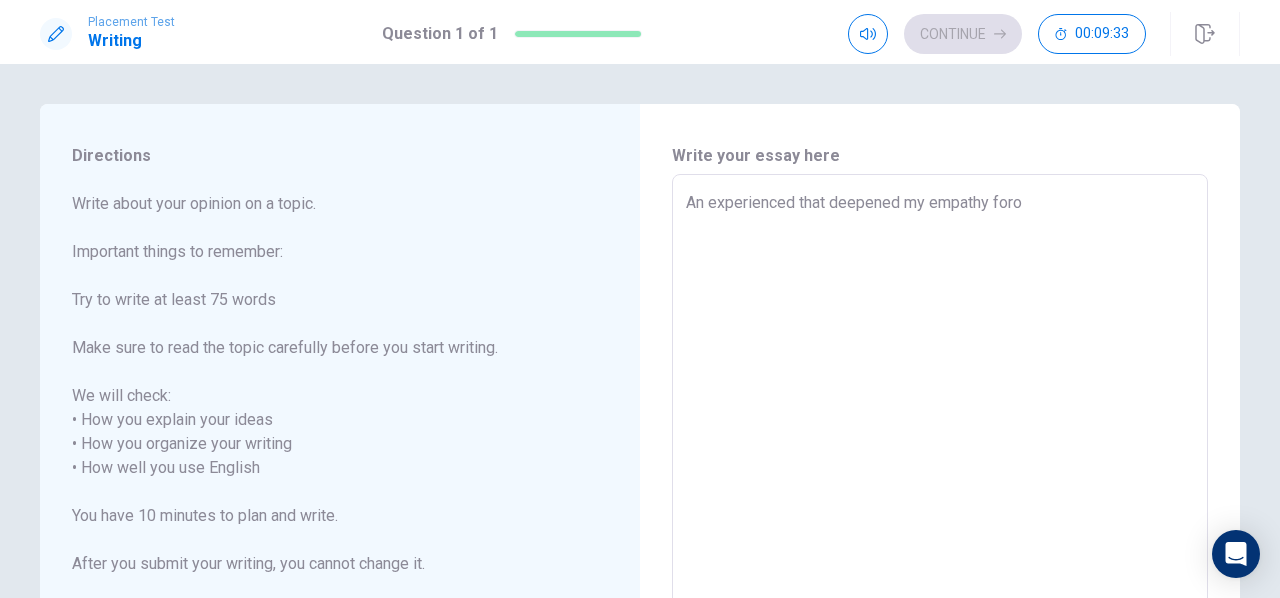 type on "x" 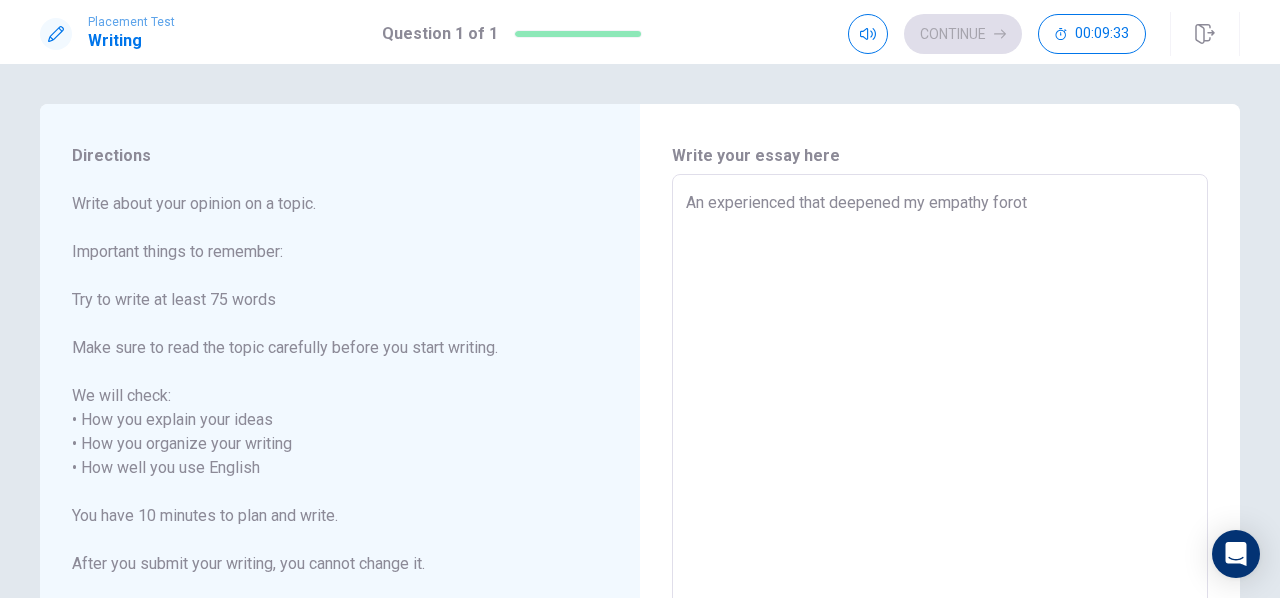 type on "x" 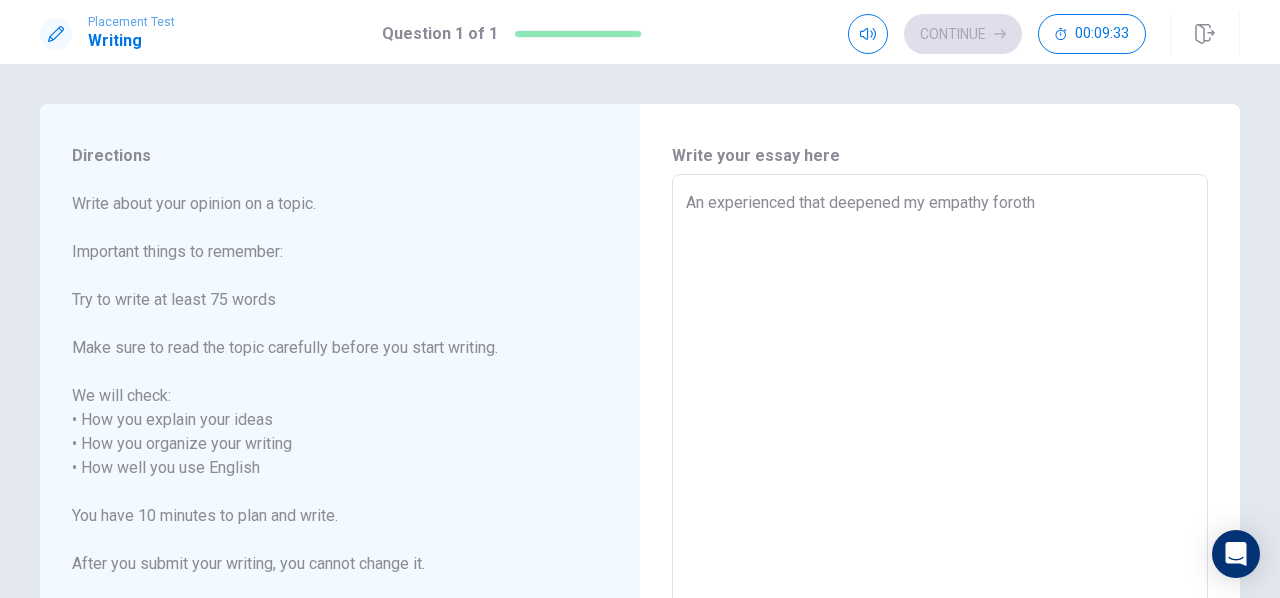 type on "An experienced that deepened my empathy forothe" 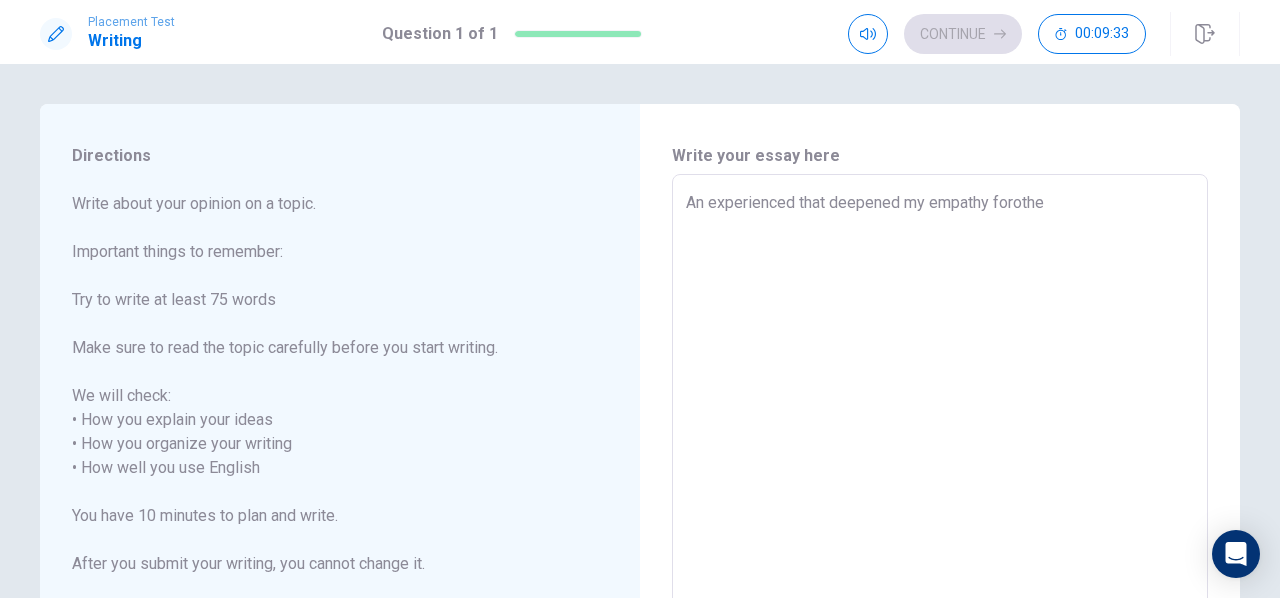 type on "x" 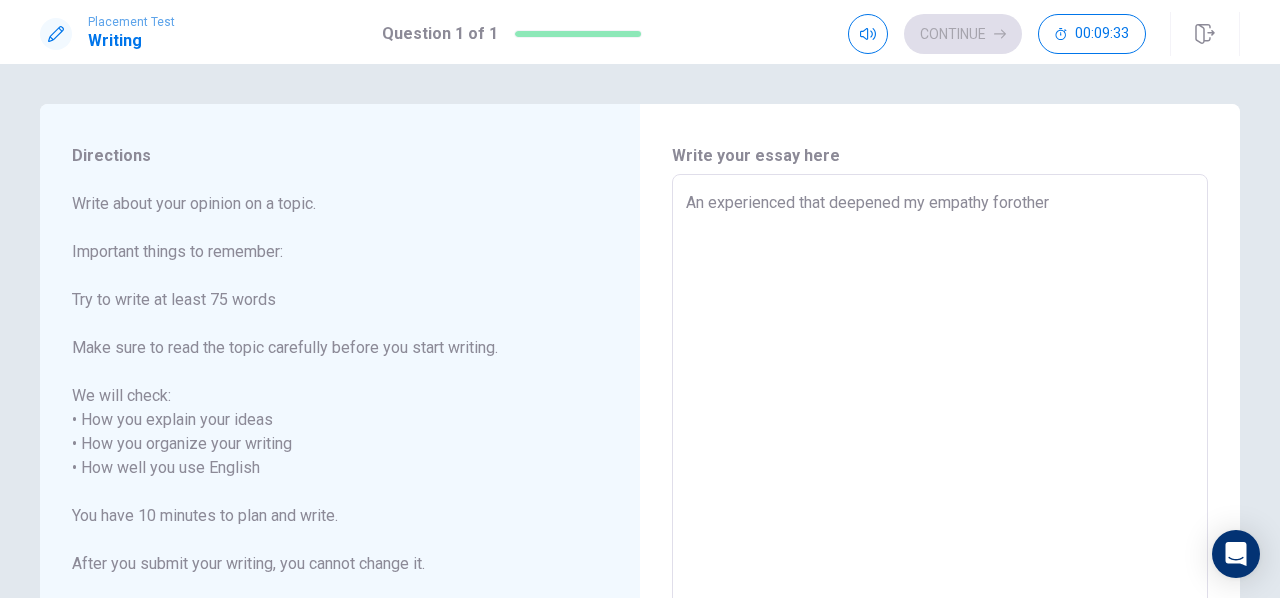 type on "x" 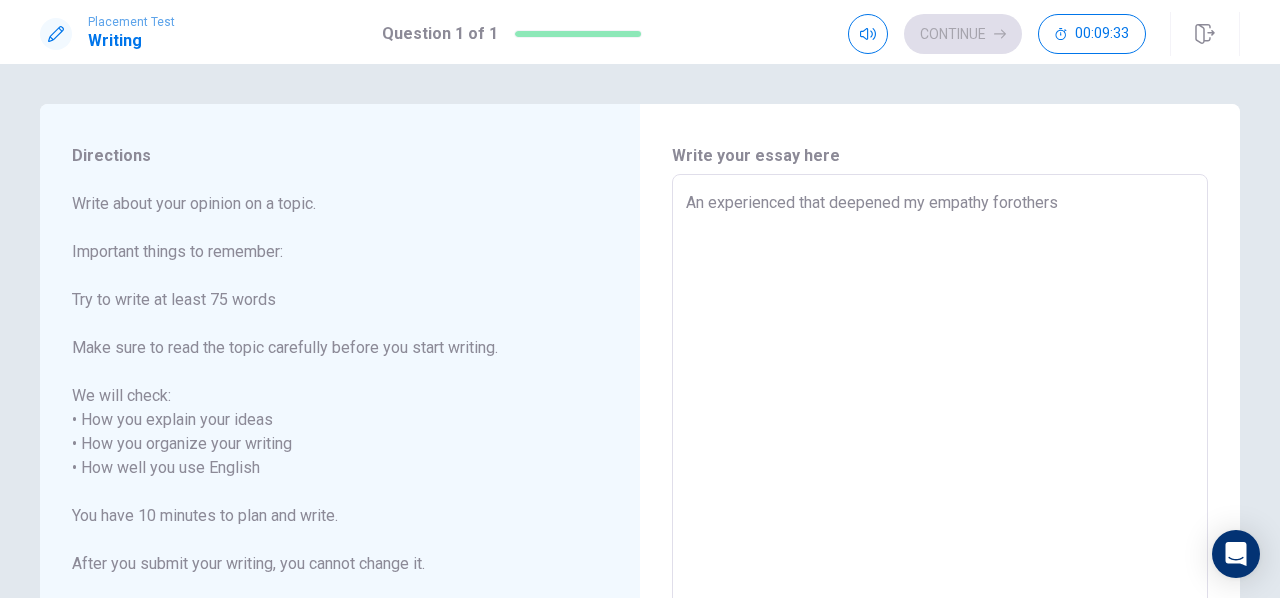 type on "x" 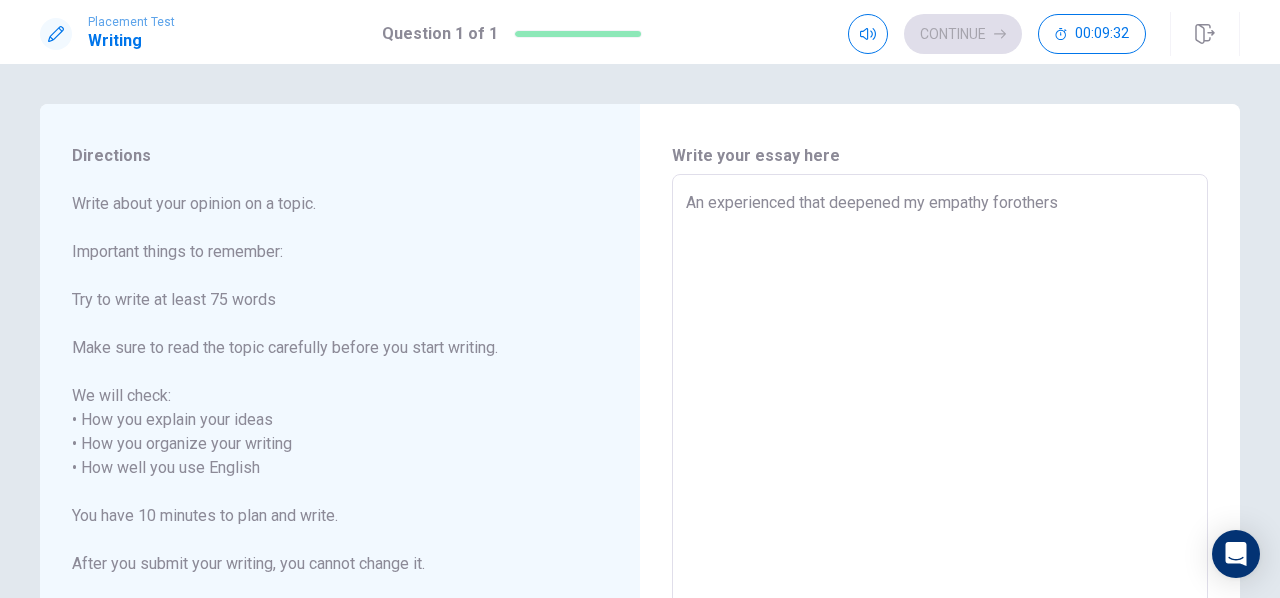 type on "An experienced that deepened my empathy forother" 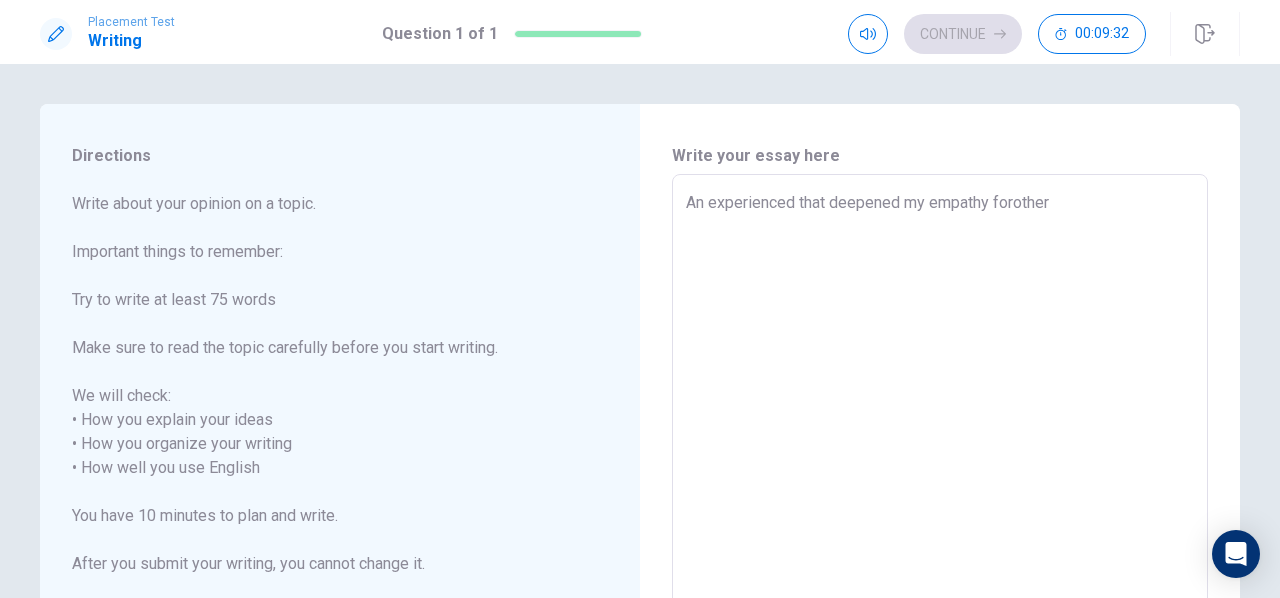 type on "x" 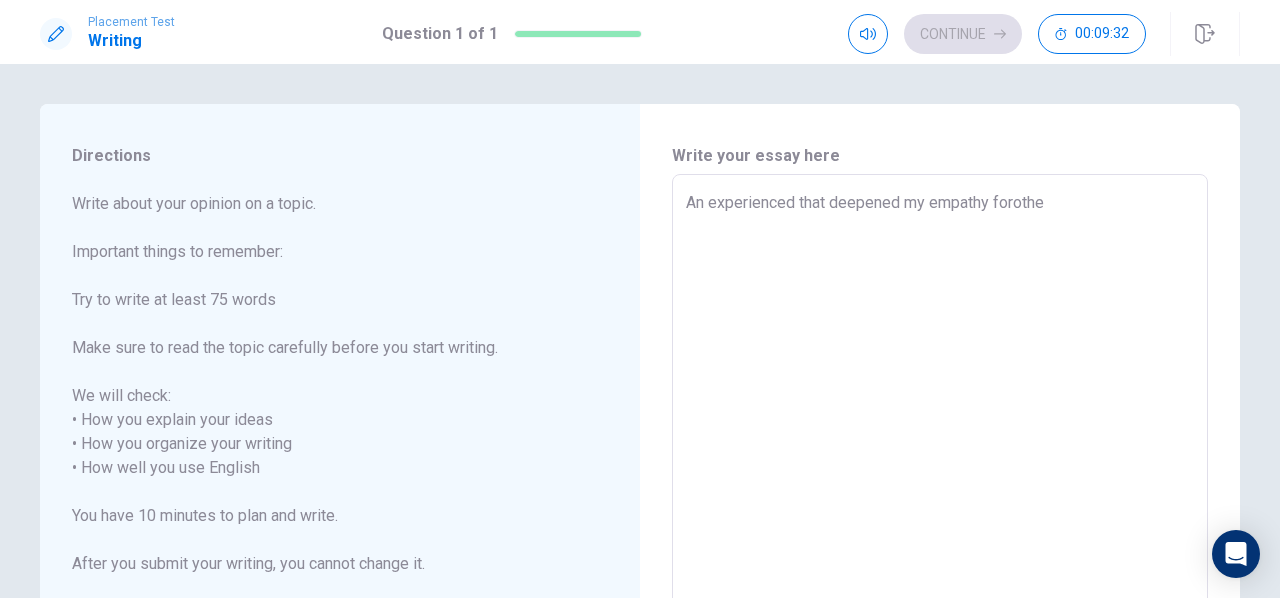 type on "x" 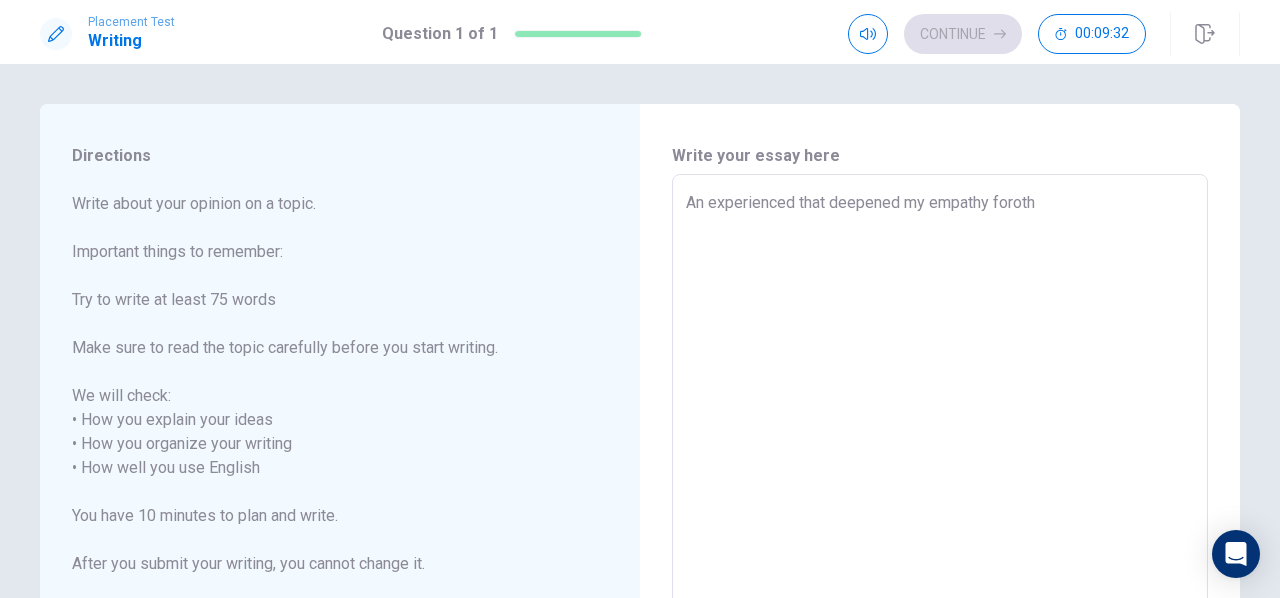 type on "x" 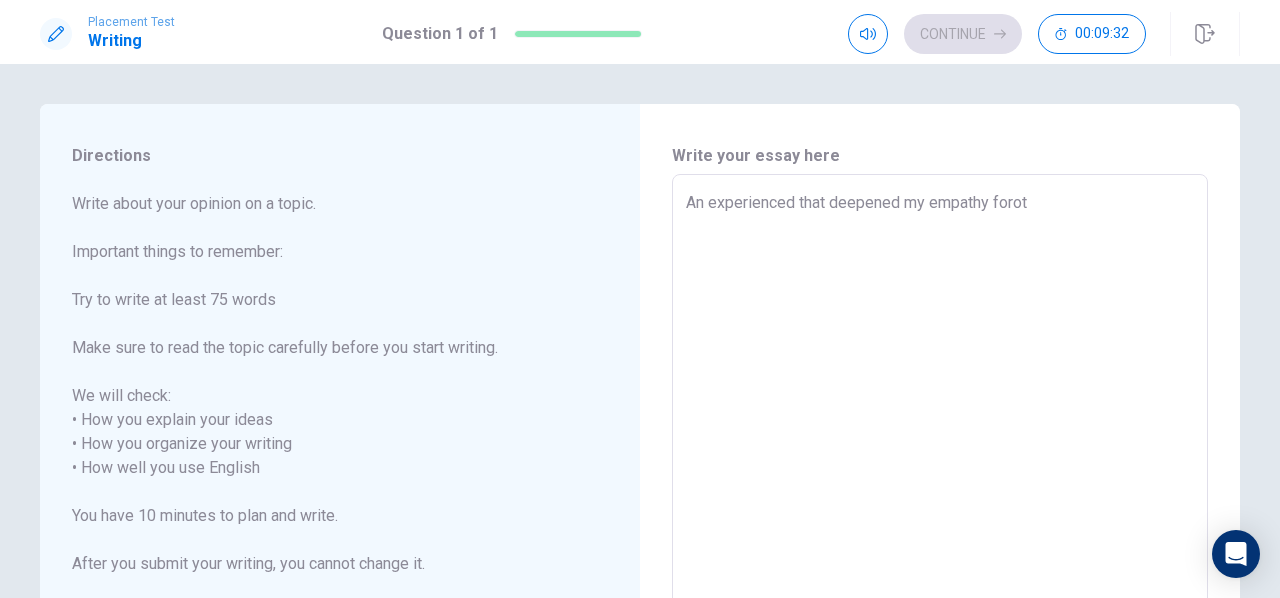 type on "x" 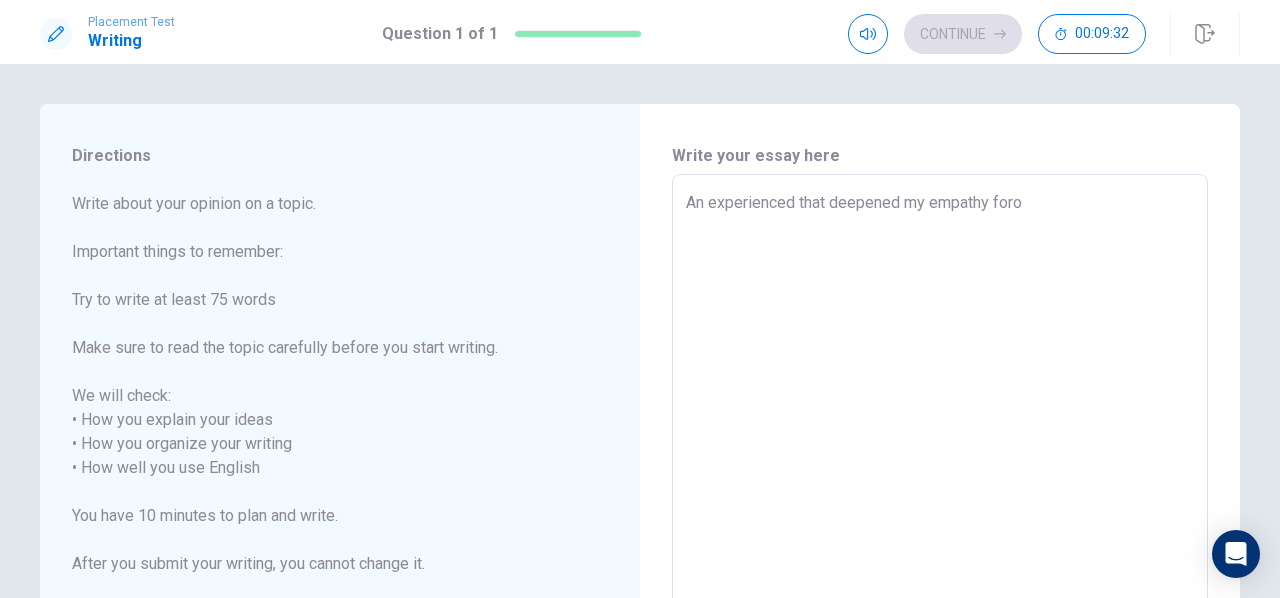 type on "x" 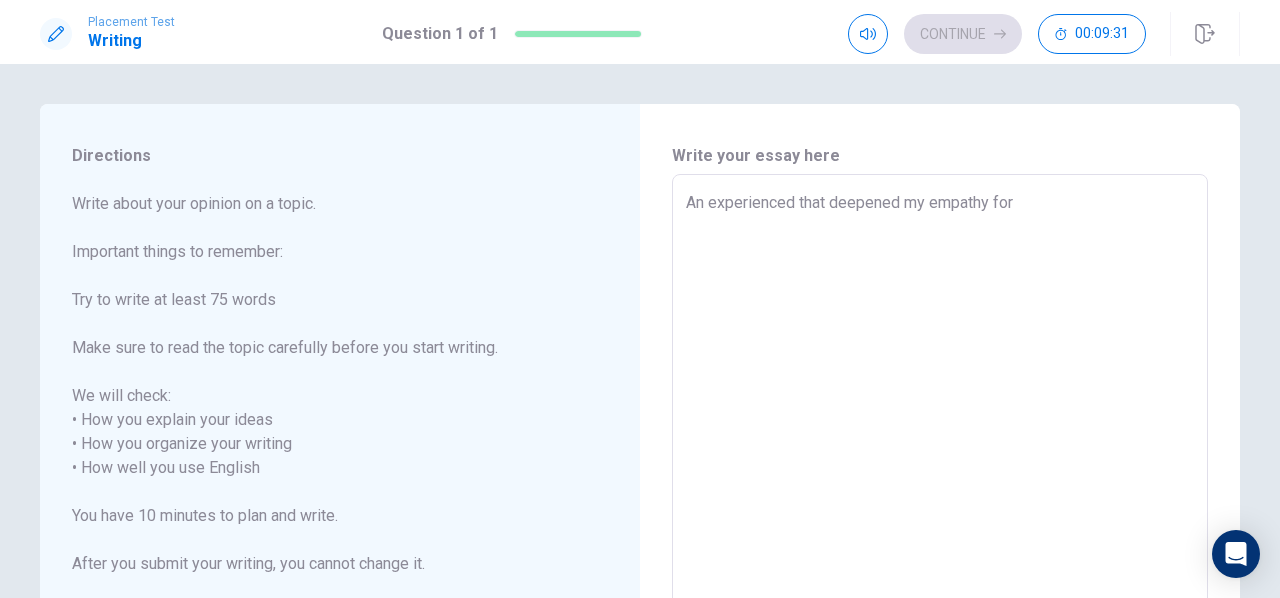 type on "x" 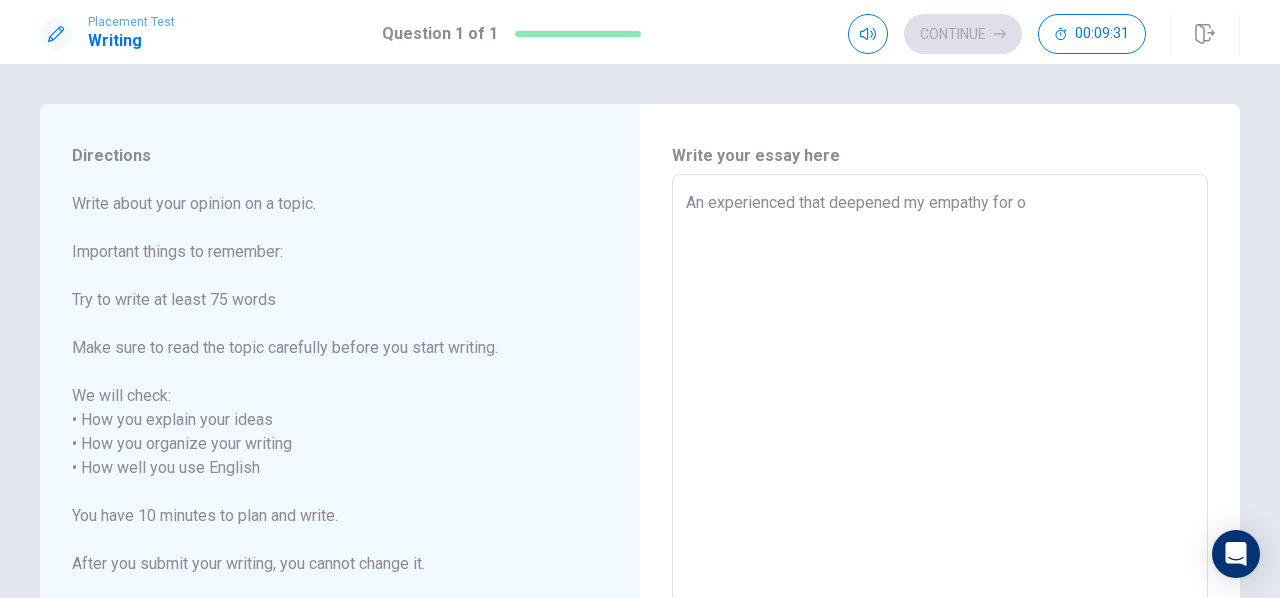 type on "x" 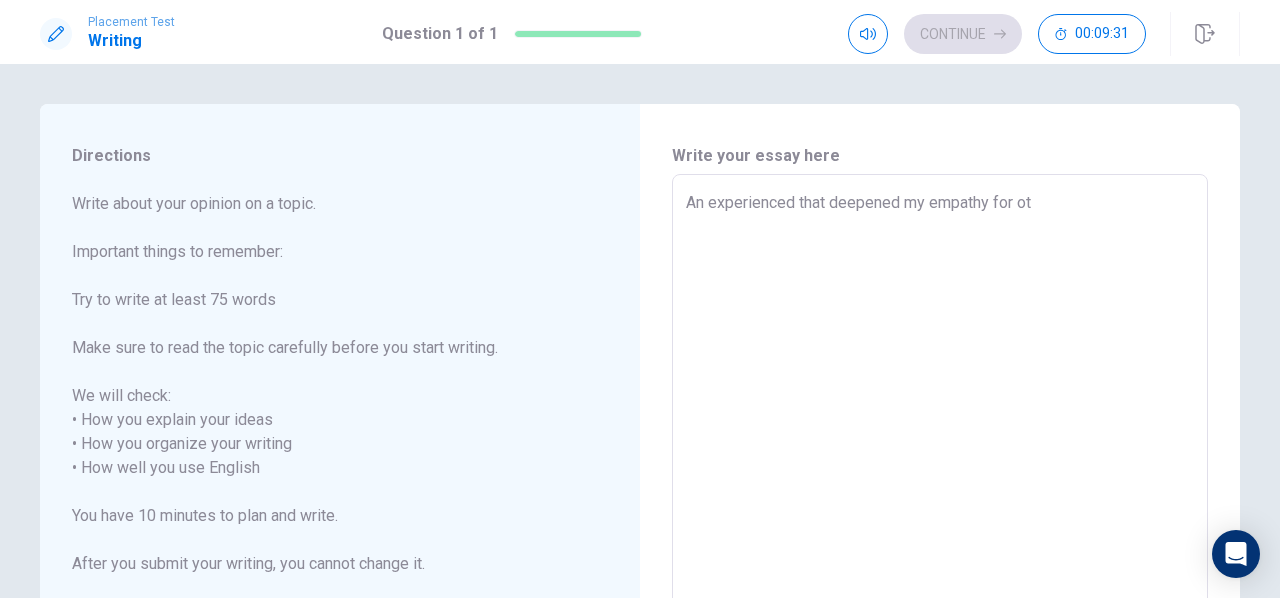 type on "x" 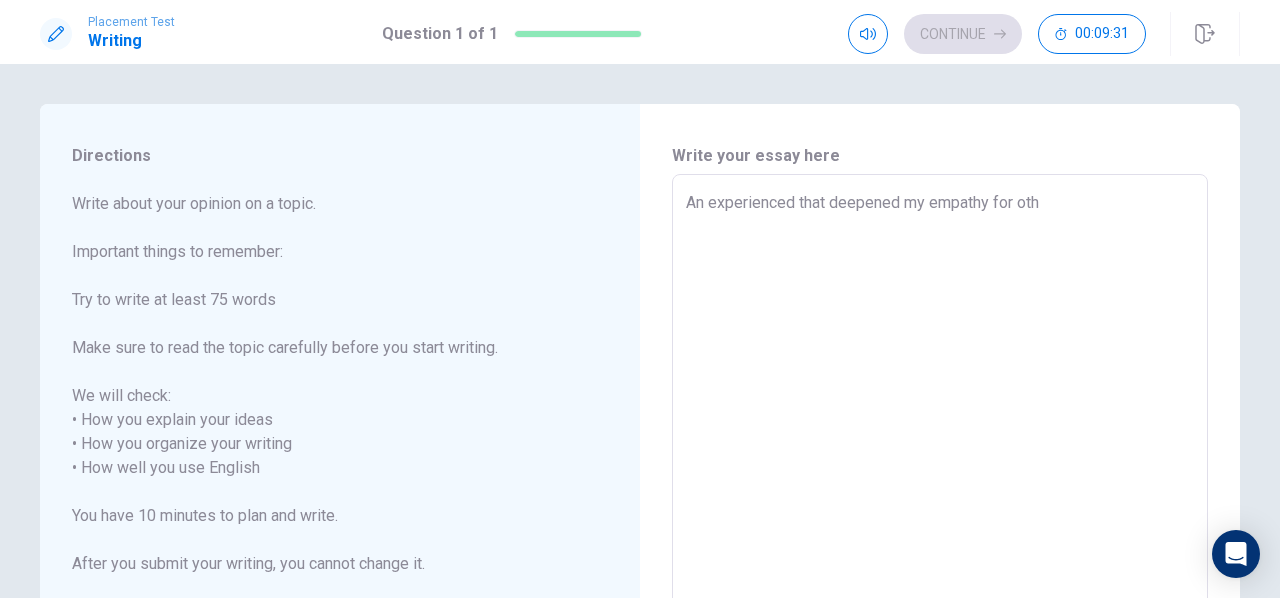 type on "x" 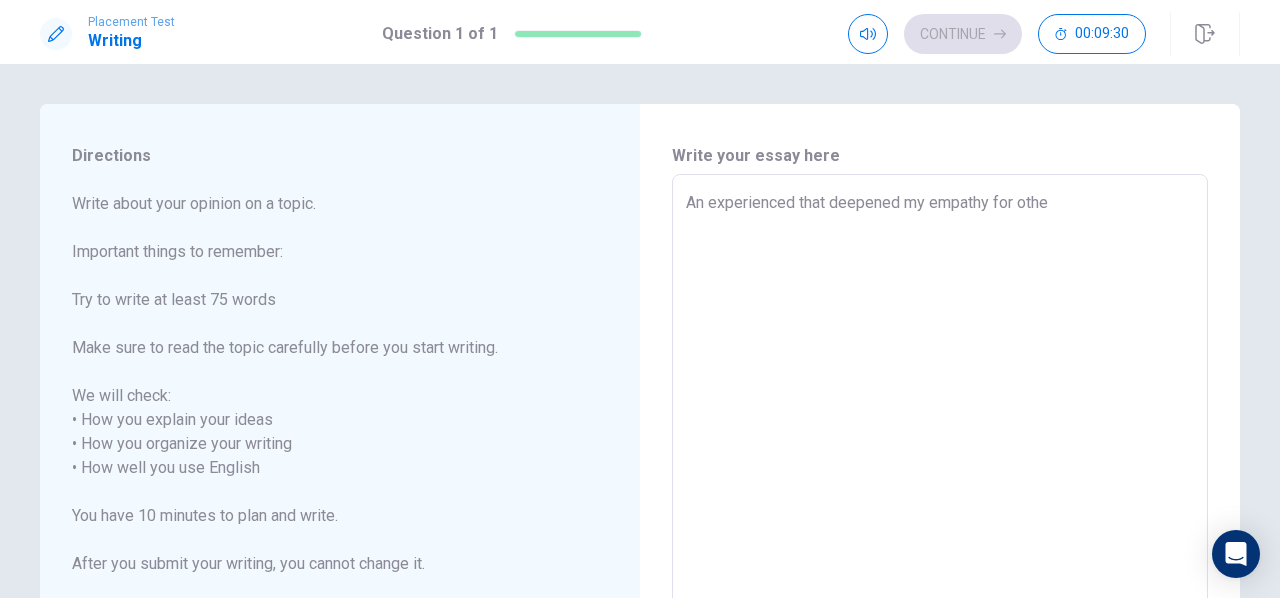 type on "x" 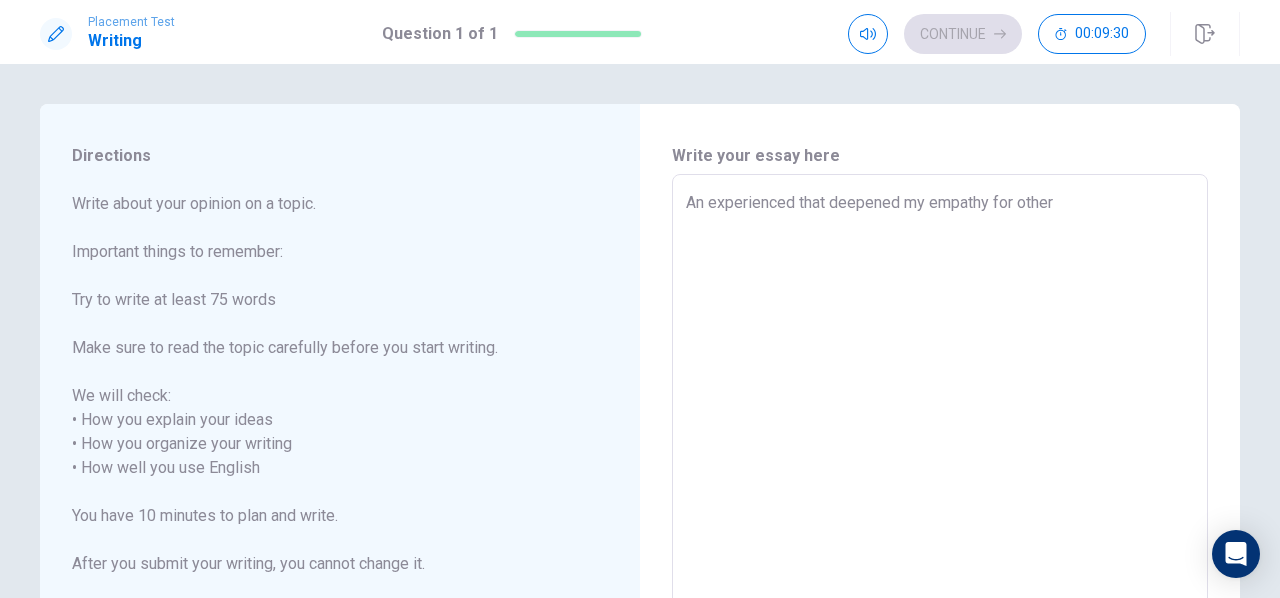 type on "x" 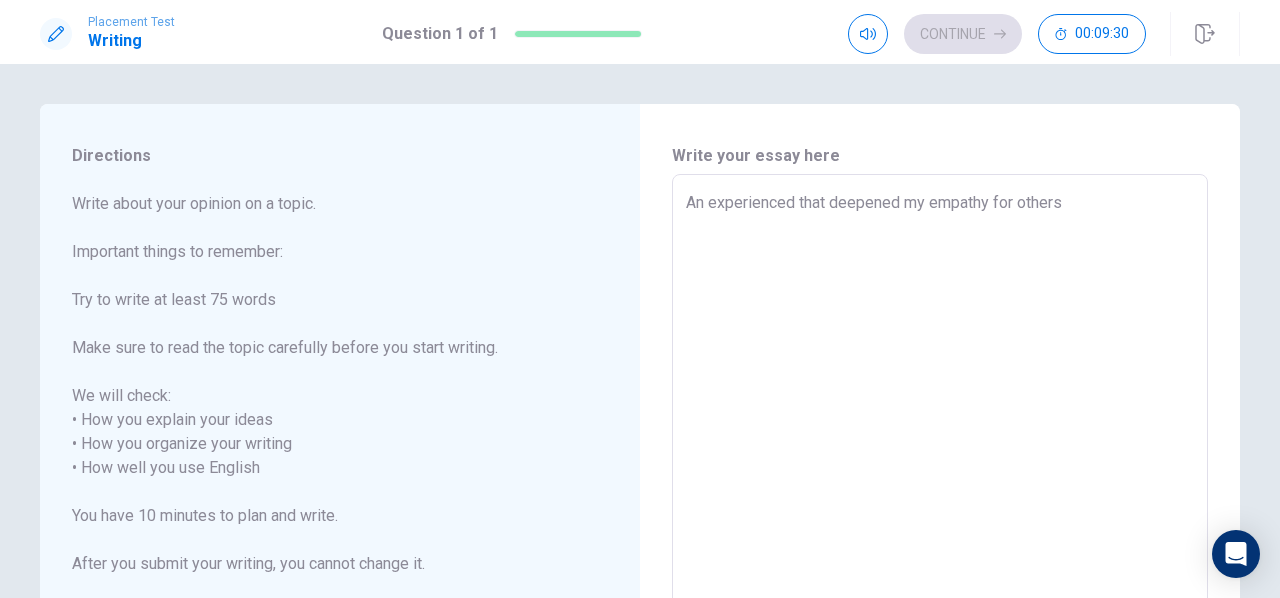type on "x" 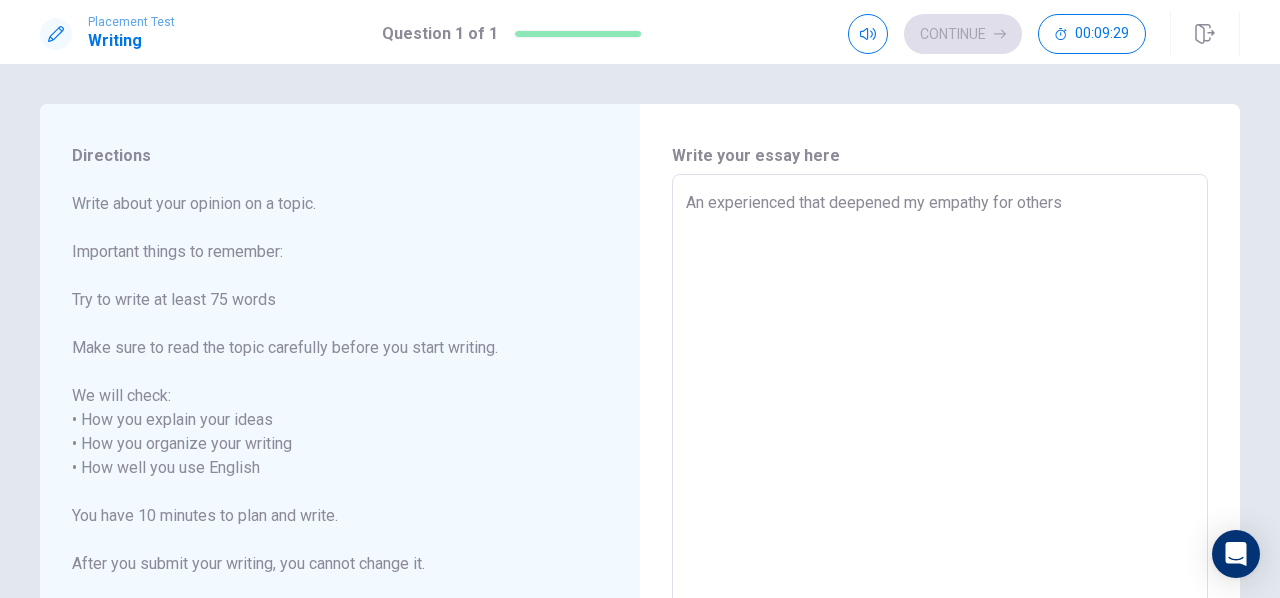 type on "An experienced that deepened my empathy for others" 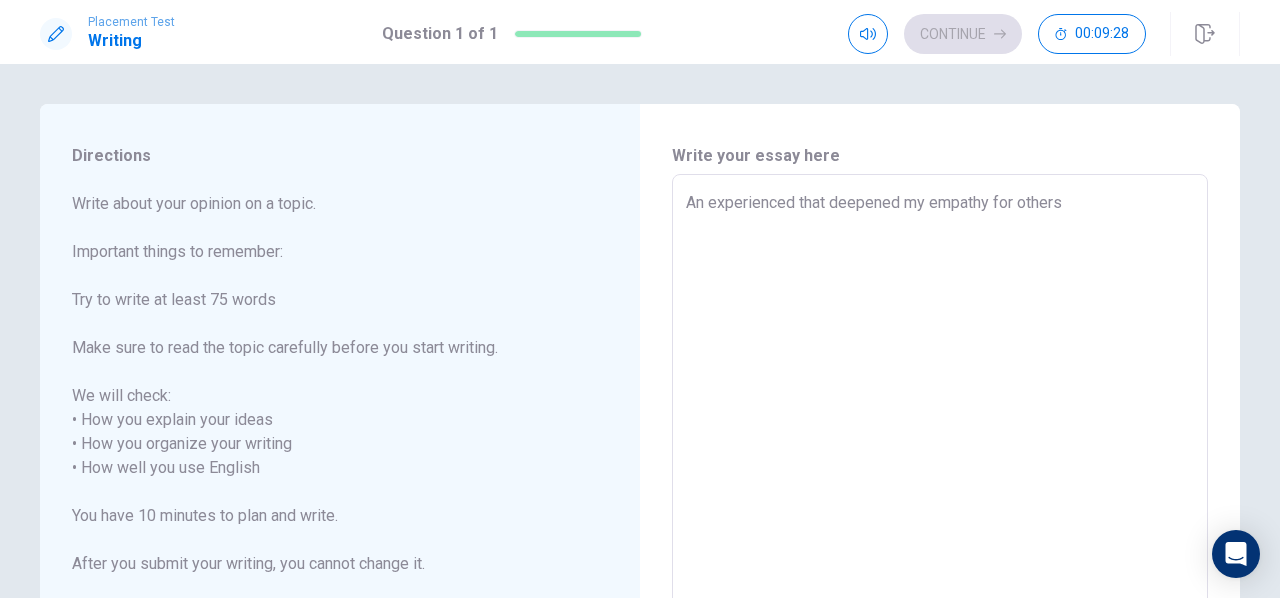 type on "An experienced that deepened my empathy for others h" 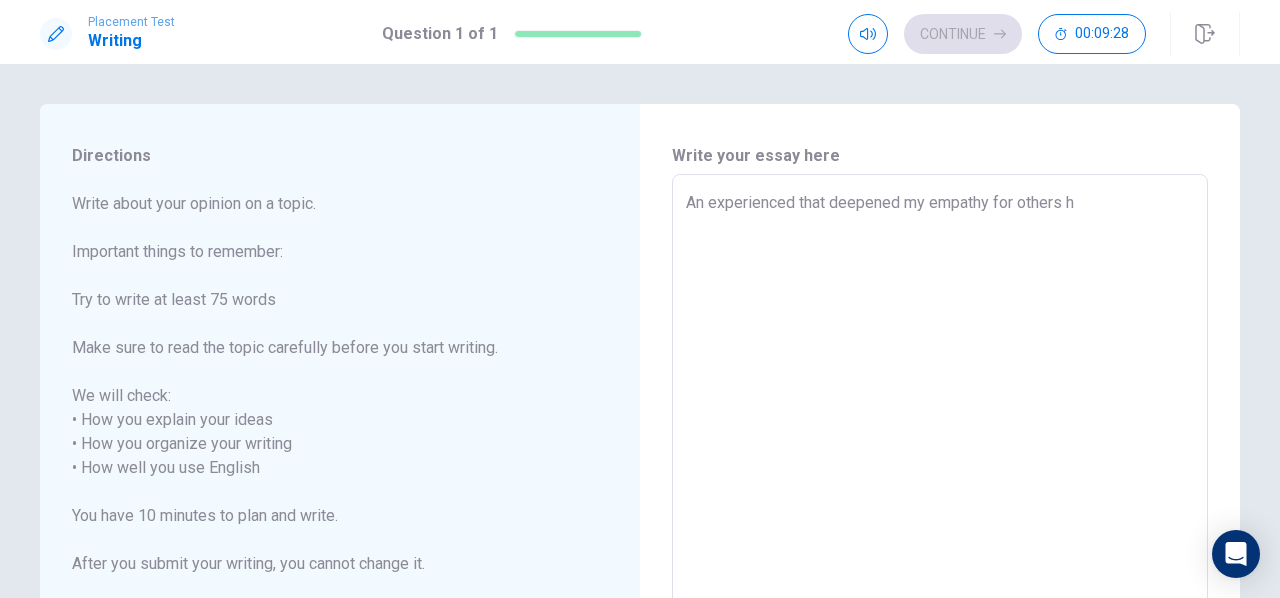 type on "An experienced that deepened my empathy for others ha" 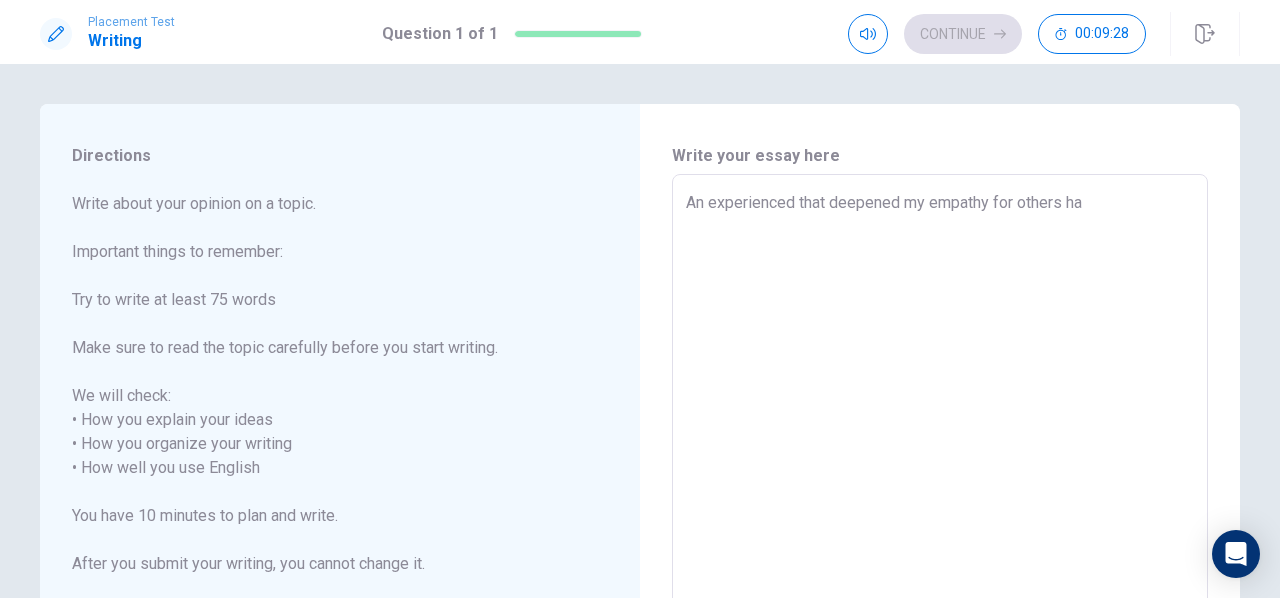 type on "x" 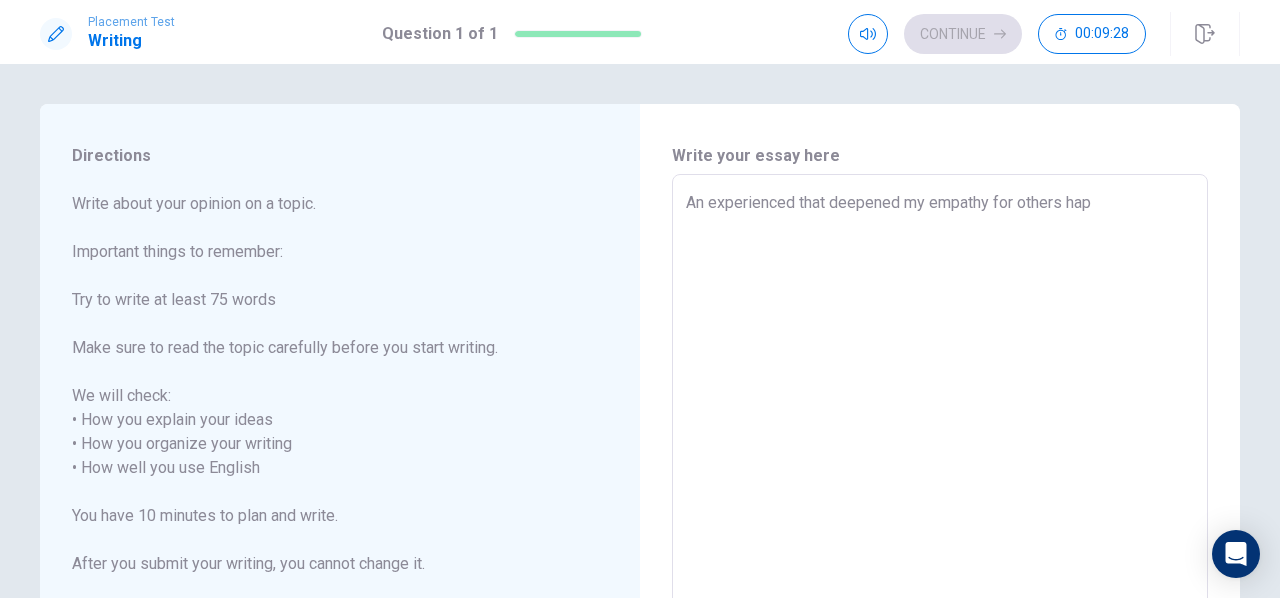 type on "x" 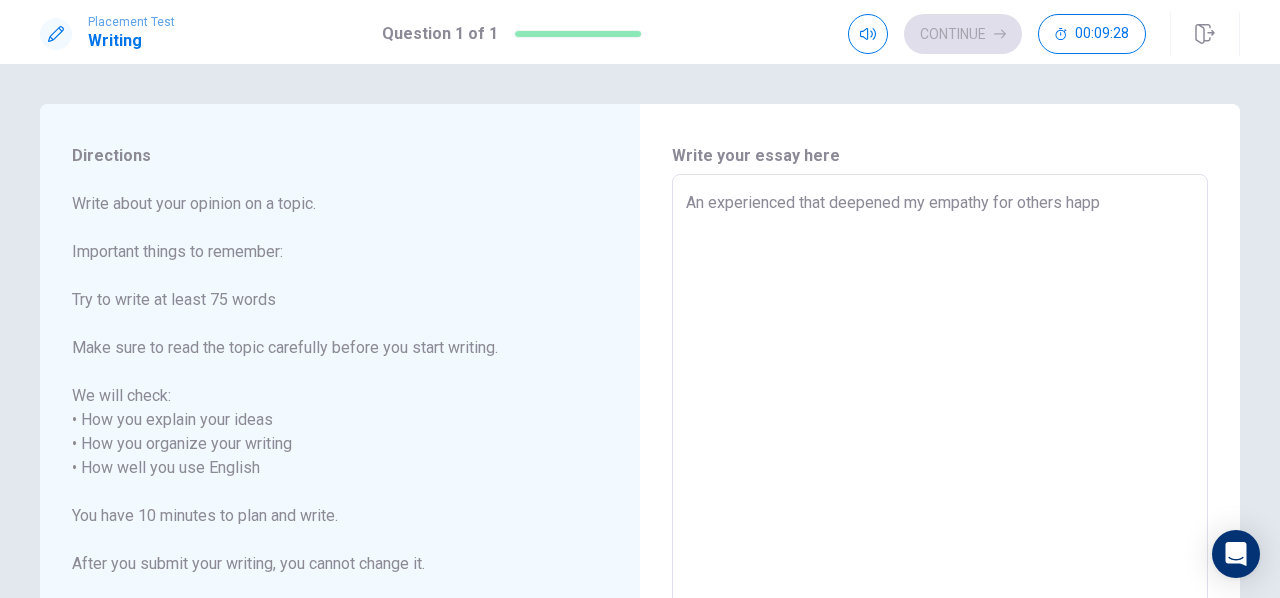 type on "x" 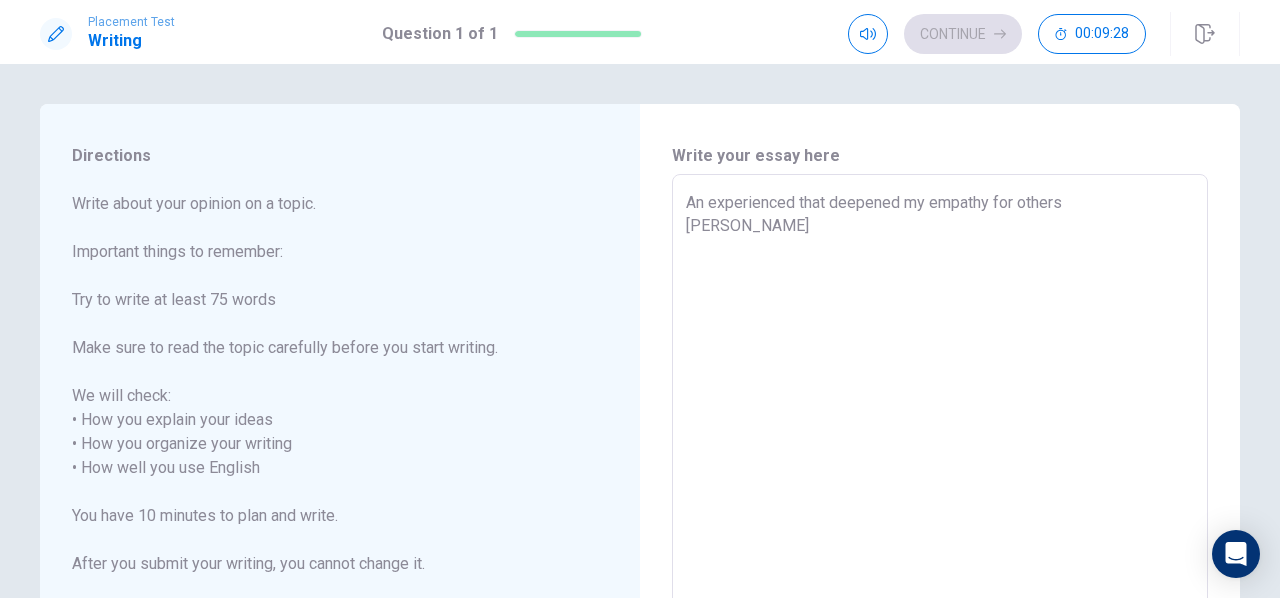 type on "x" 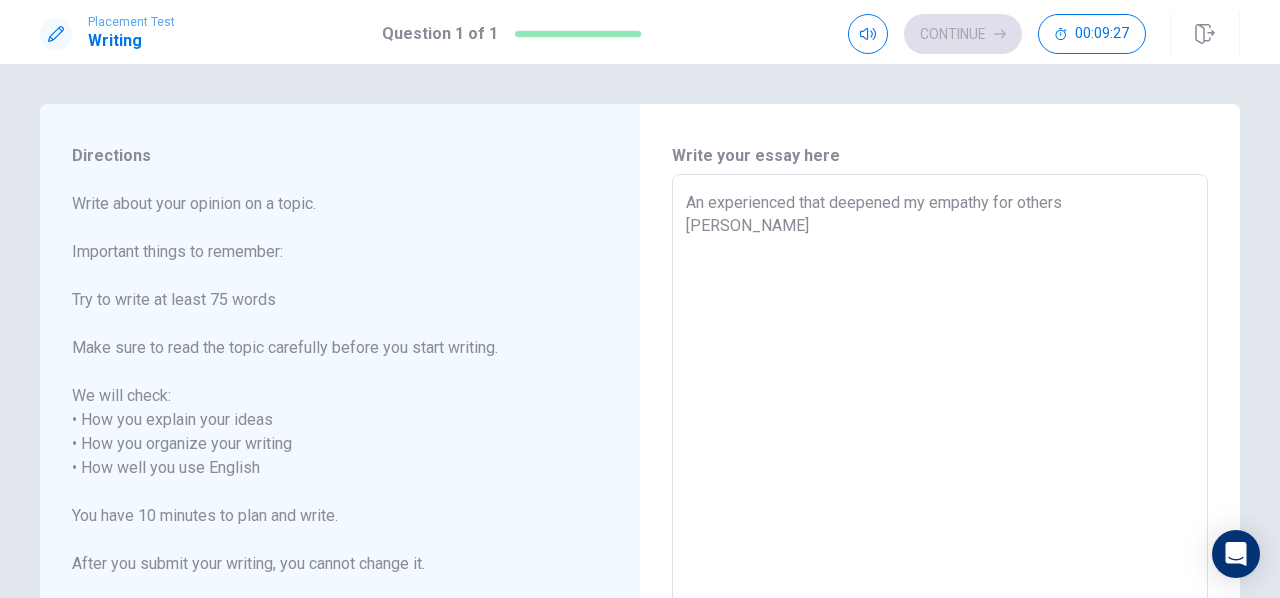 type on "An experienced that deepened my empathy for others happen" 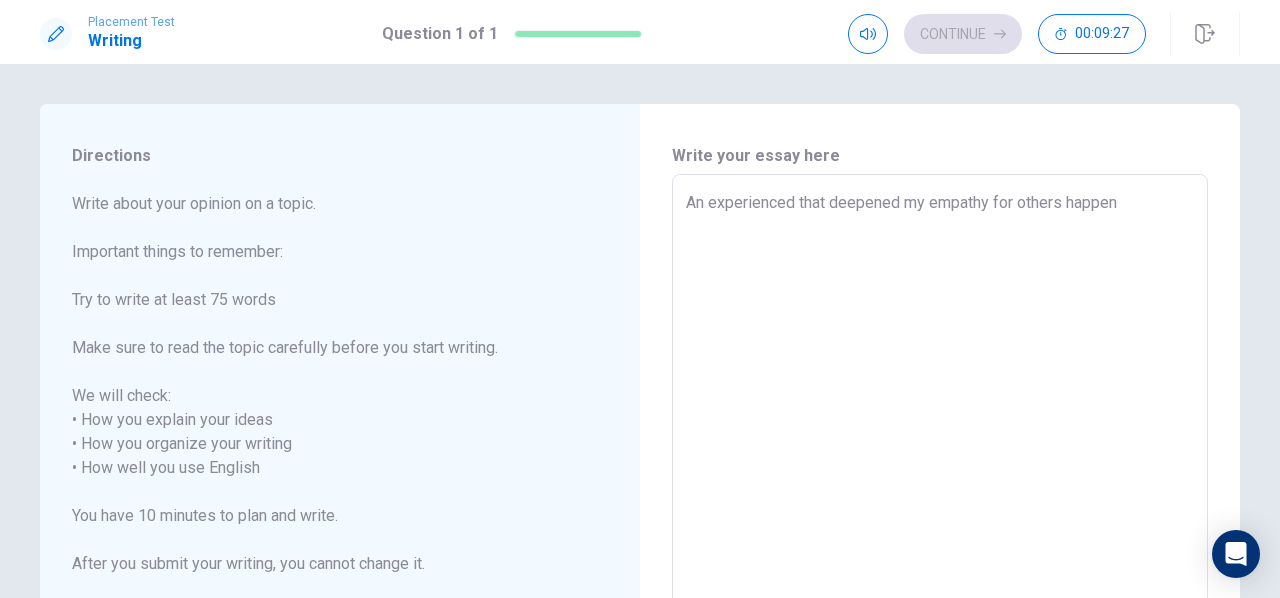 type on "x" 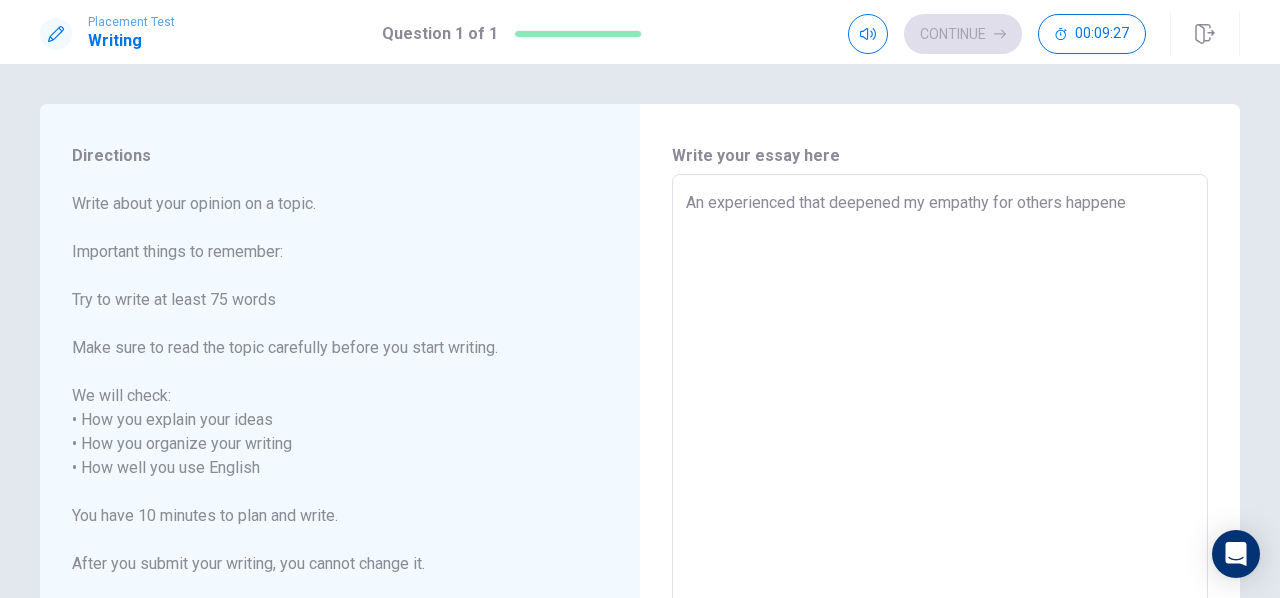 type on "x" 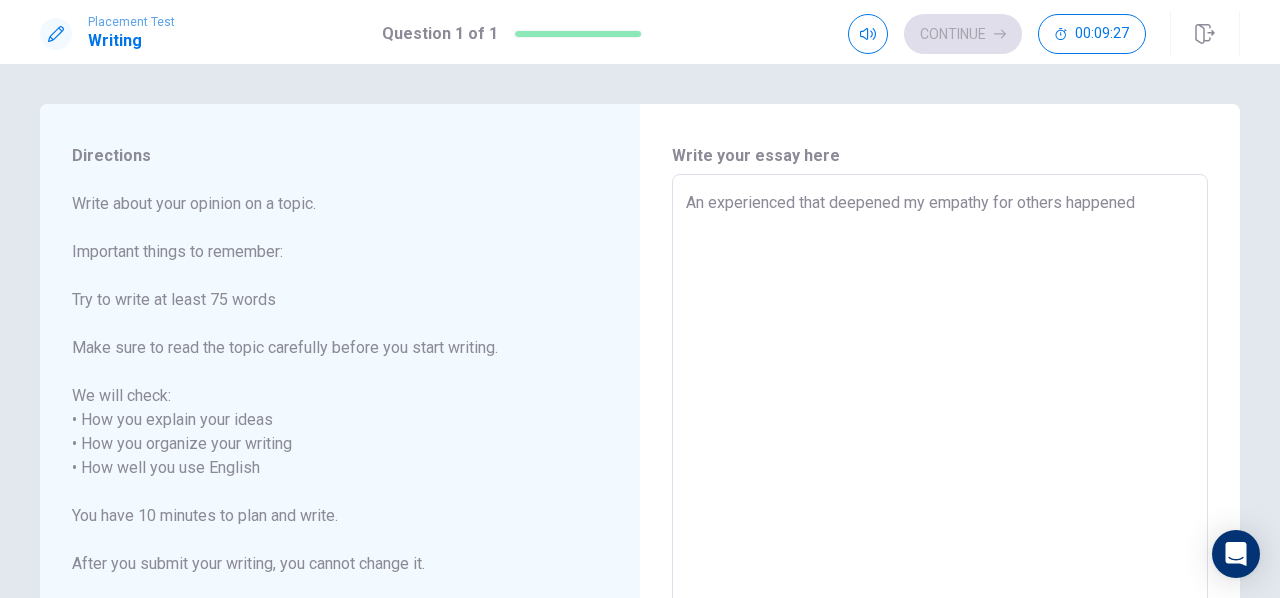 type on "x" 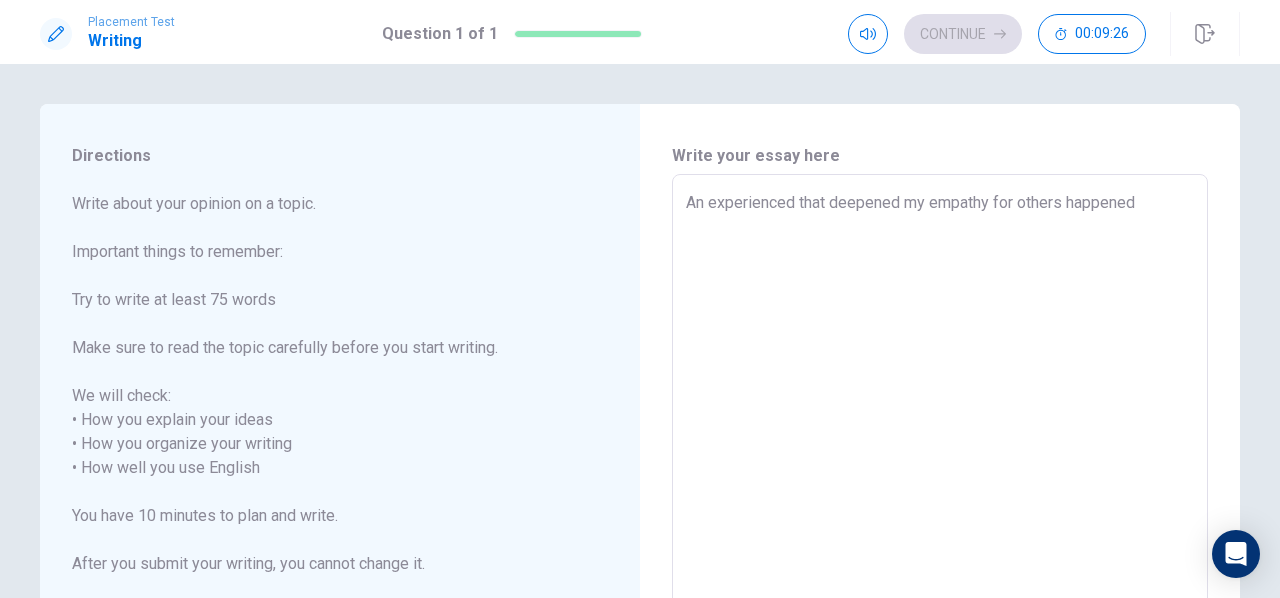 type on "An experienced that deepened my empathy for others happened t" 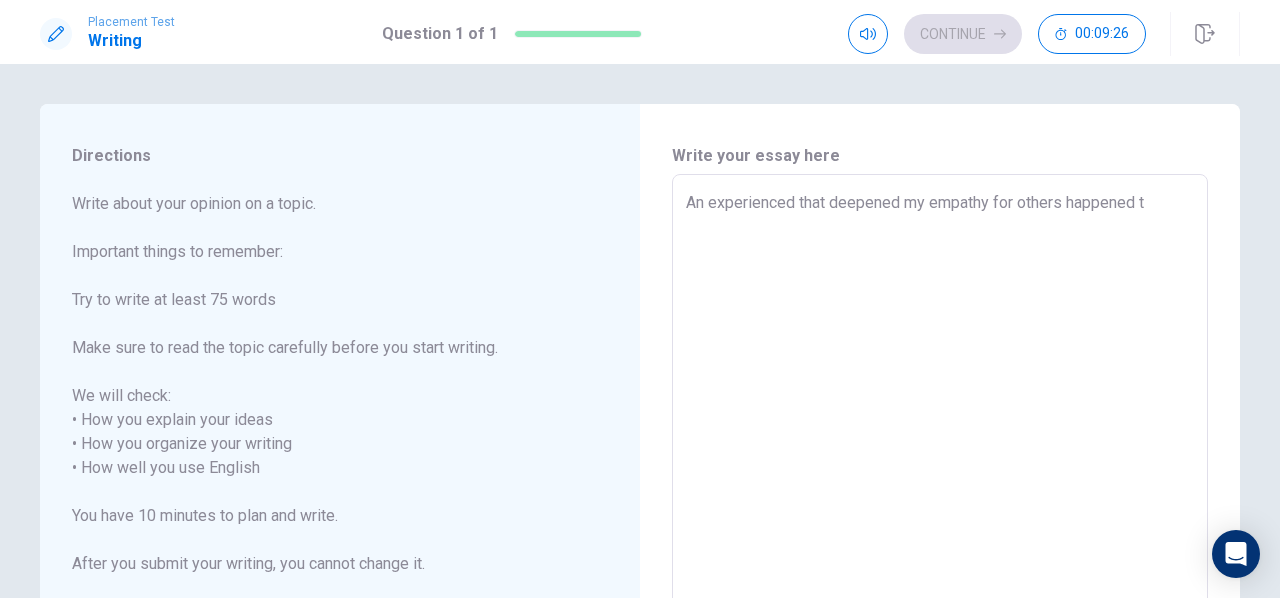 type on "An experienced that deepened my empathy for others happened to" 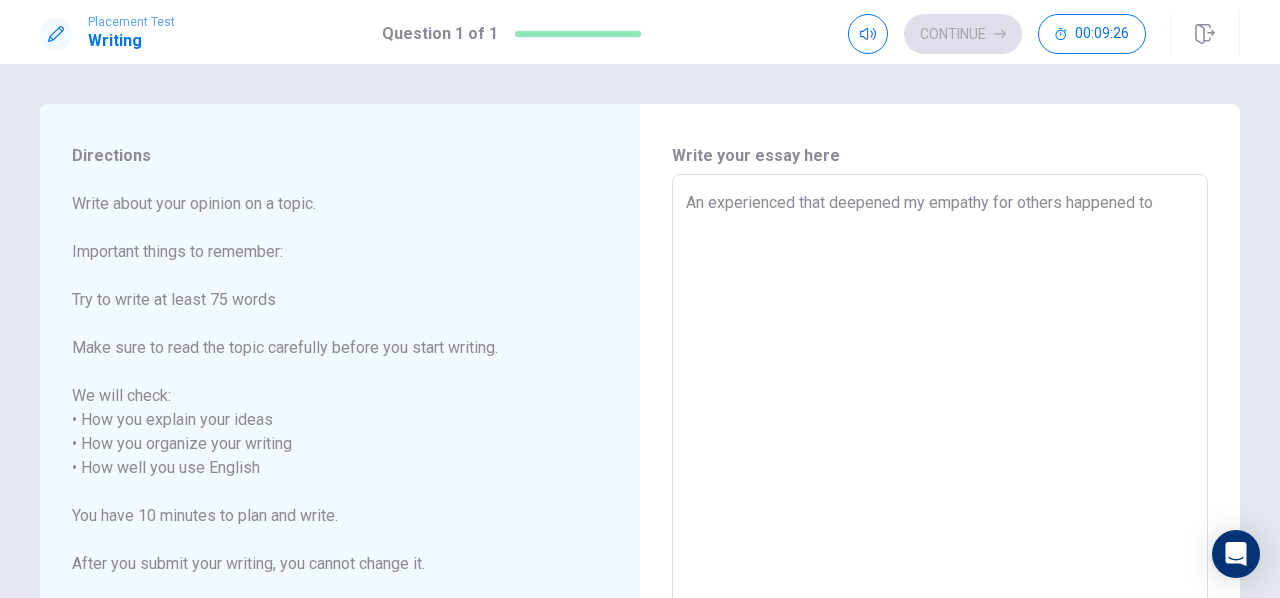 type on "x" 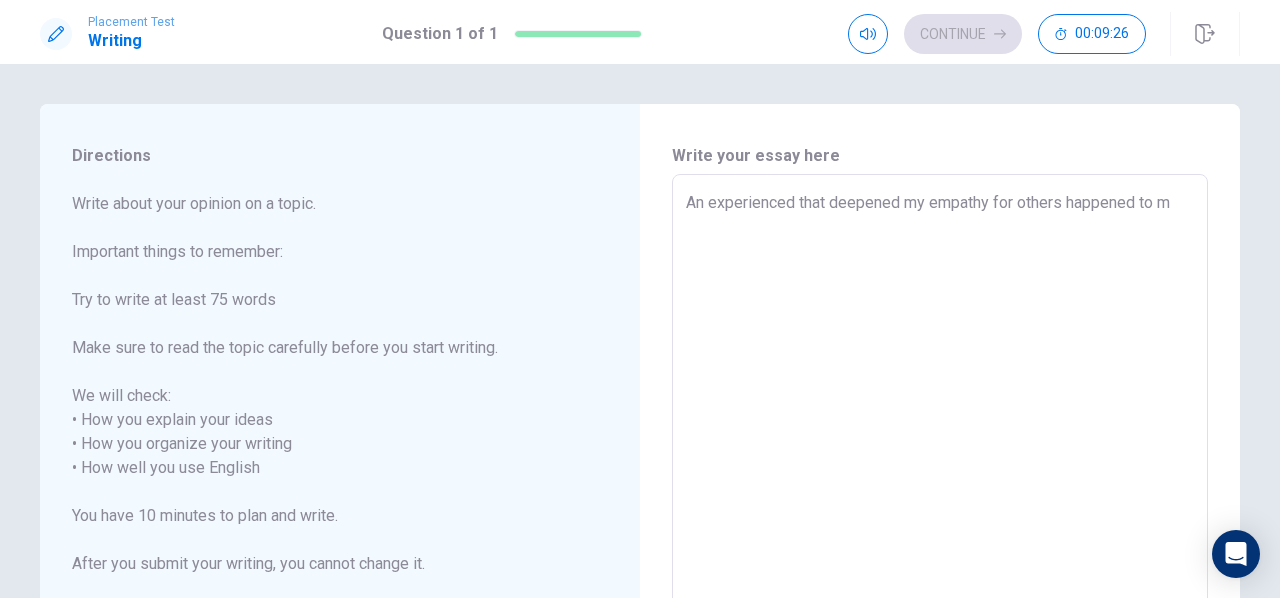type on "An experienced that deepened my empathy for others happened to me" 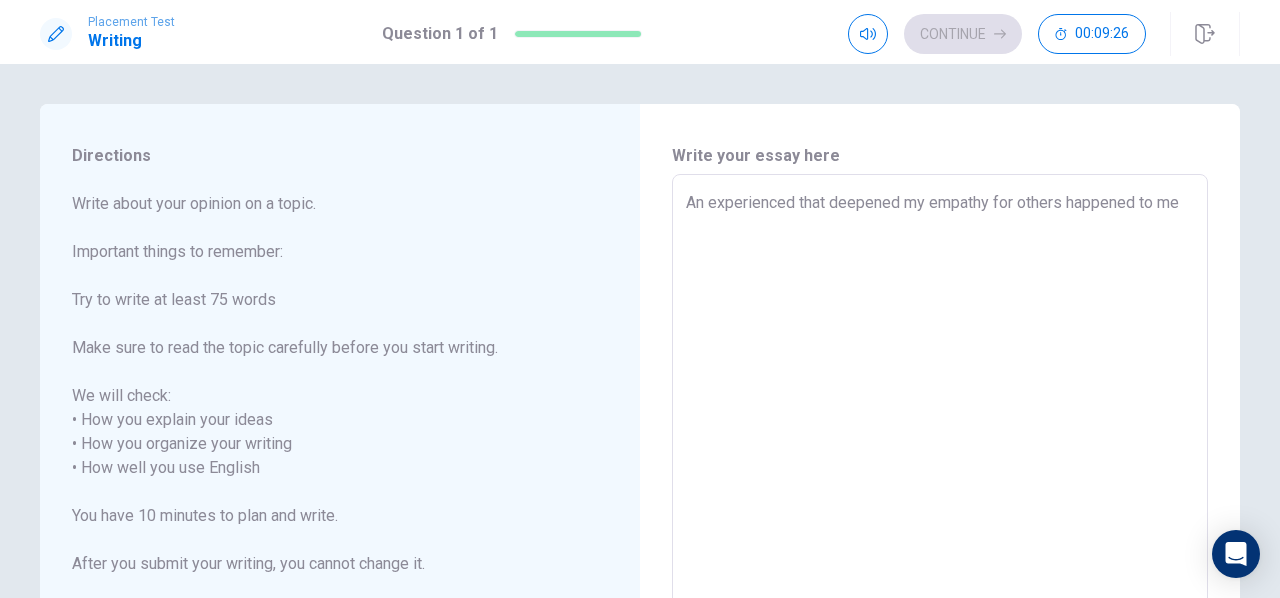 type on "x" 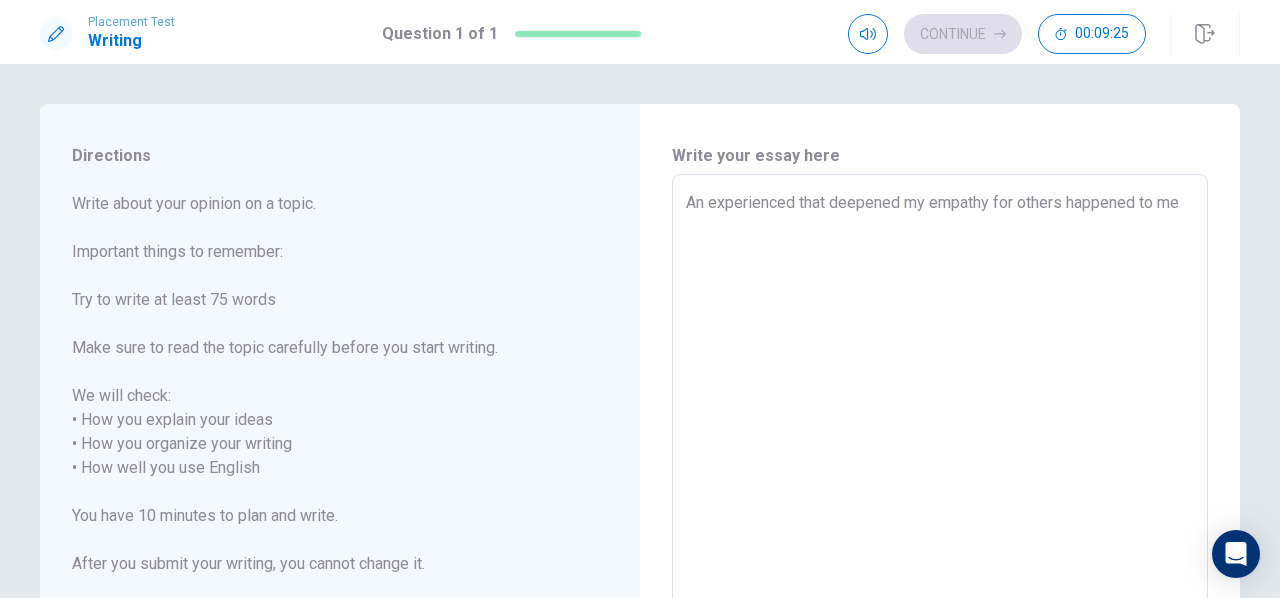 type on "An experienced that deepened my empathy for others happened to me w" 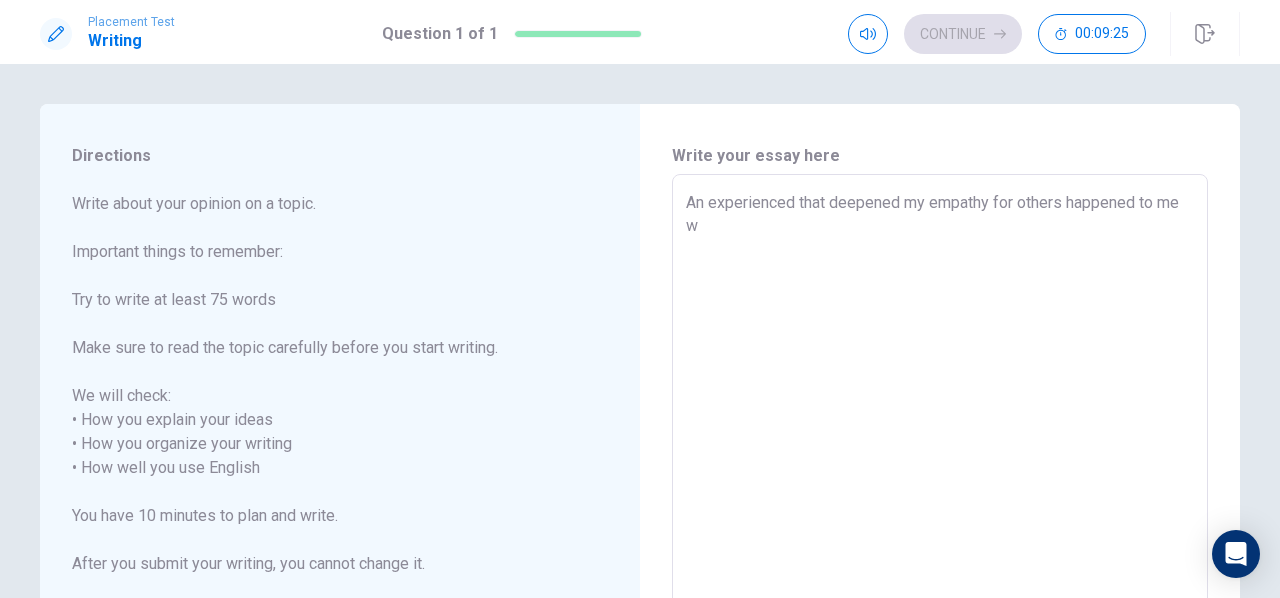 type on "An experienced that deepened my empathy for others happened to me wh" 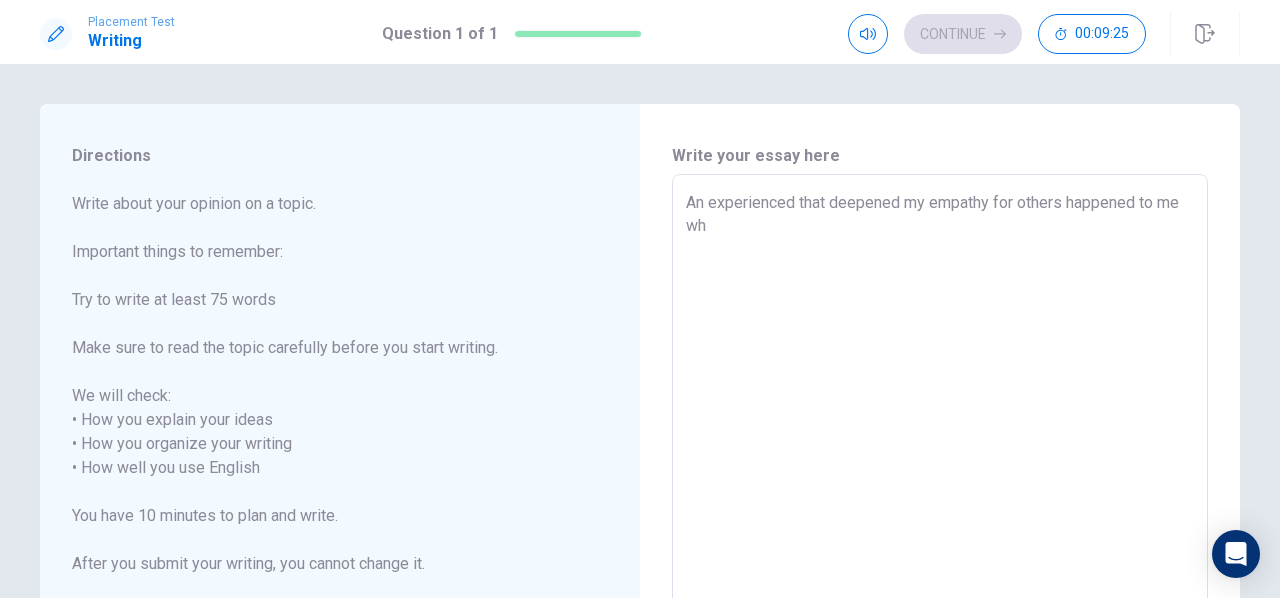 type on "x" 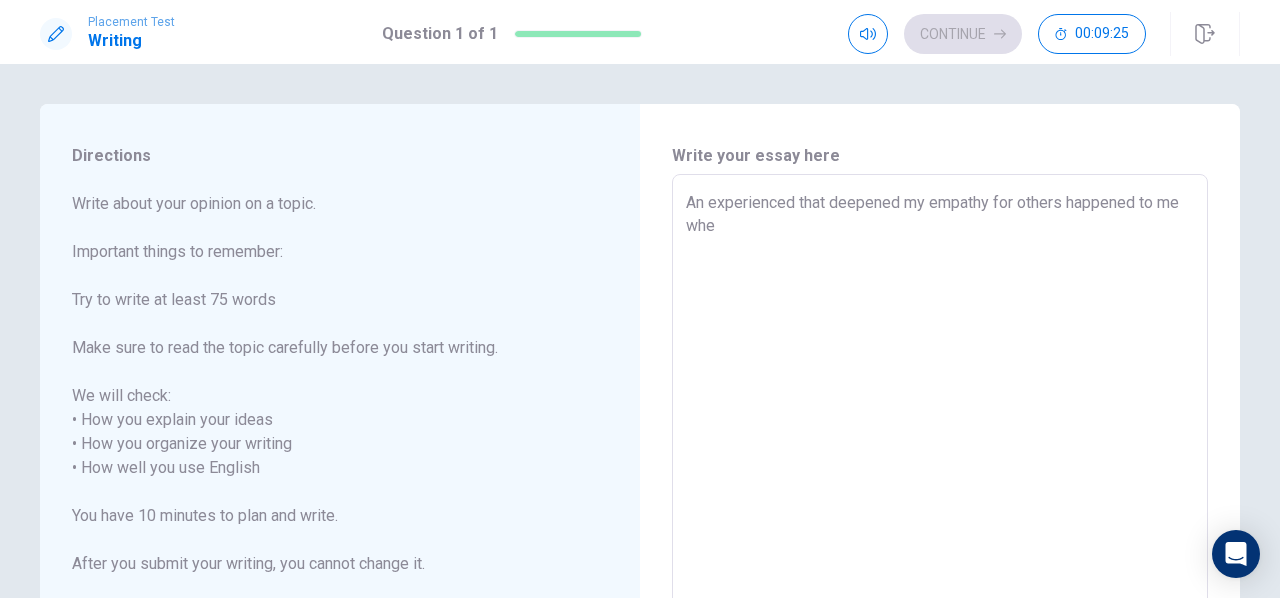type on "An experienced that deepened my empathy for others happened to me when" 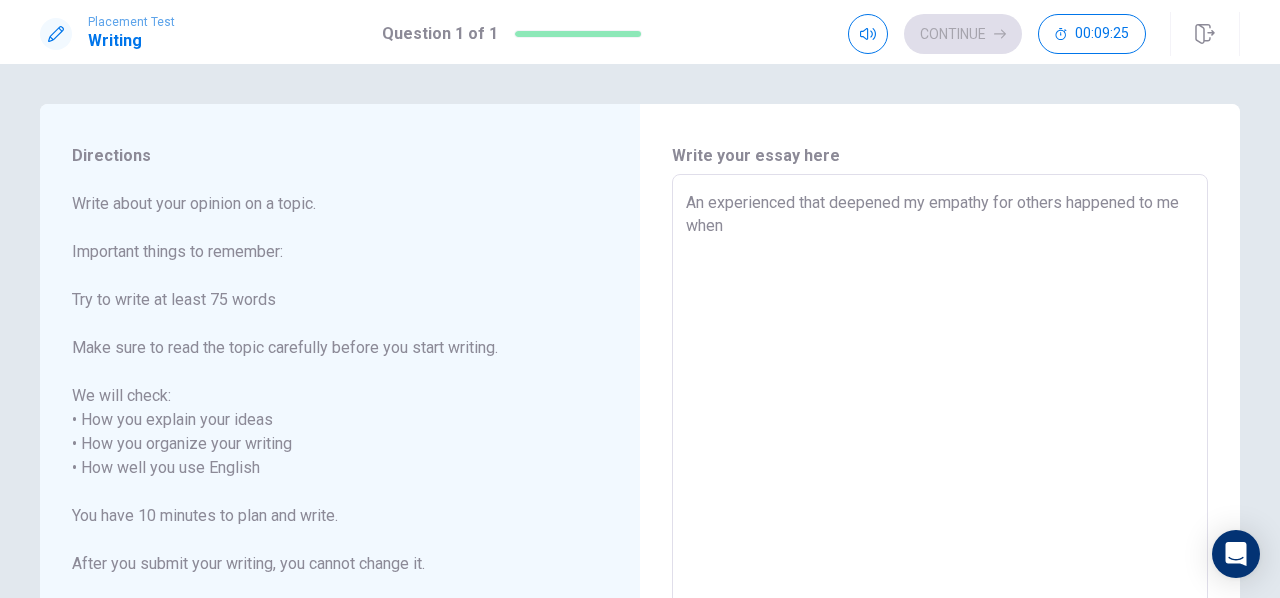 type on "x" 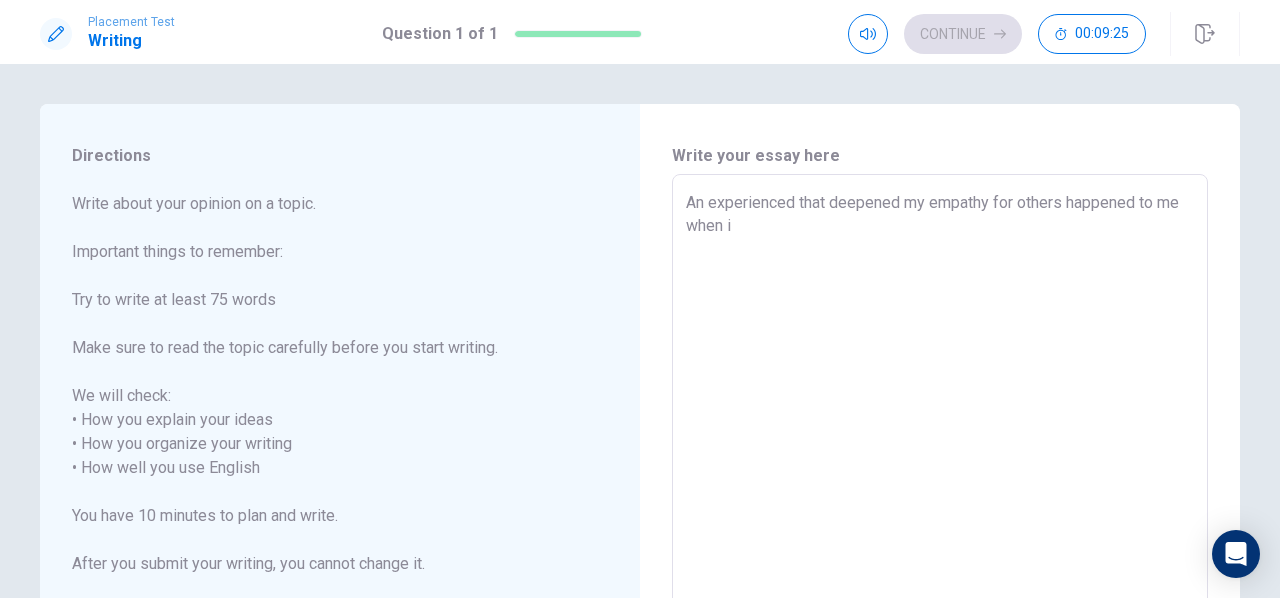 type on "x" 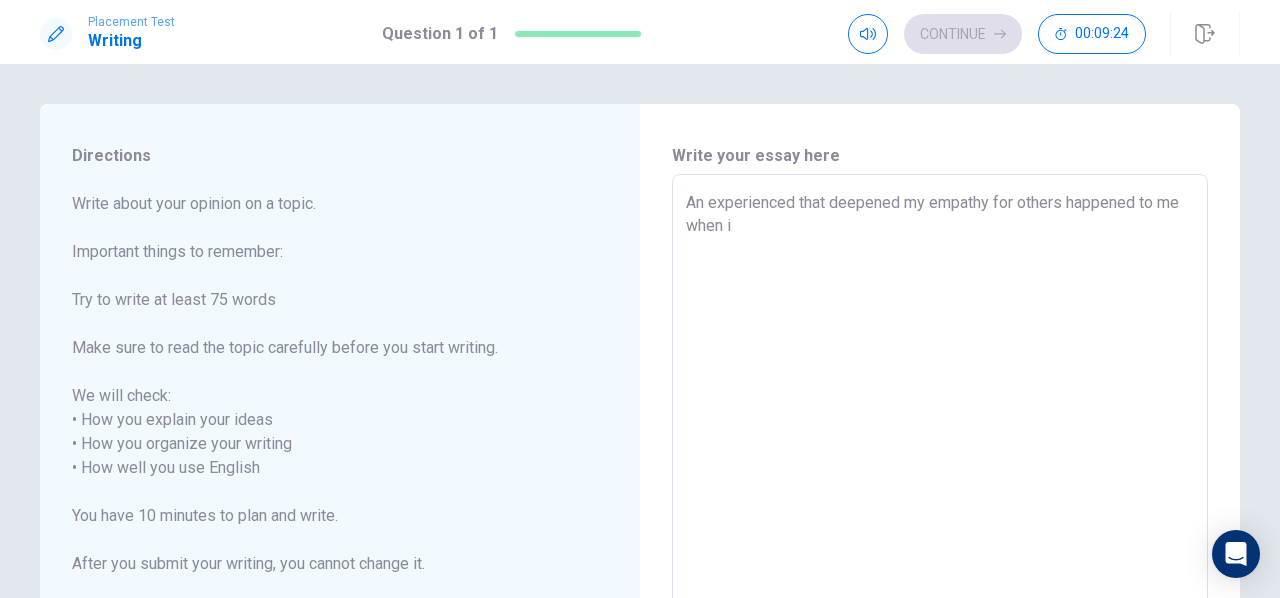 type on "An experienced that deepened my empathy for others happened to me when" 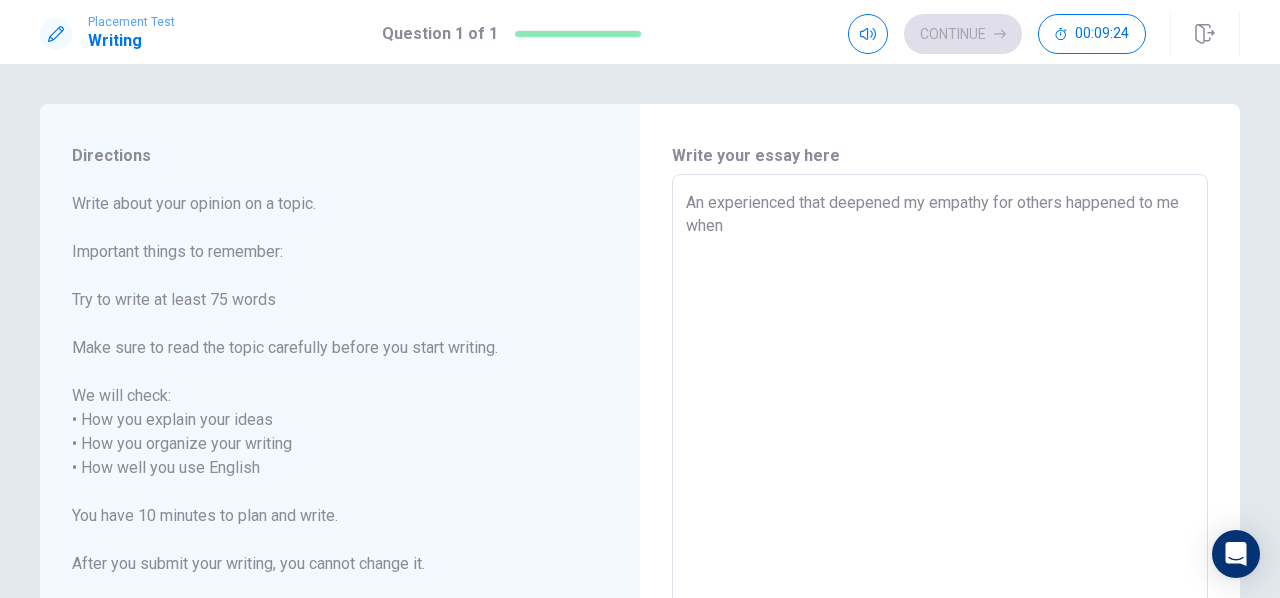type on "x" 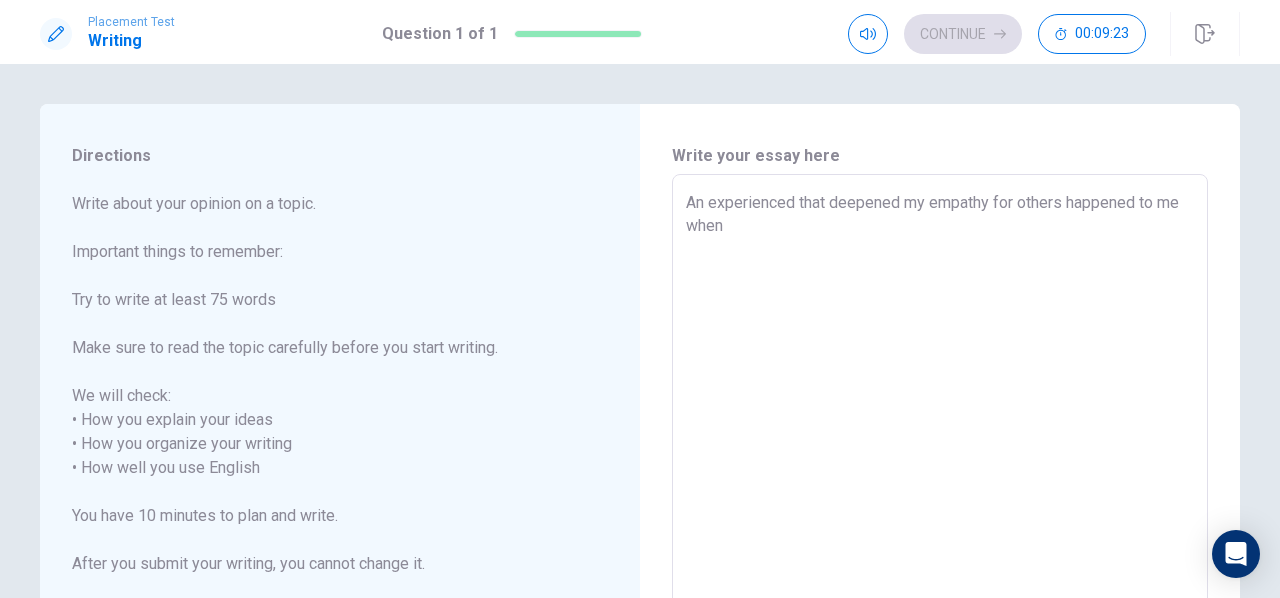 type on "An experienced that deepened my empathy for others happened to me when I" 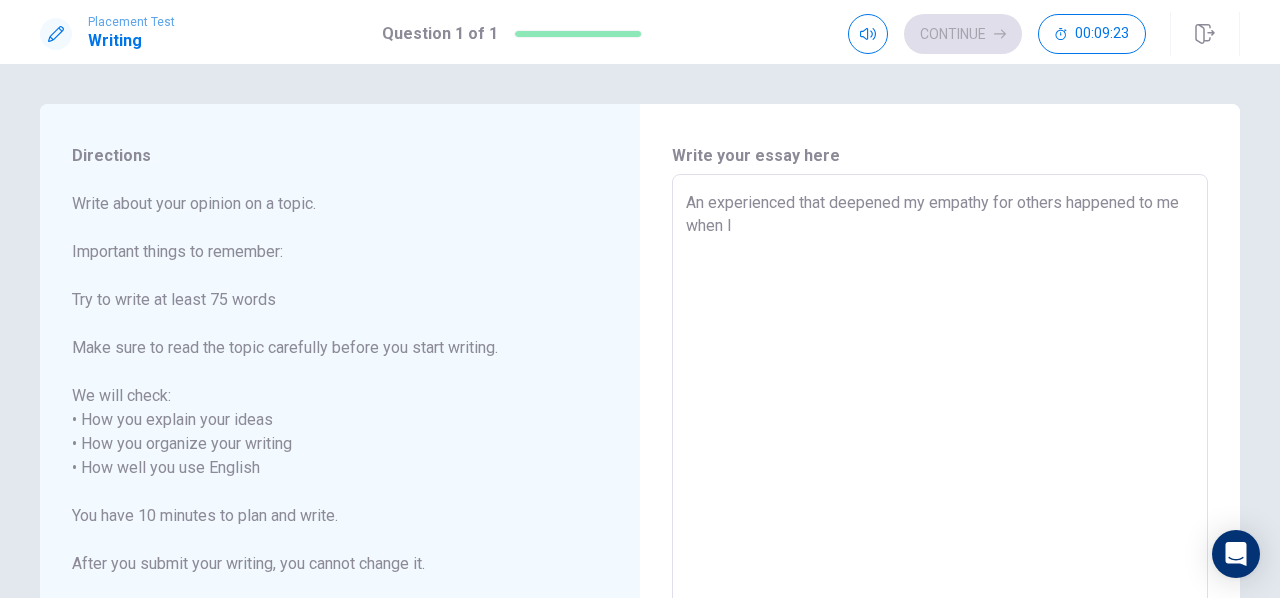 type on "x" 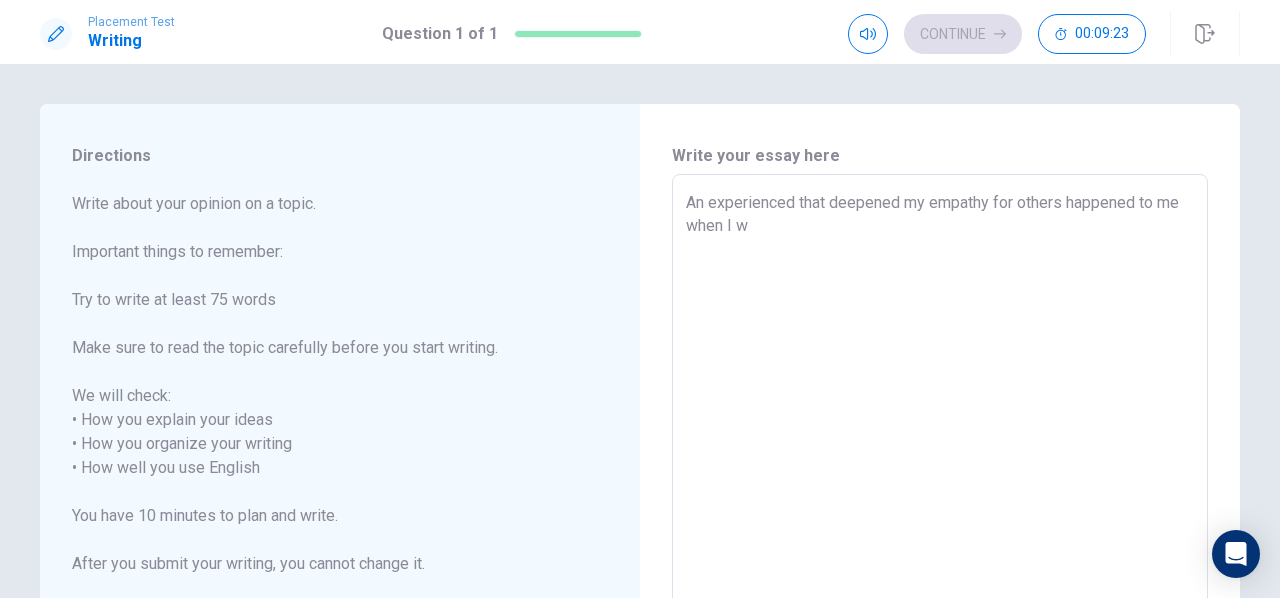type on "x" 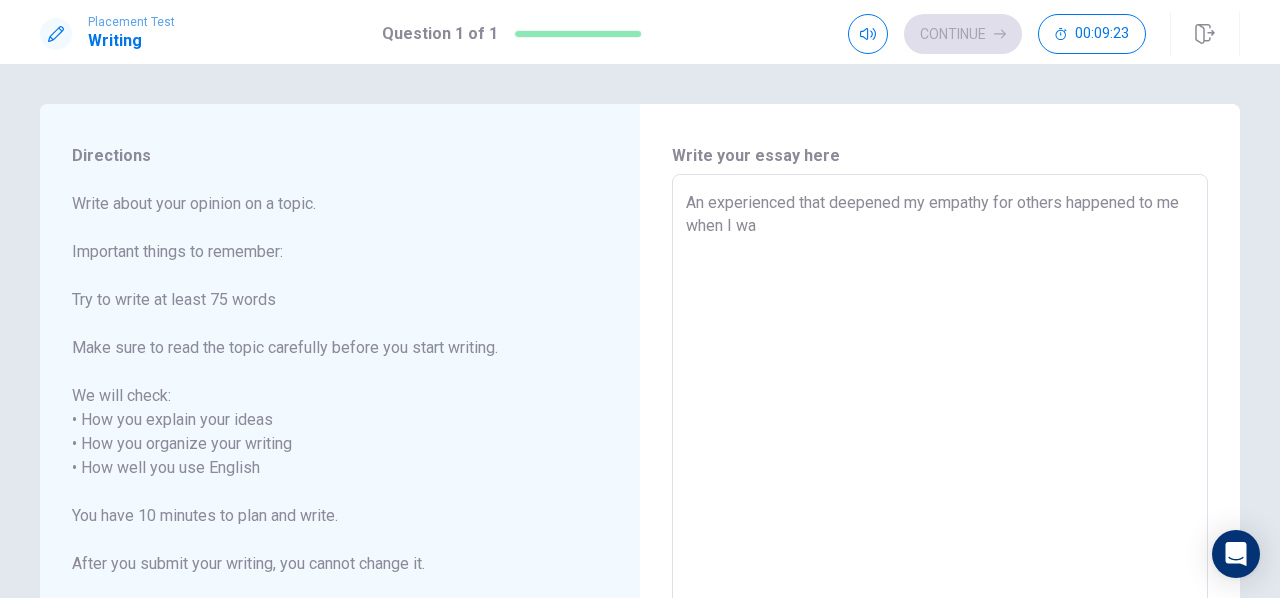type on "x" 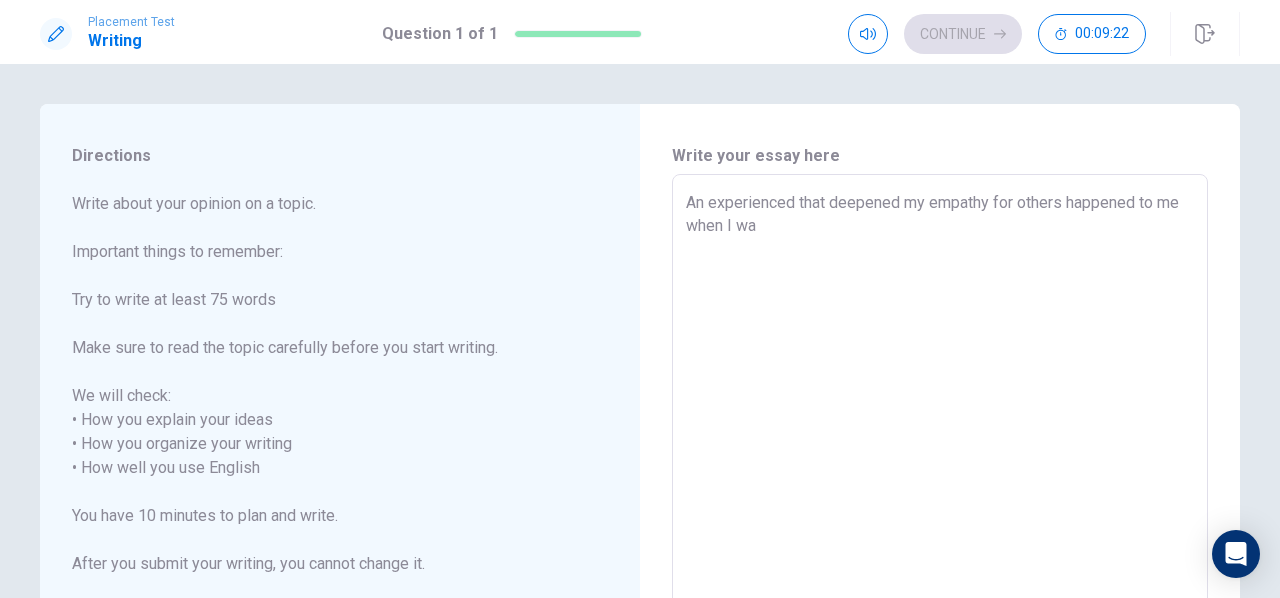 type on "An experienced that deepened my empathy for others happened to me when I was" 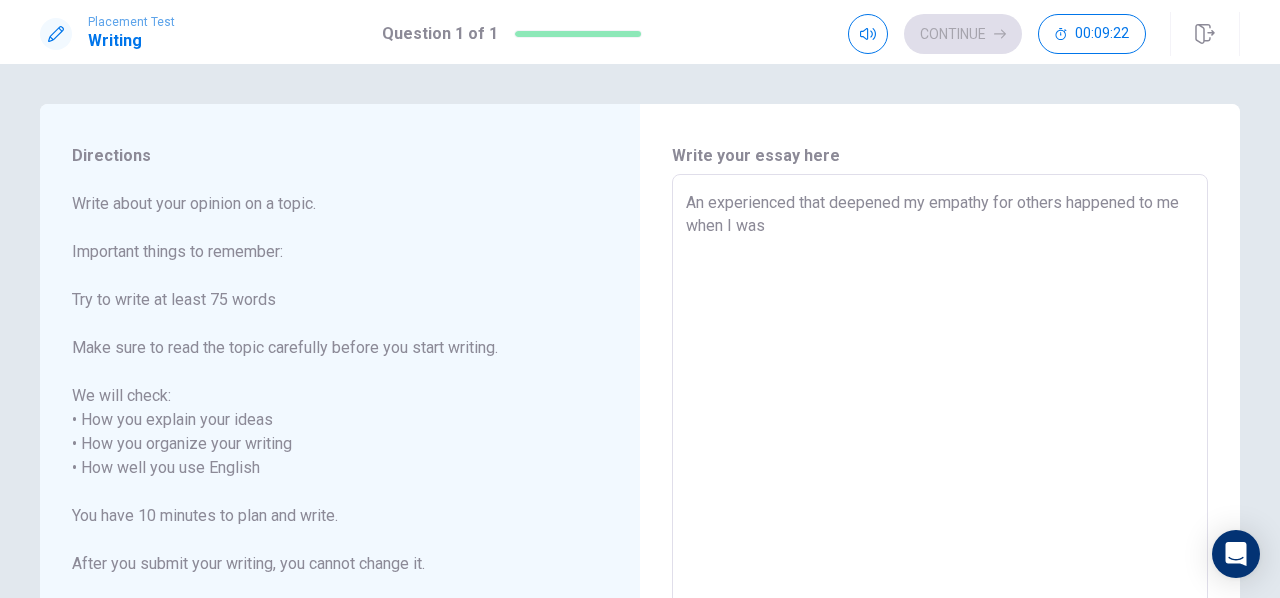 type on "x" 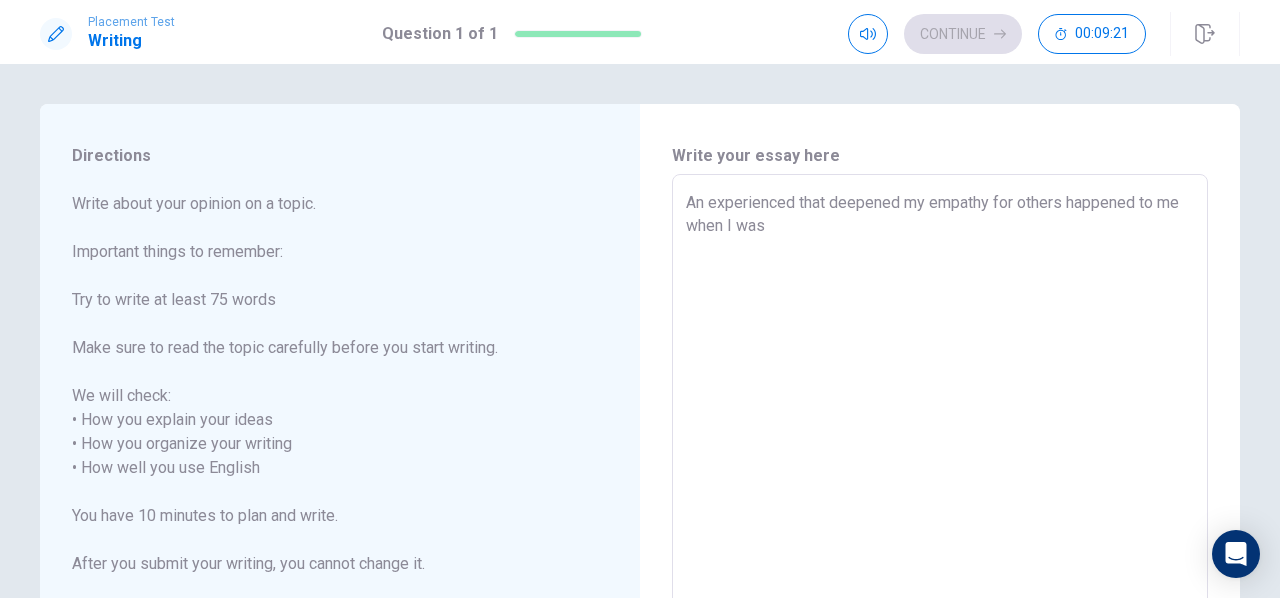 type on "x" 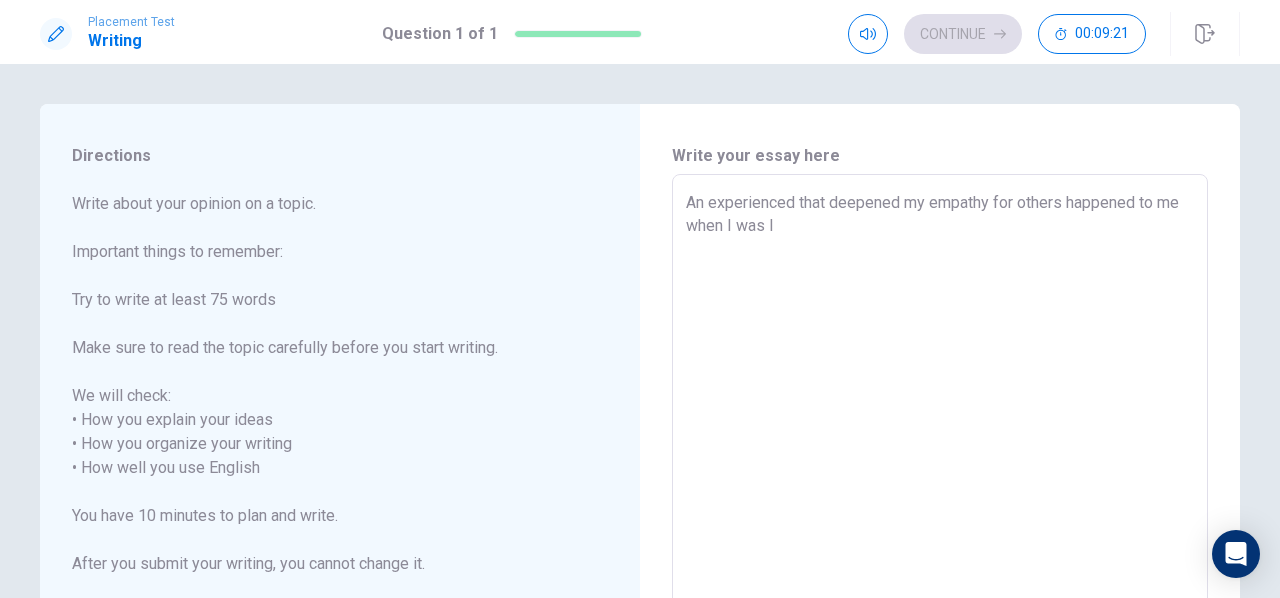 type on "x" 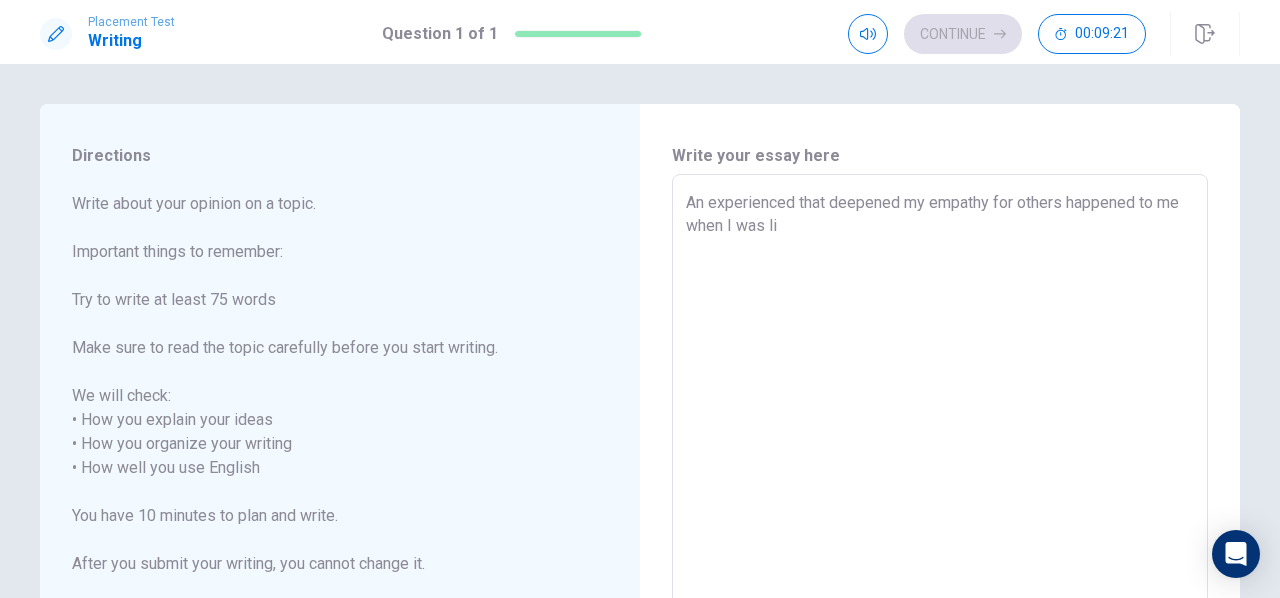 type on "x" 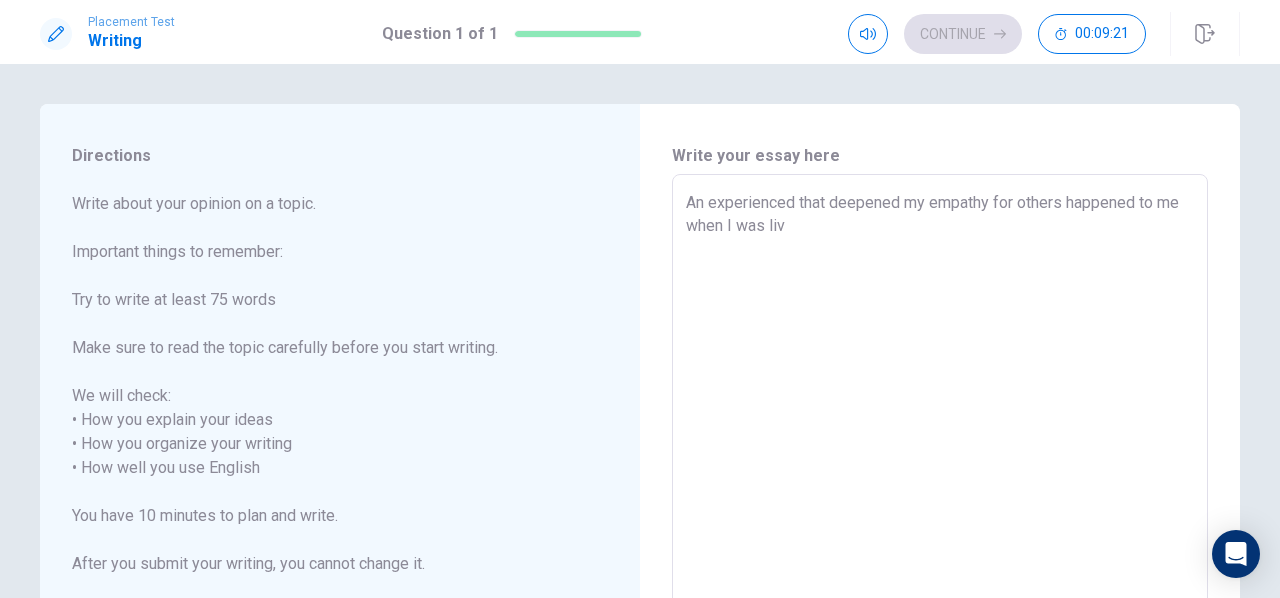 type on "An experienced that deepened my empathy for others happened to me when I was livi" 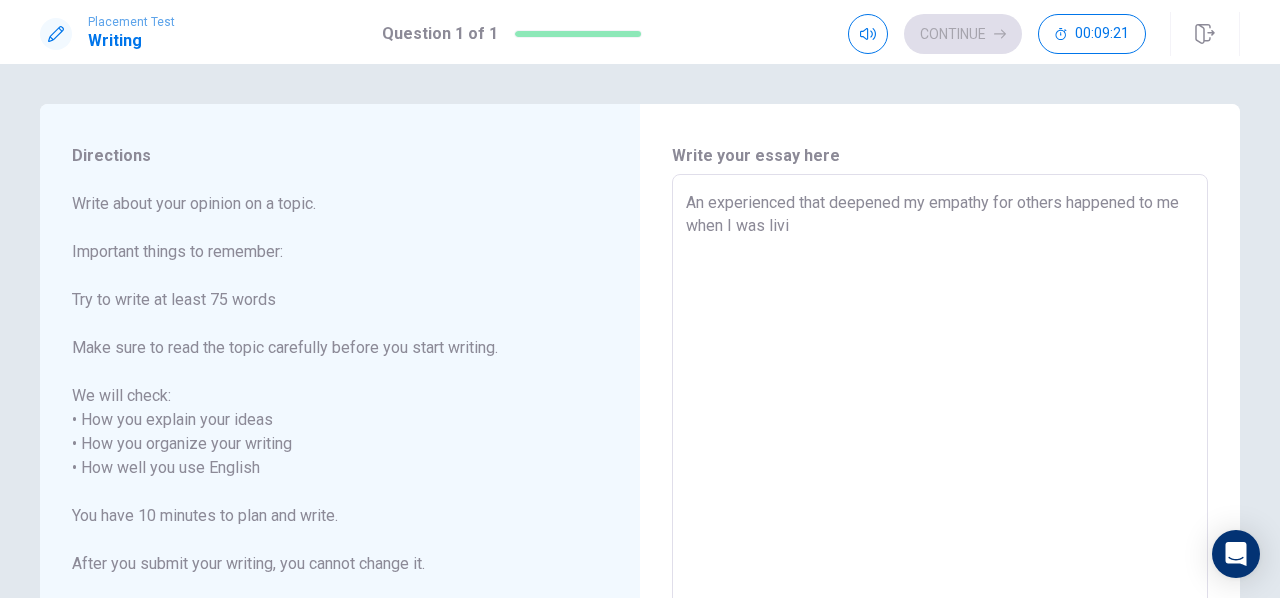 type on "x" 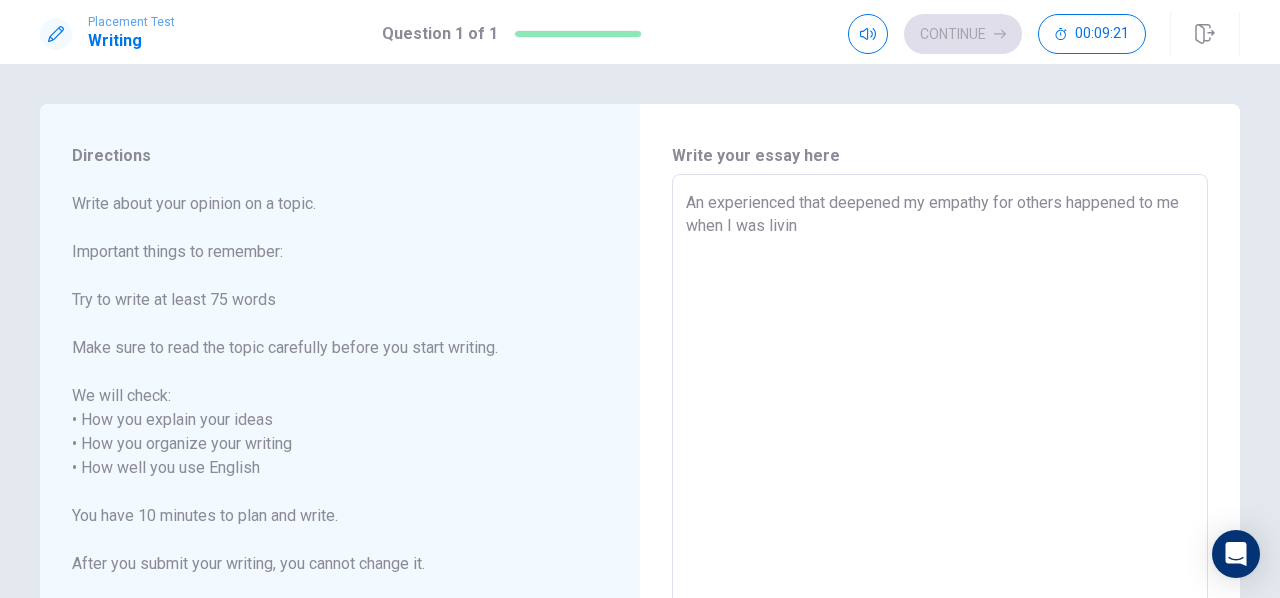 type on "An experienced that deepened my empathy for others happened to me when I was living" 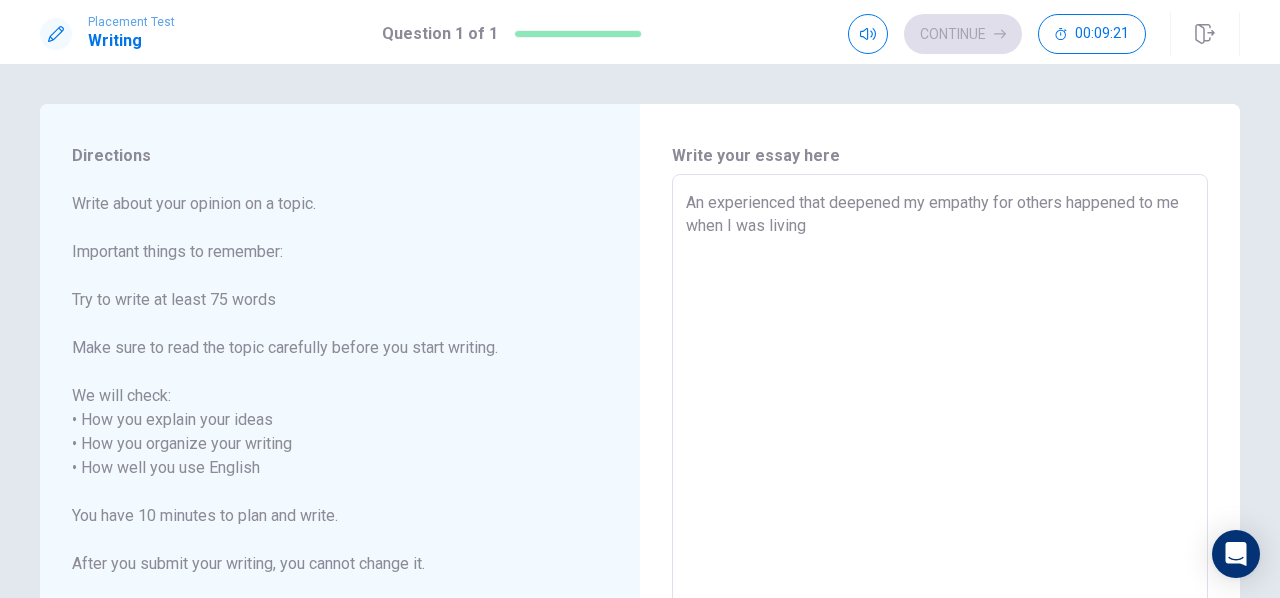 type on "x" 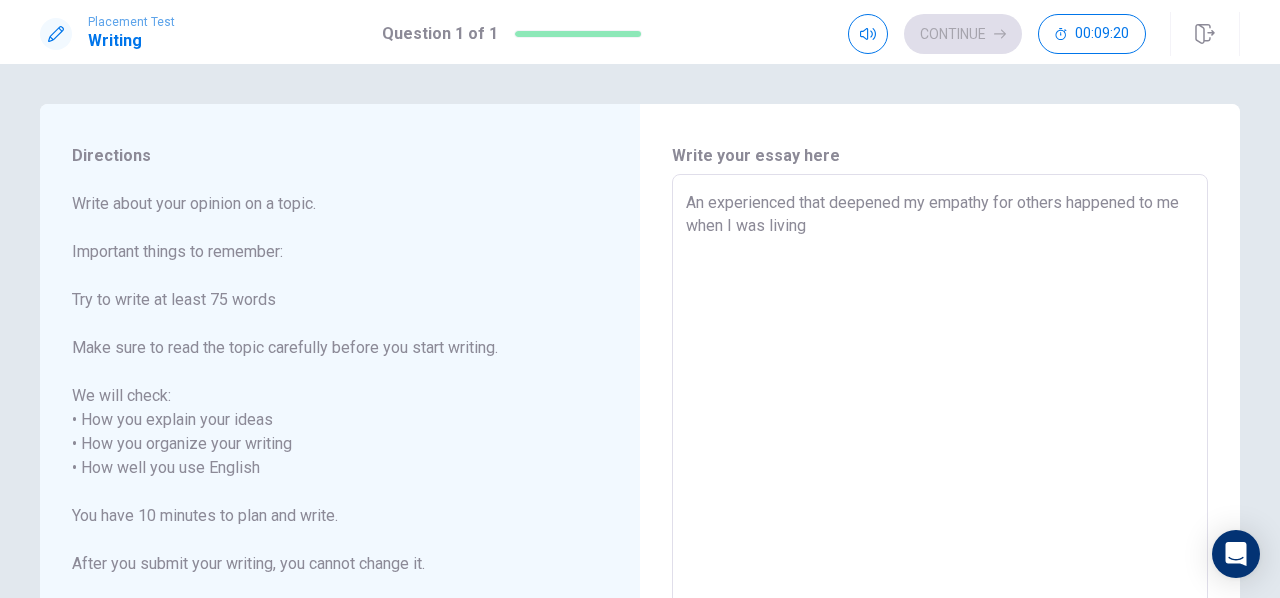 type on "An experienced that deepened my empathy for others happened to me when I was living" 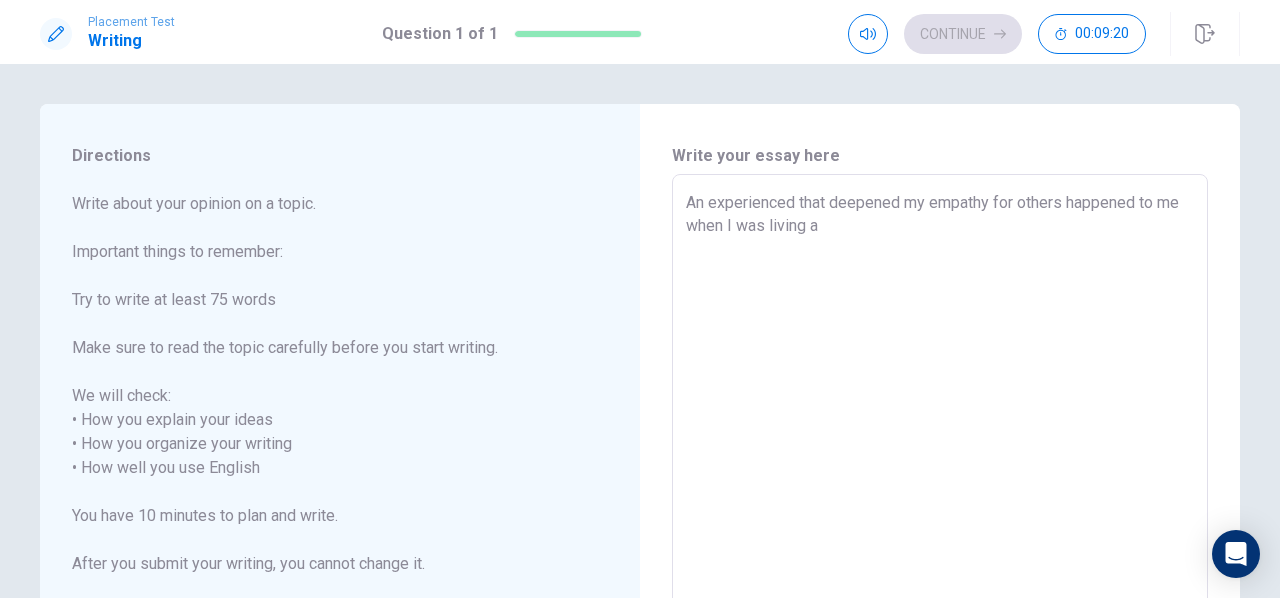 type on "x" 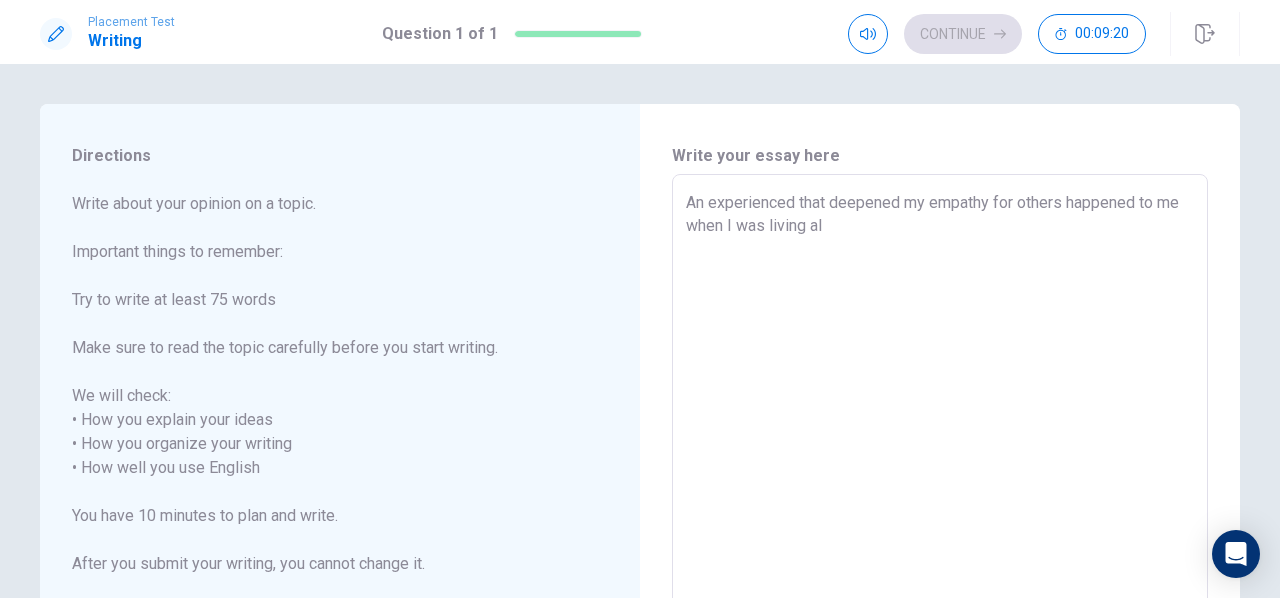 type on "x" 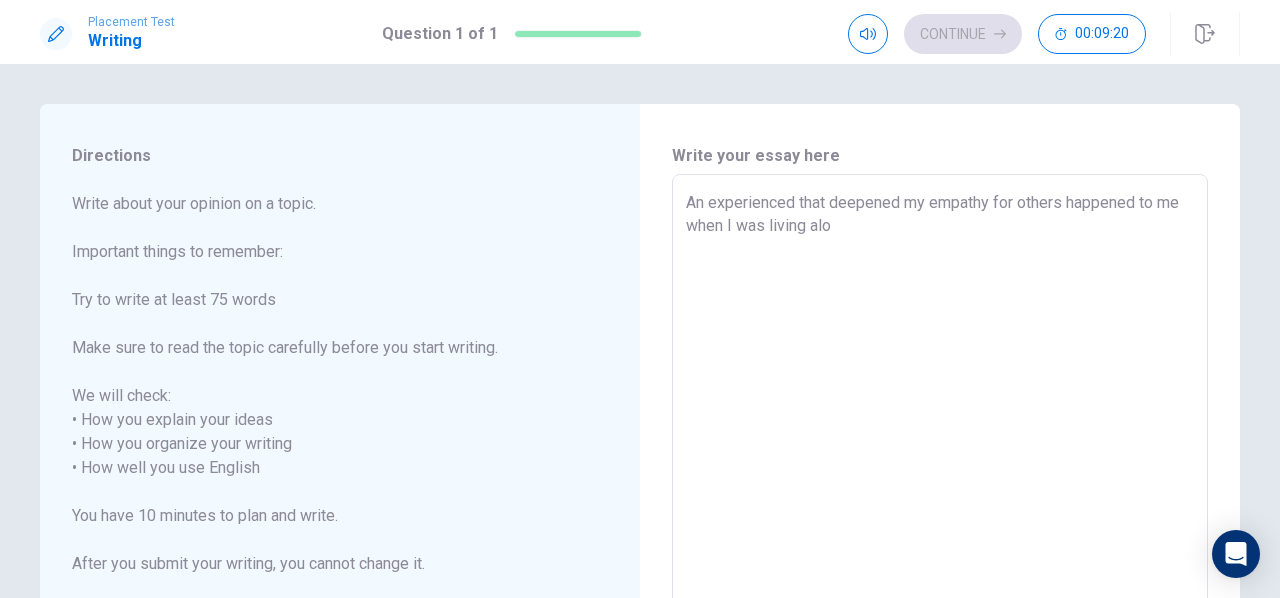 type 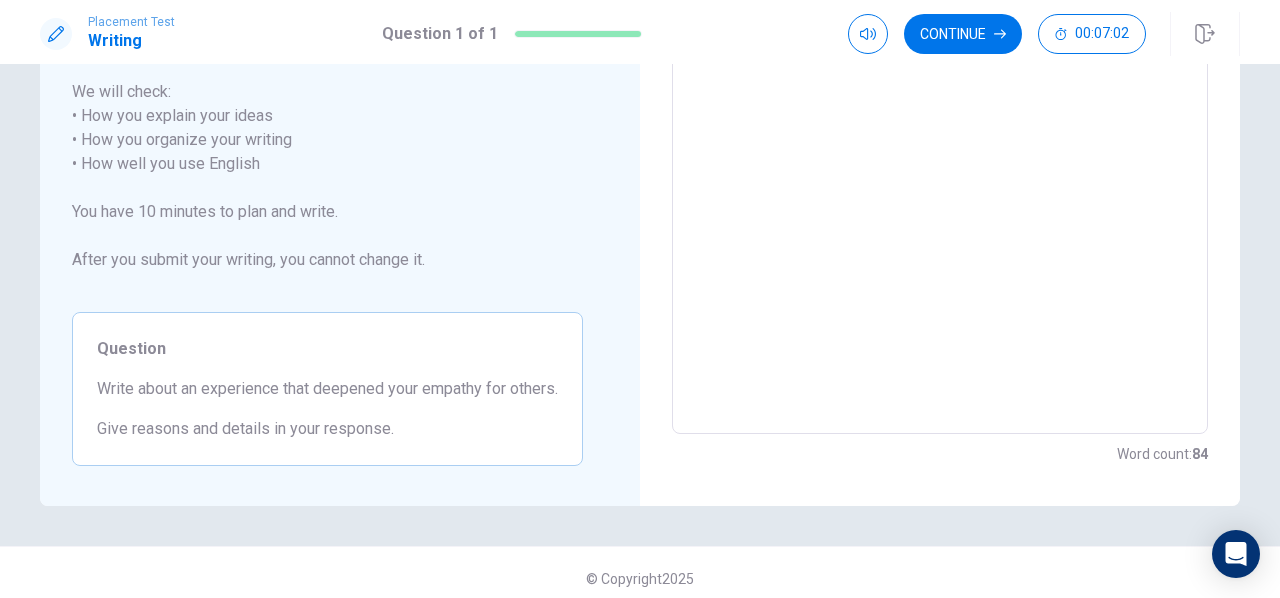 scroll, scrollTop: 315, scrollLeft: 0, axis: vertical 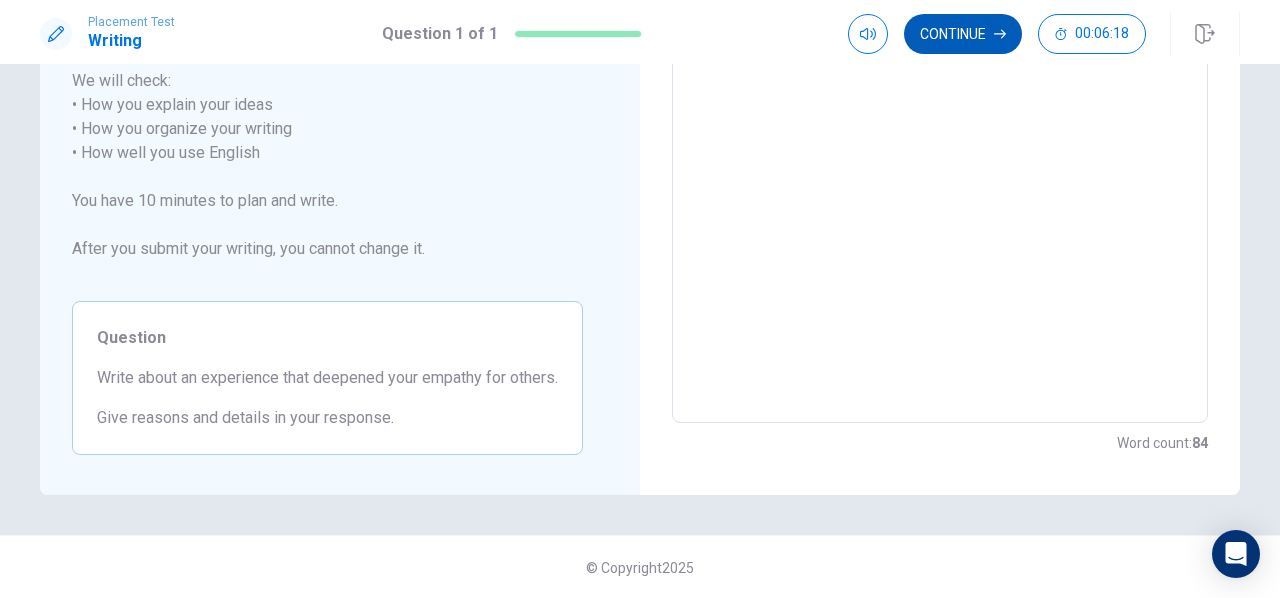 click on "Continue" at bounding box center (963, 34) 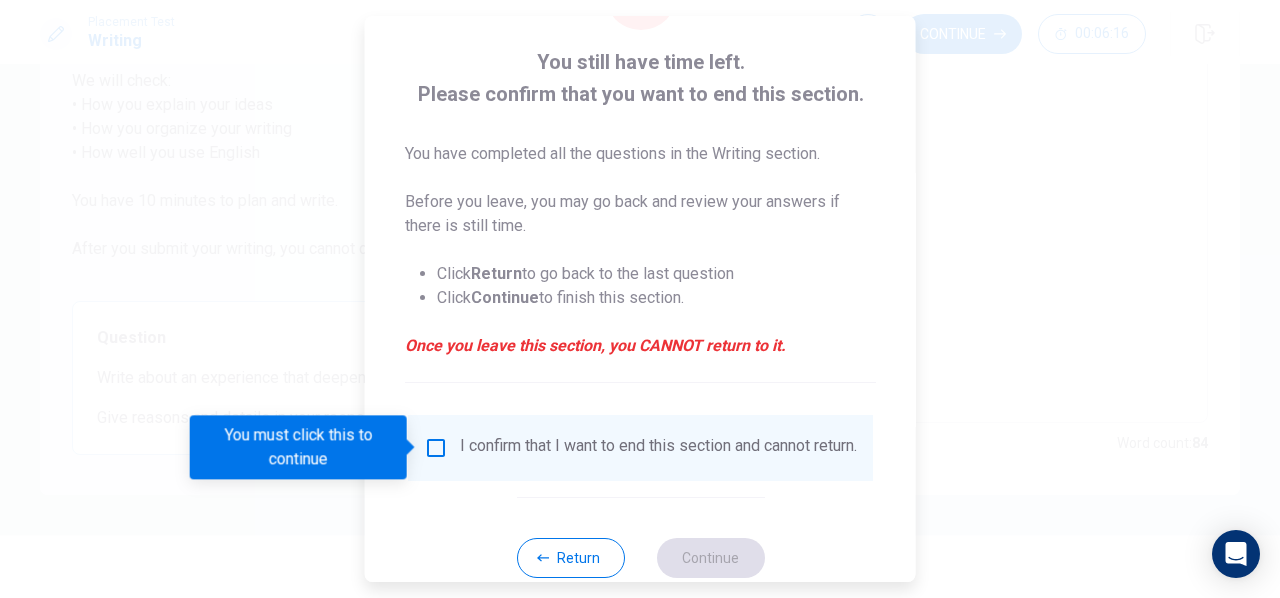 scroll, scrollTop: 100, scrollLeft: 0, axis: vertical 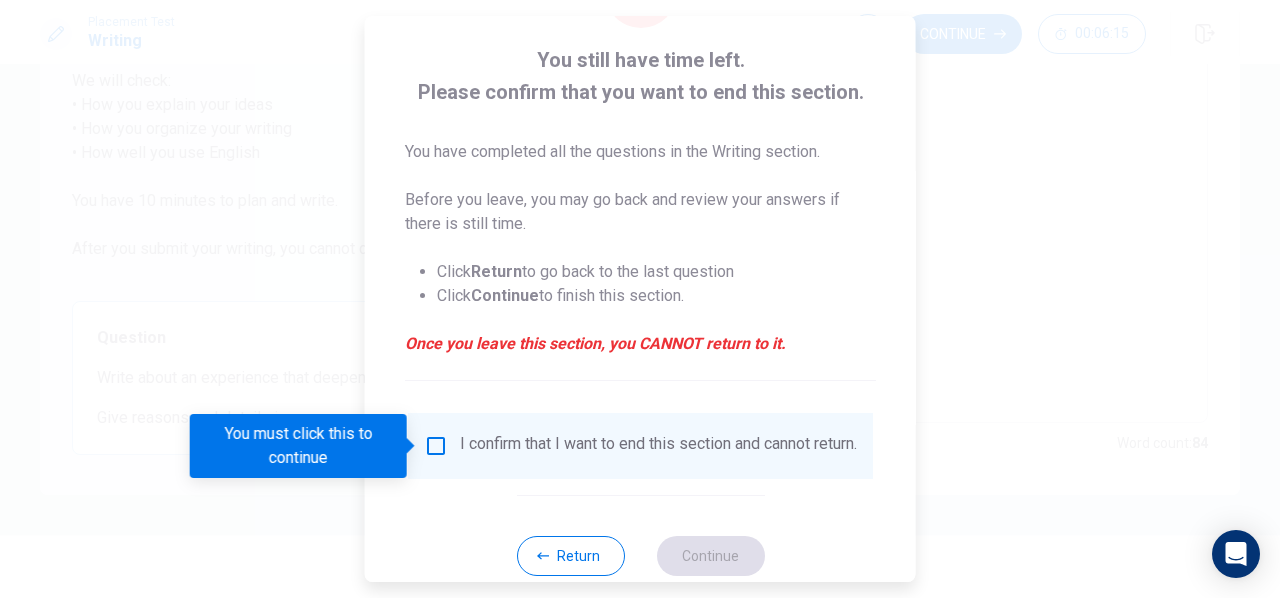 click at bounding box center (436, 446) 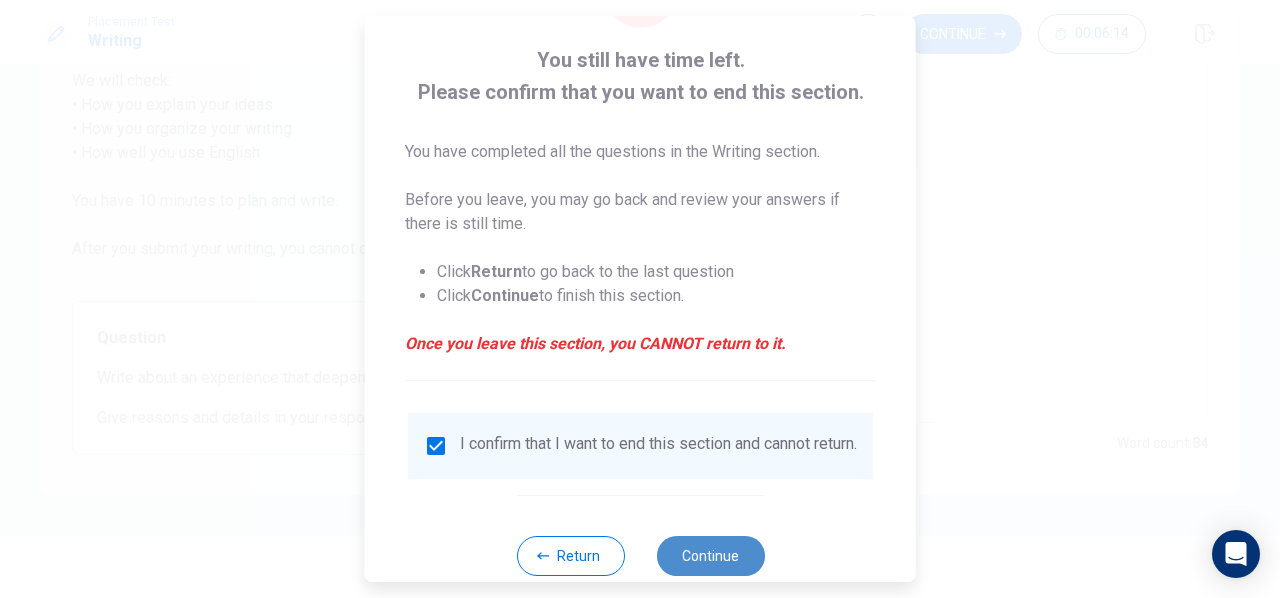 click on "Continue" at bounding box center [710, 556] 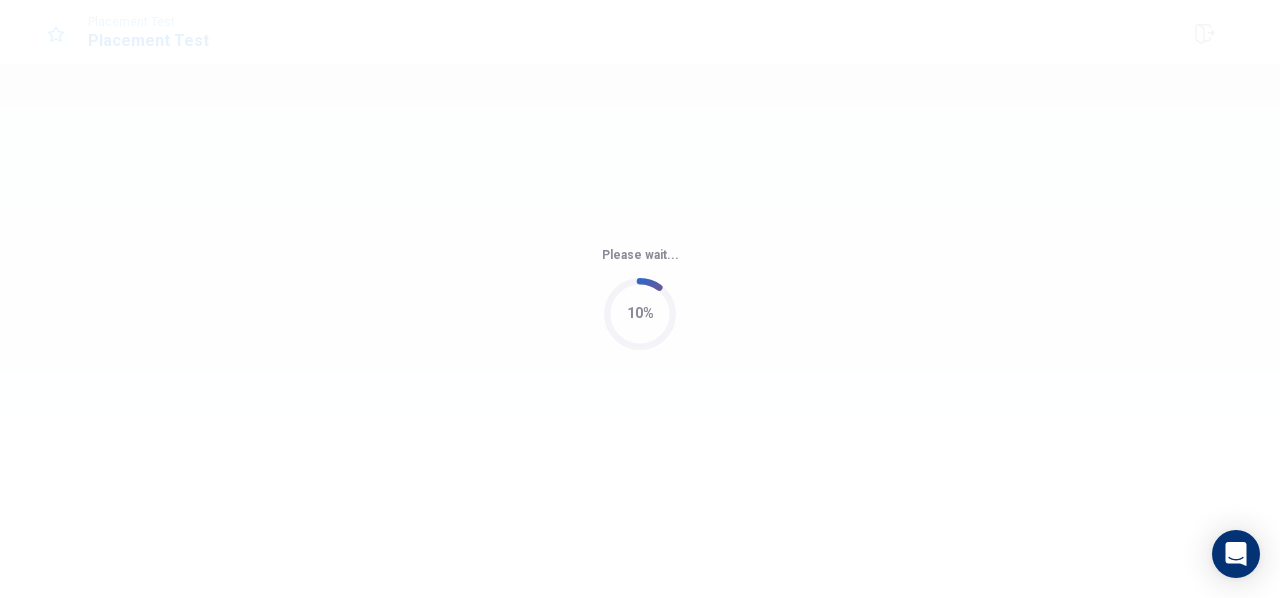 scroll, scrollTop: 0, scrollLeft: 0, axis: both 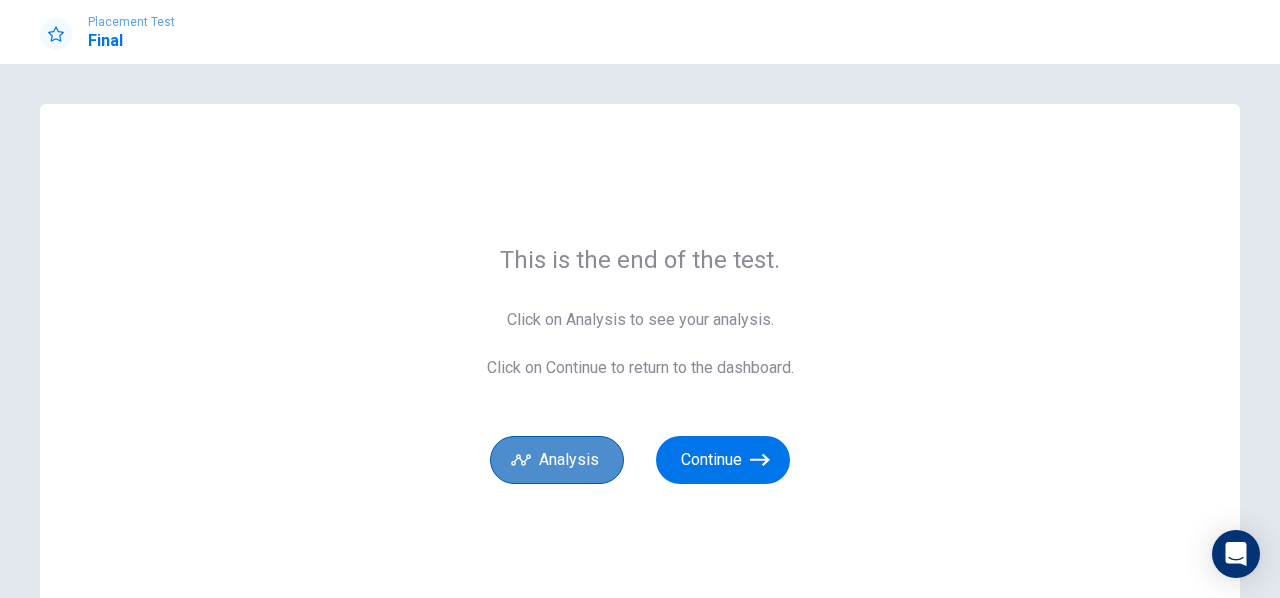 click on "Analysis" at bounding box center (557, 460) 